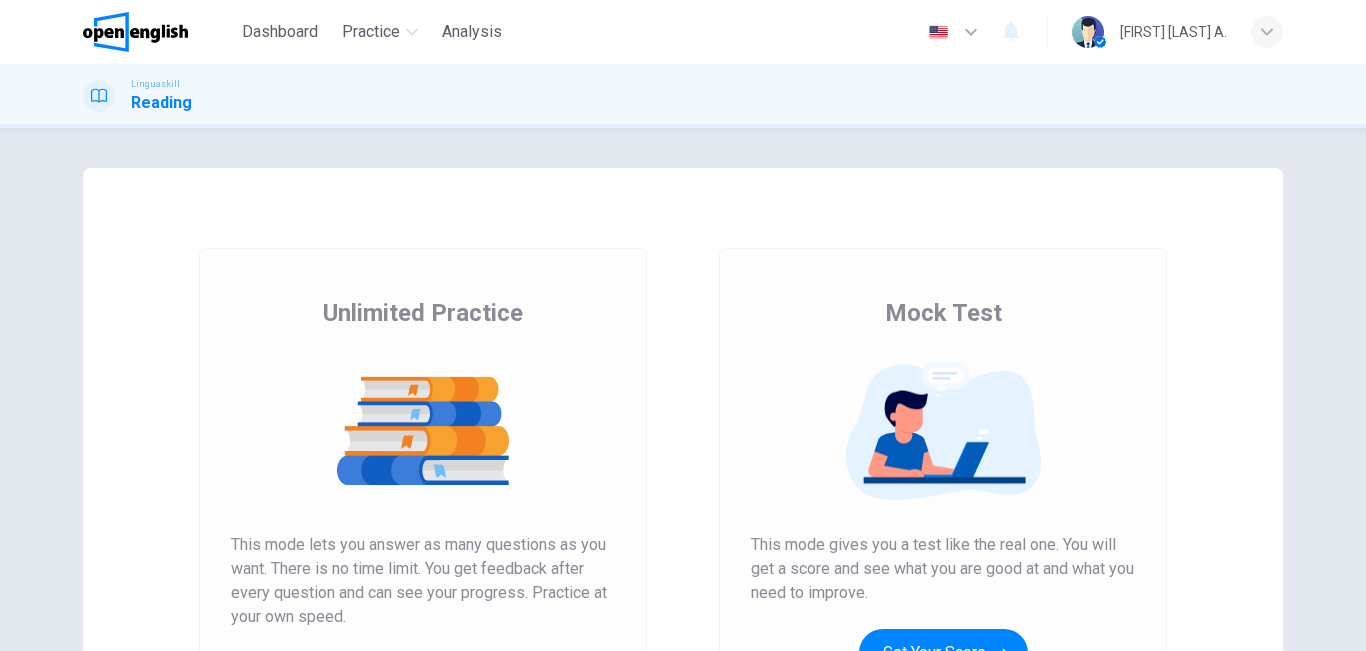 scroll, scrollTop: 0, scrollLeft: 0, axis: both 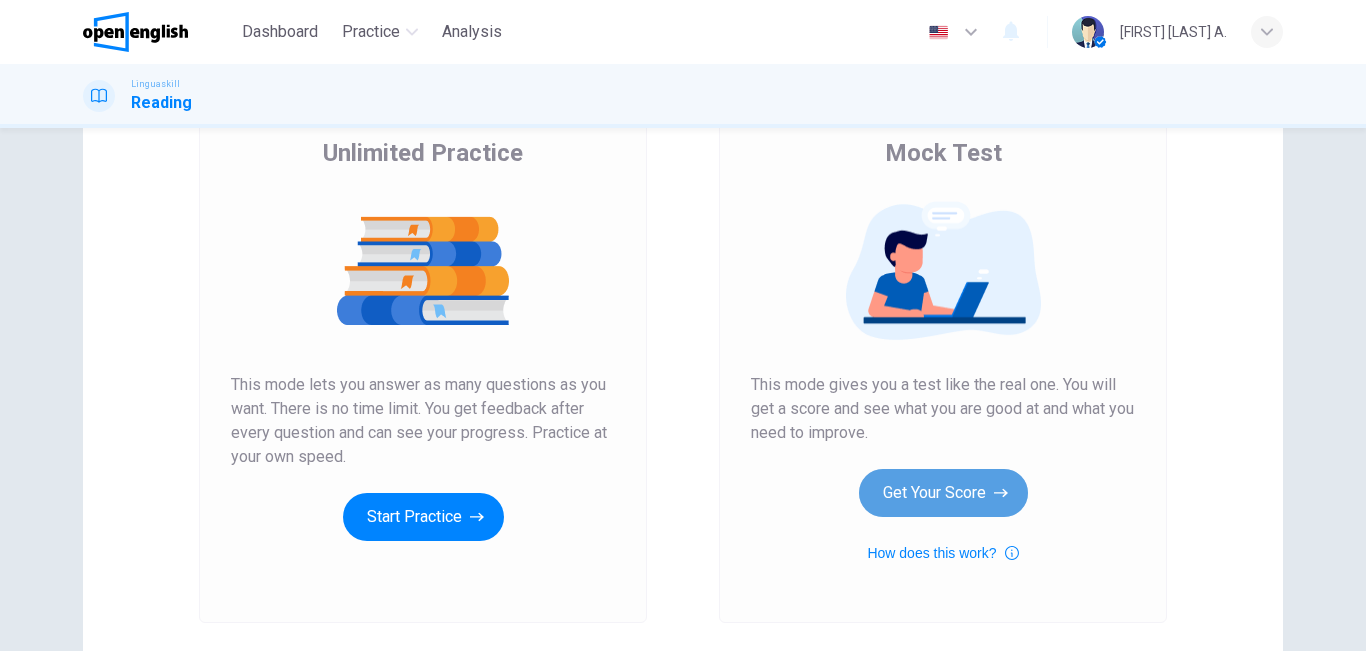 click on "Get Your Score" at bounding box center (943, 493) 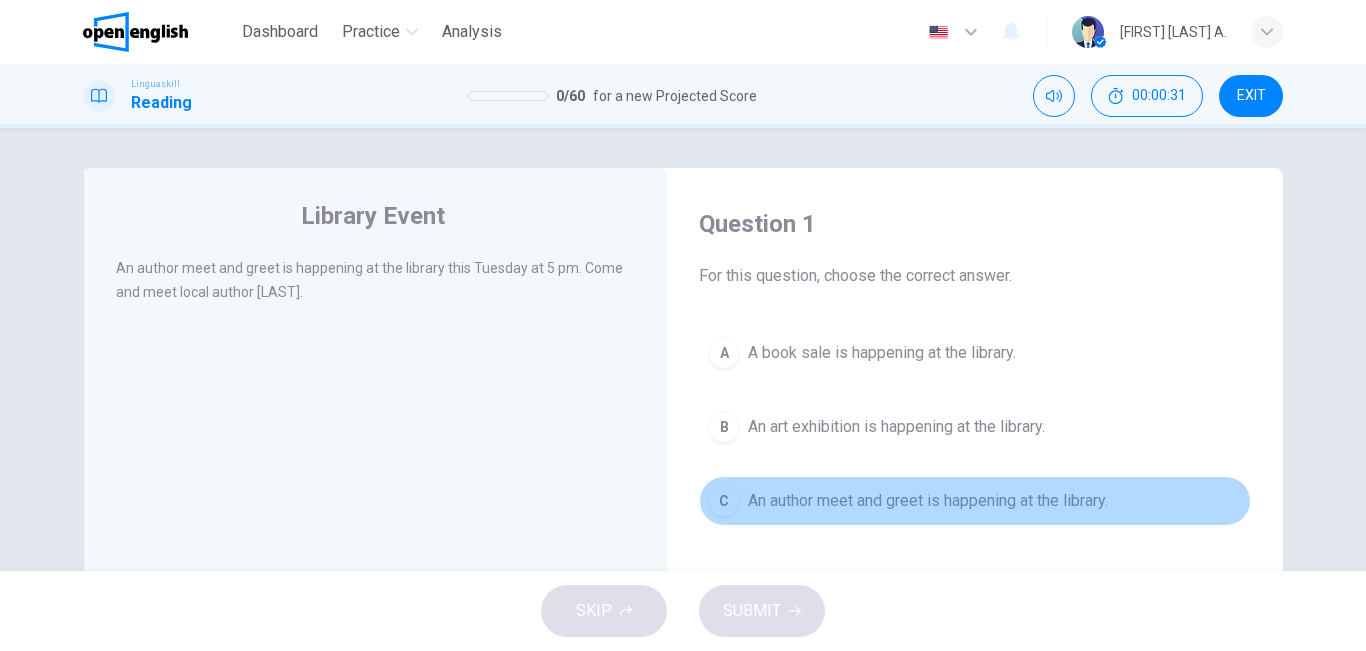 click on "An author meet and greet is happening at the library." at bounding box center [928, 501] 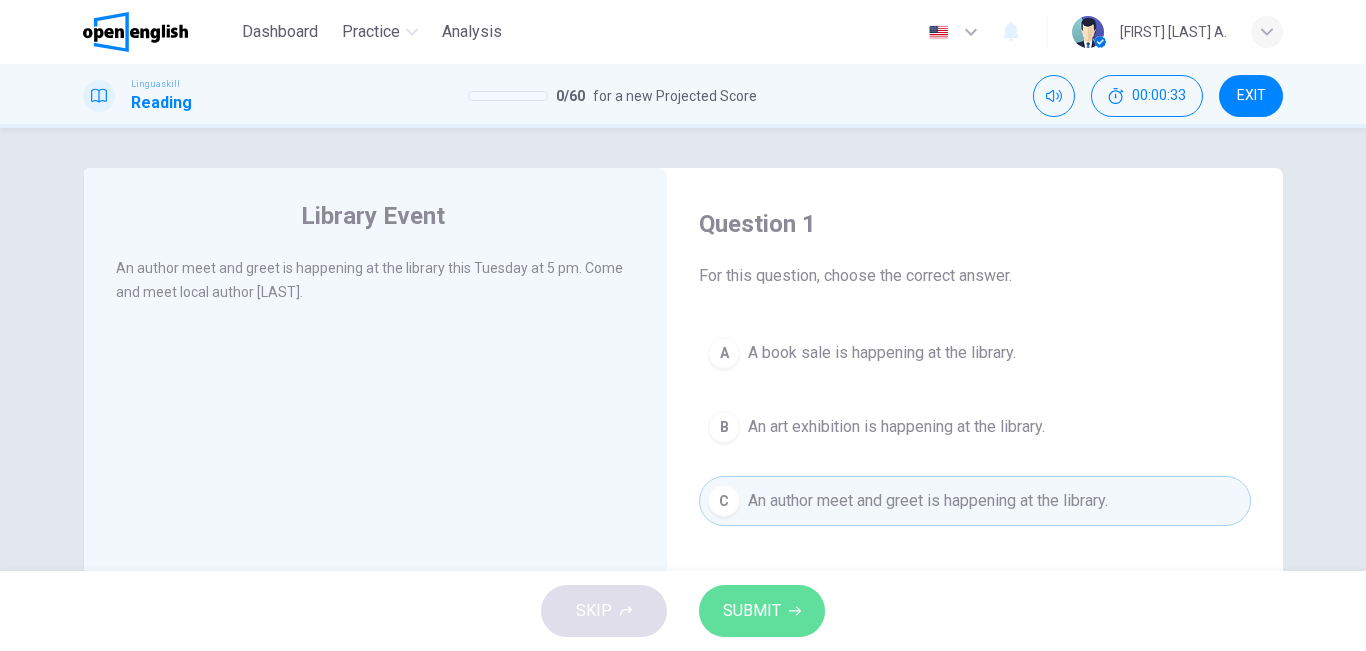click on "SUBMIT" at bounding box center [762, 611] 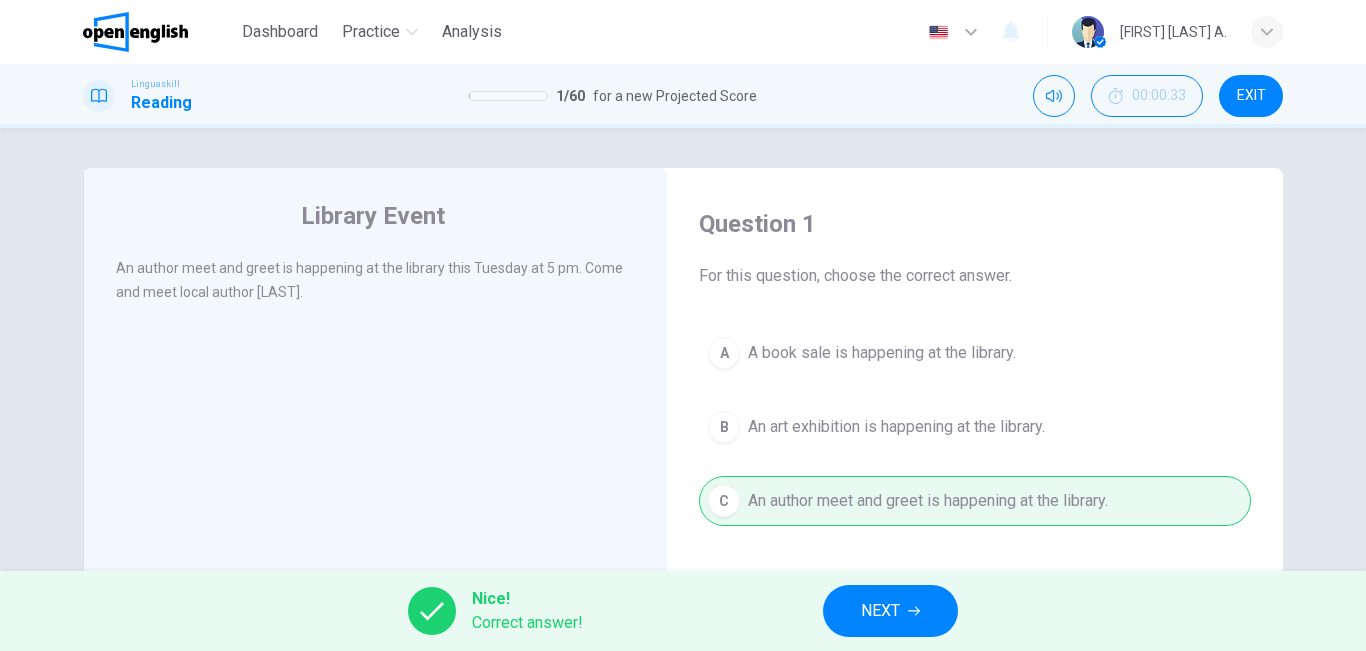 click on "NEXT" at bounding box center [880, 611] 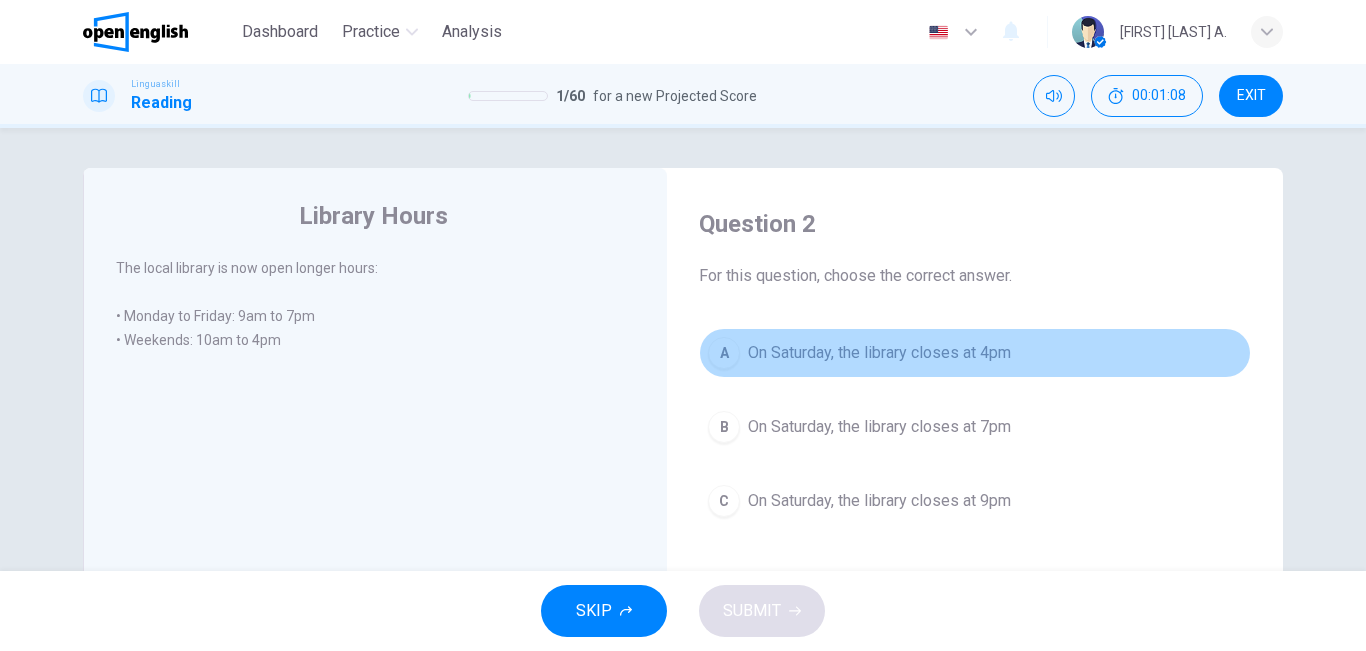 click on "On Saturday, the library closes at 4pm" at bounding box center (879, 353) 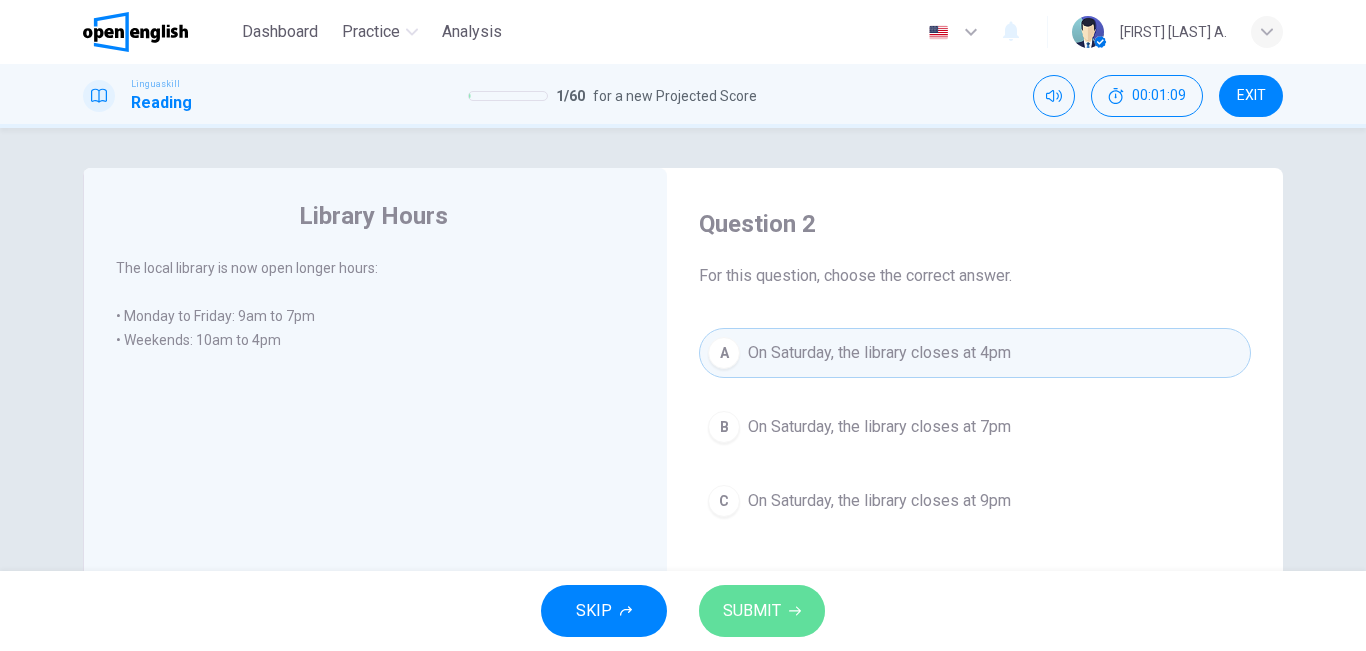 click on "SUBMIT" at bounding box center [752, 611] 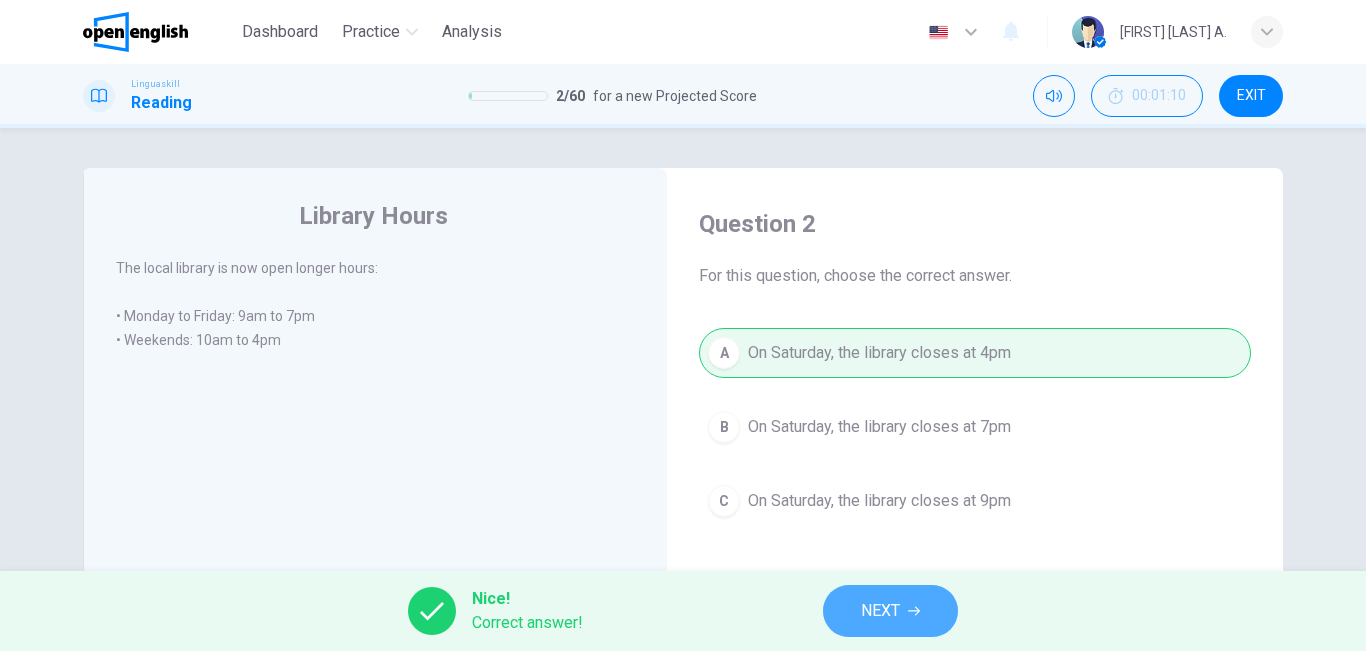 click on "NEXT" at bounding box center [890, 611] 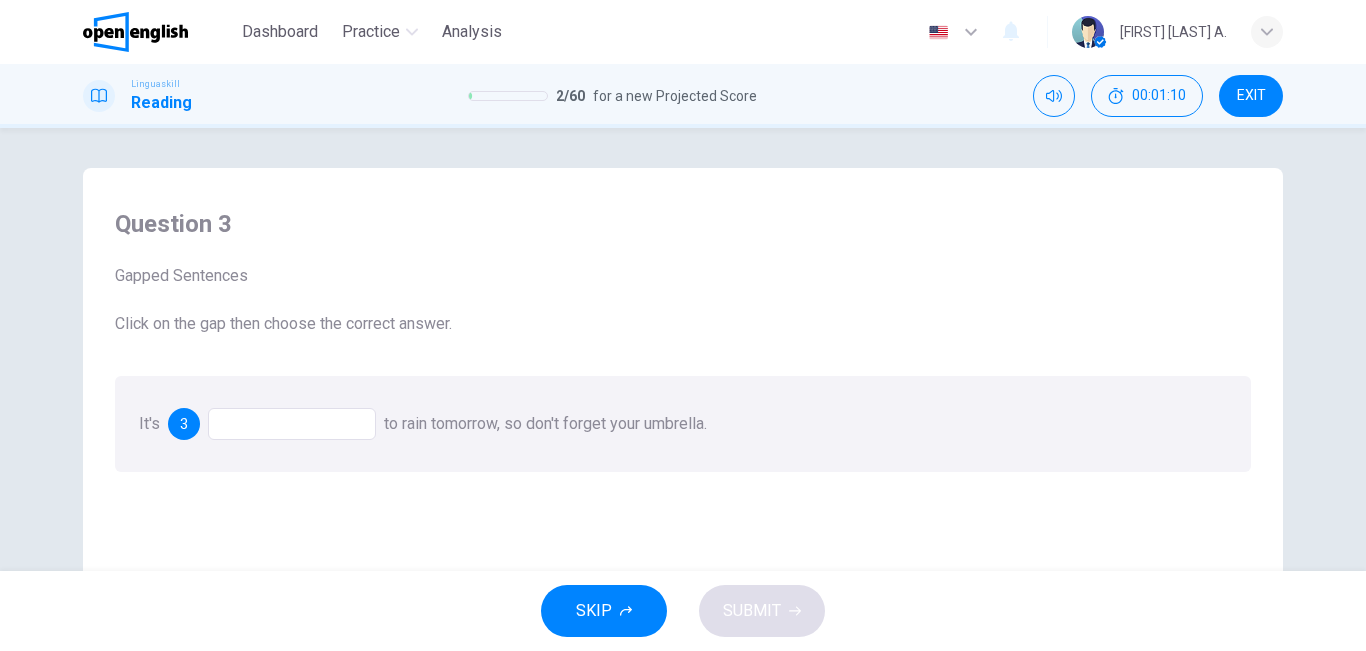 click on "Gapped Sentences" at bounding box center (683, 276) 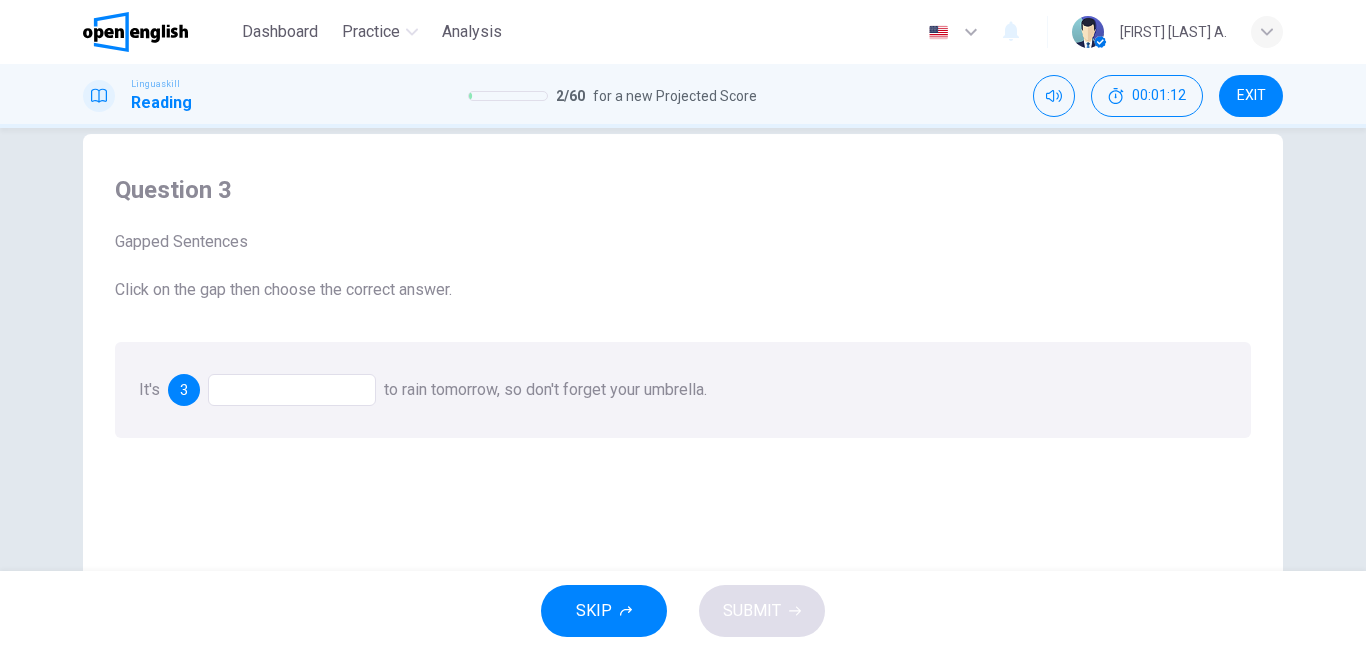 scroll, scrollTop: 0, scrollLeft: 0, axis: both 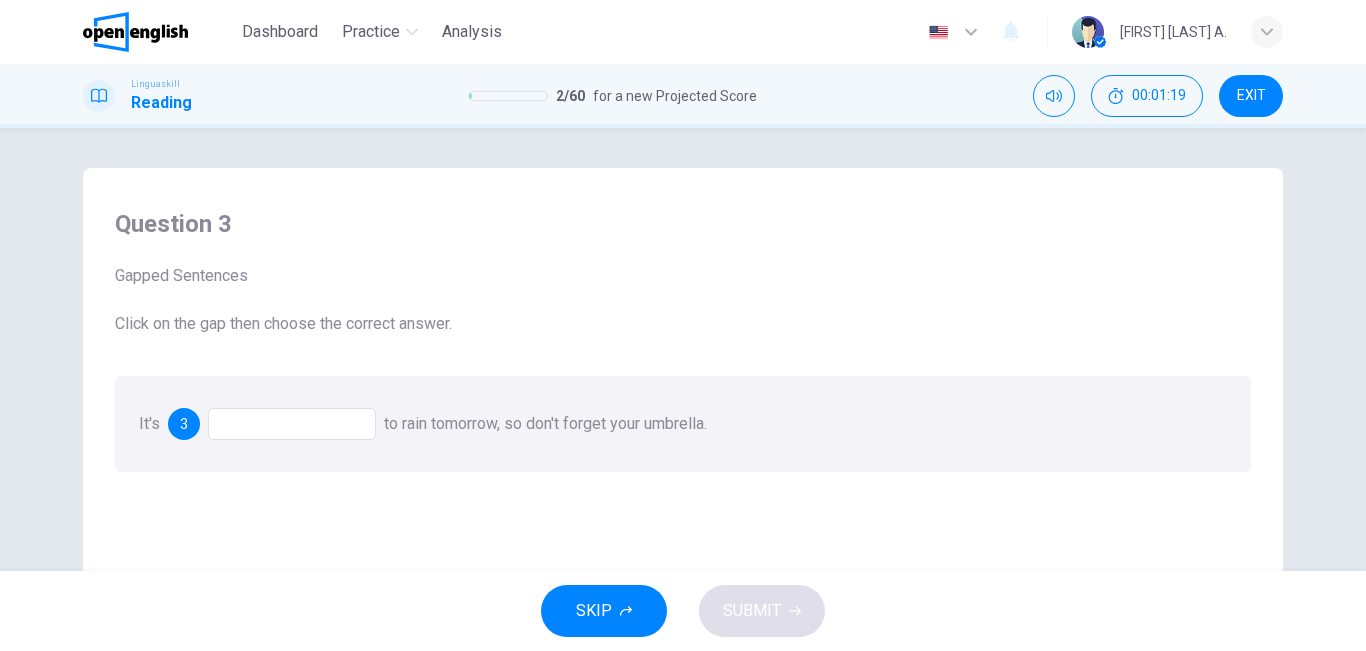 click at bounding box center [292, 424] 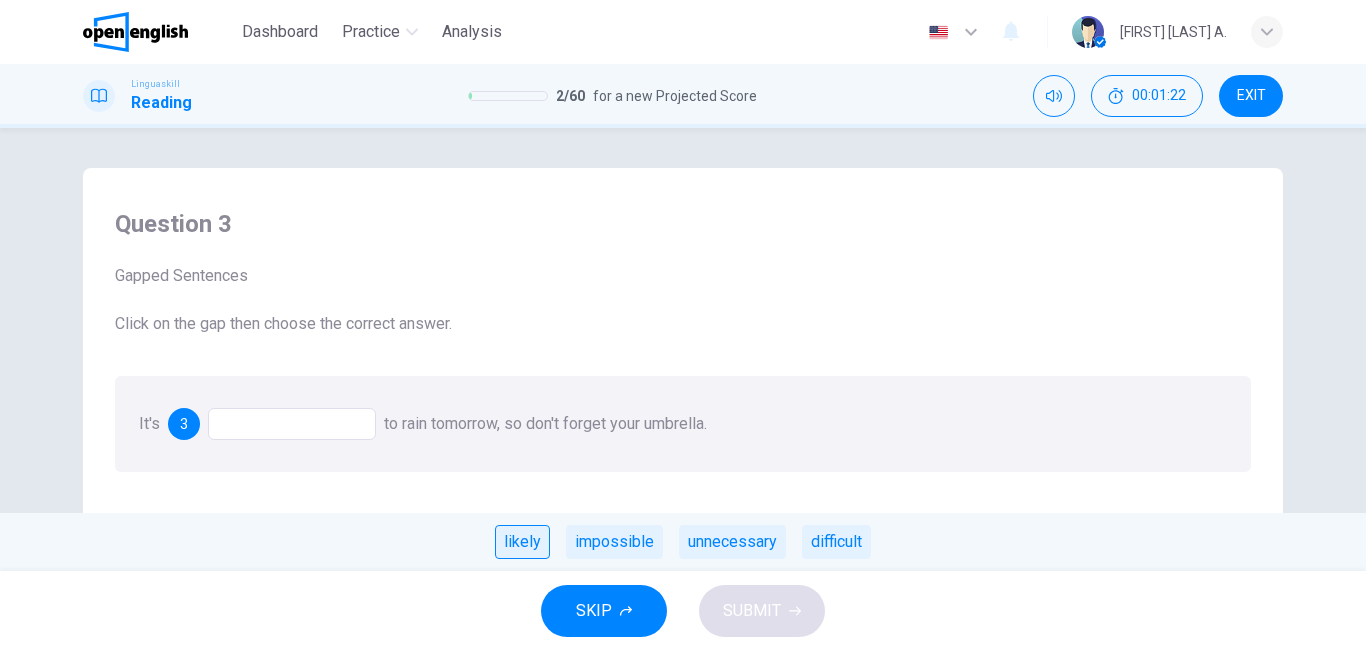 click on "likely" at bounding box center (522, 542) 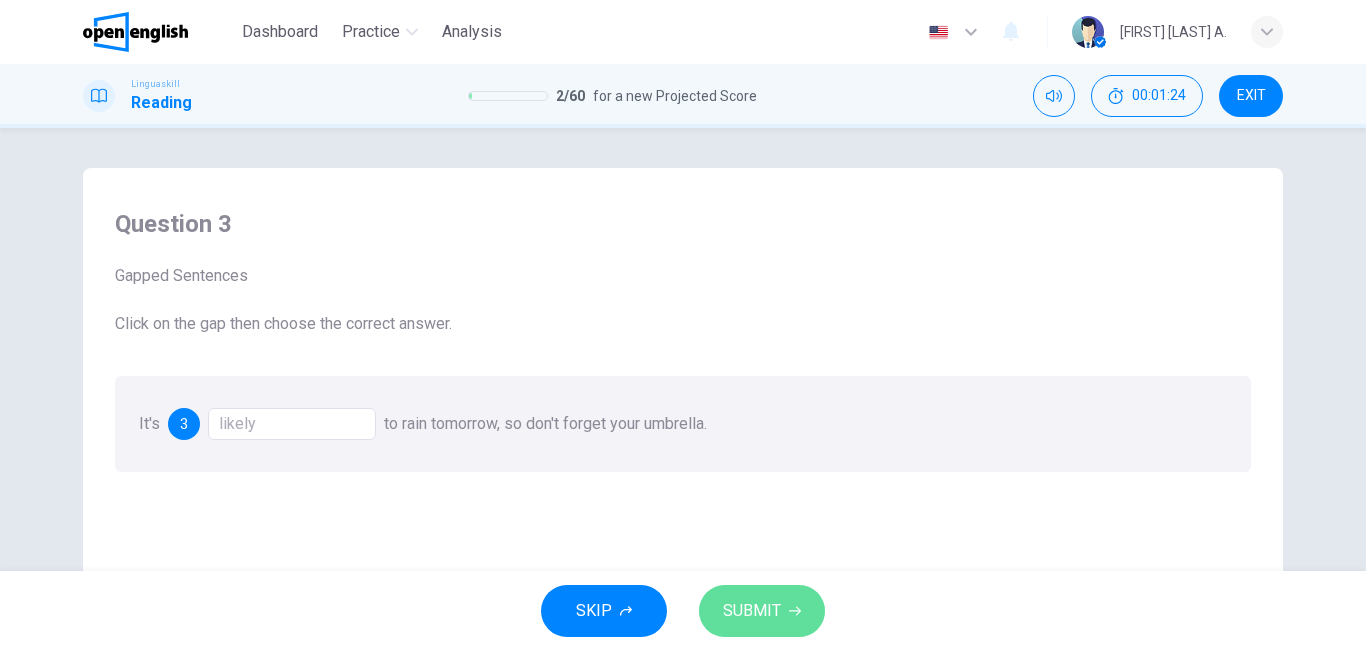 click on "SUBMIT" at bounding box center (752, 611) 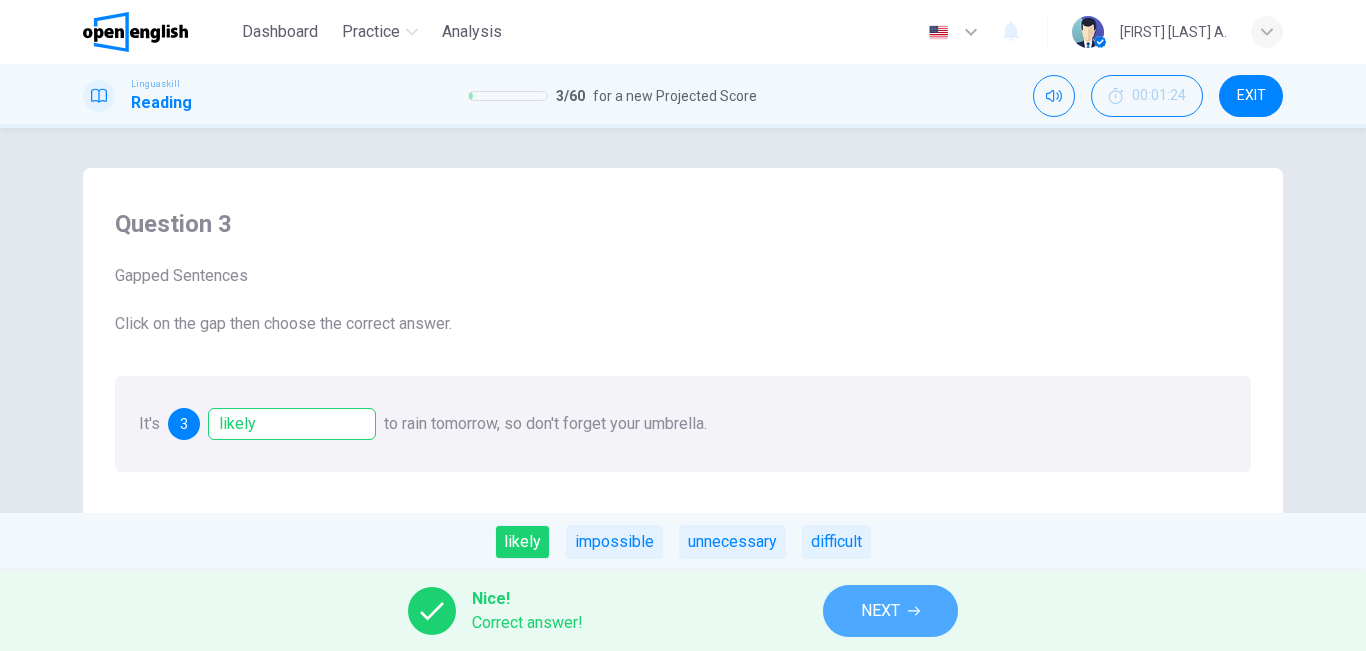 click on "NEXT" at bounding box center (890, 611) 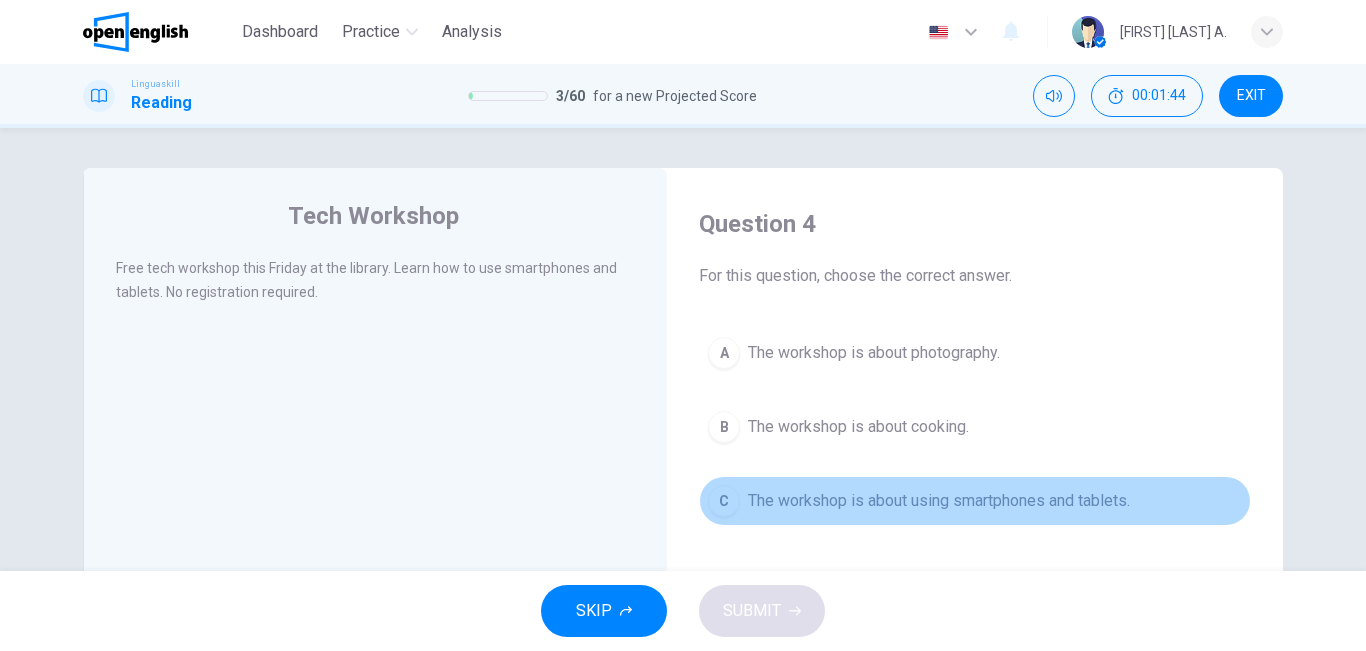 click on "The workshop is about using smartphones and tablets." at bounding box center (939, 501) 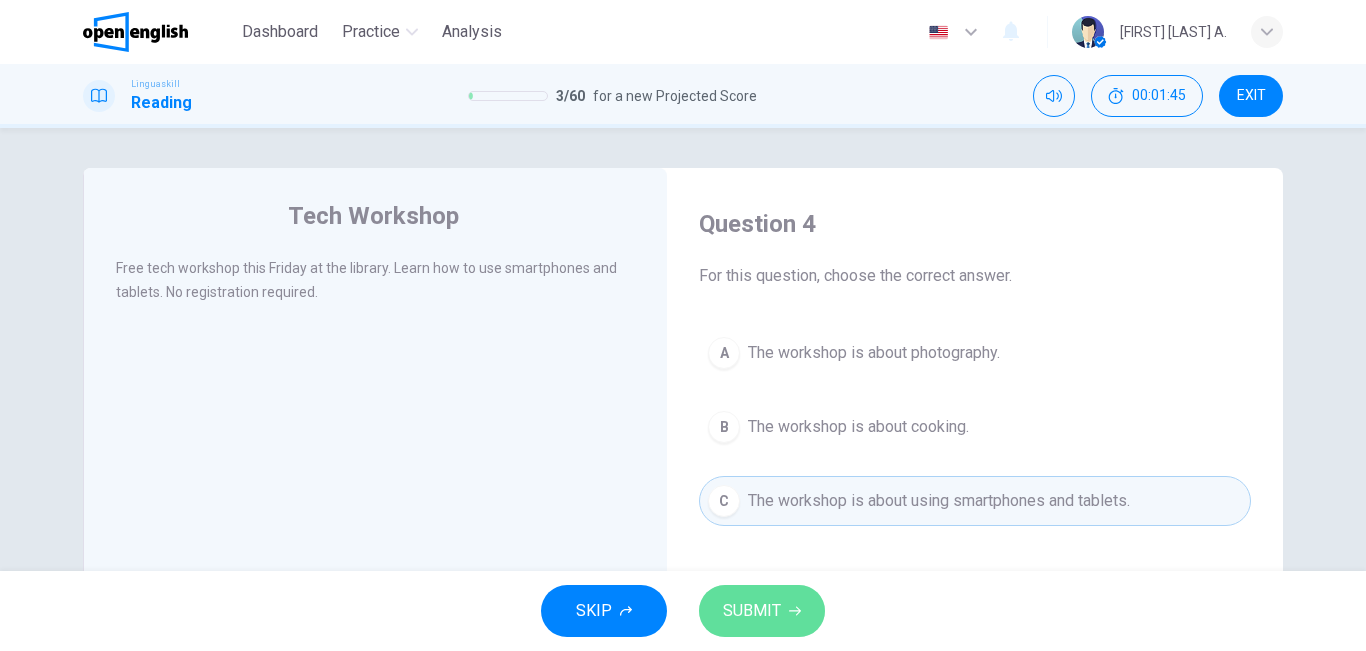 click 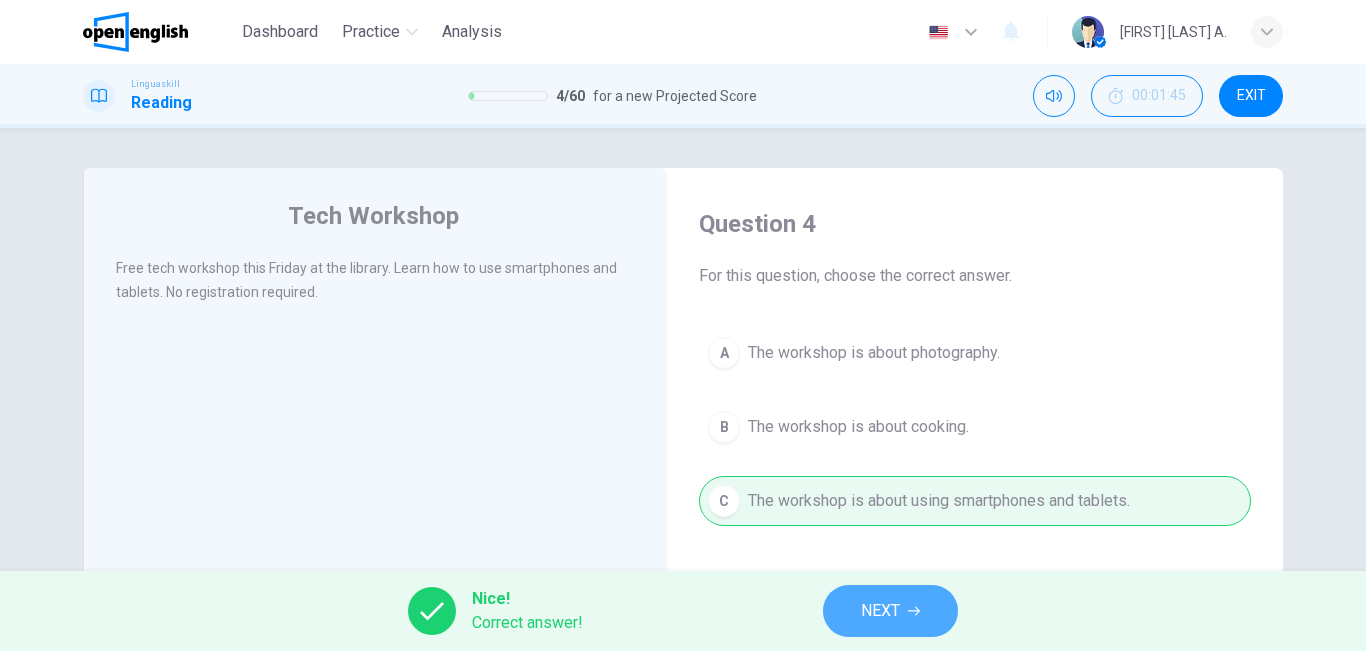 click on "NEXT" at bounding box center (880, 611) 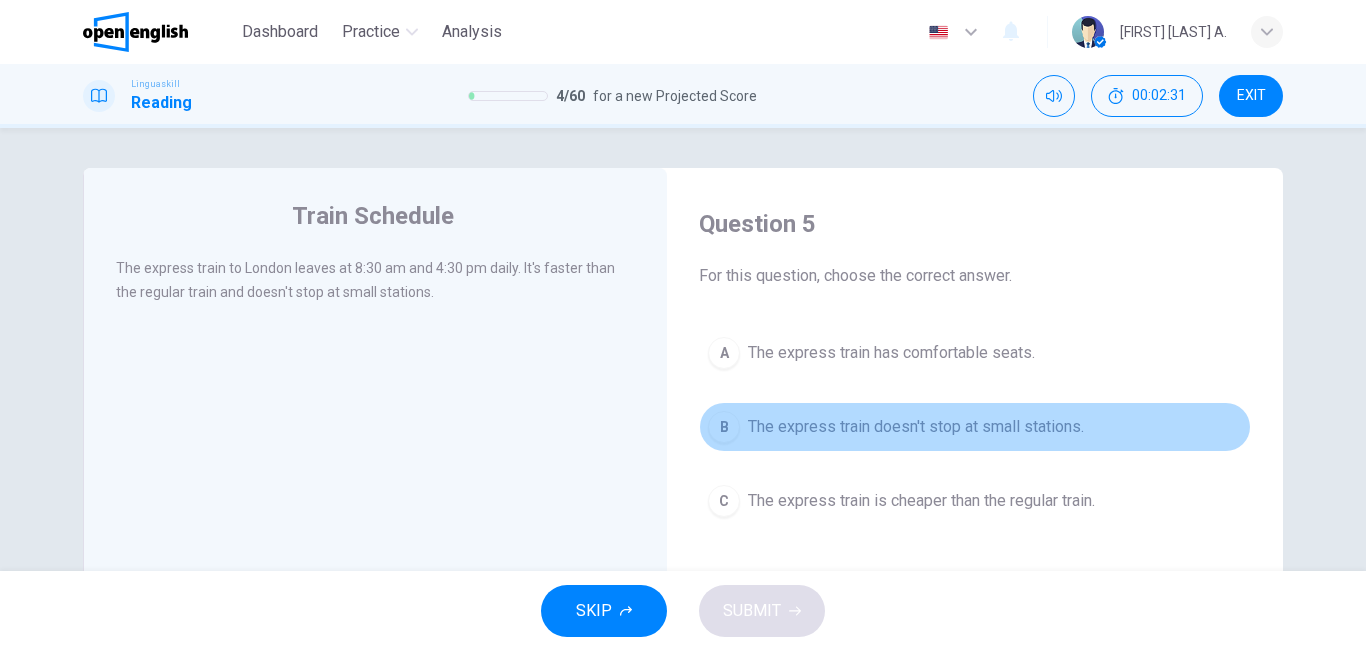 click on "B The express train doesn't stop at small stations." at bounding box center [975, 427] 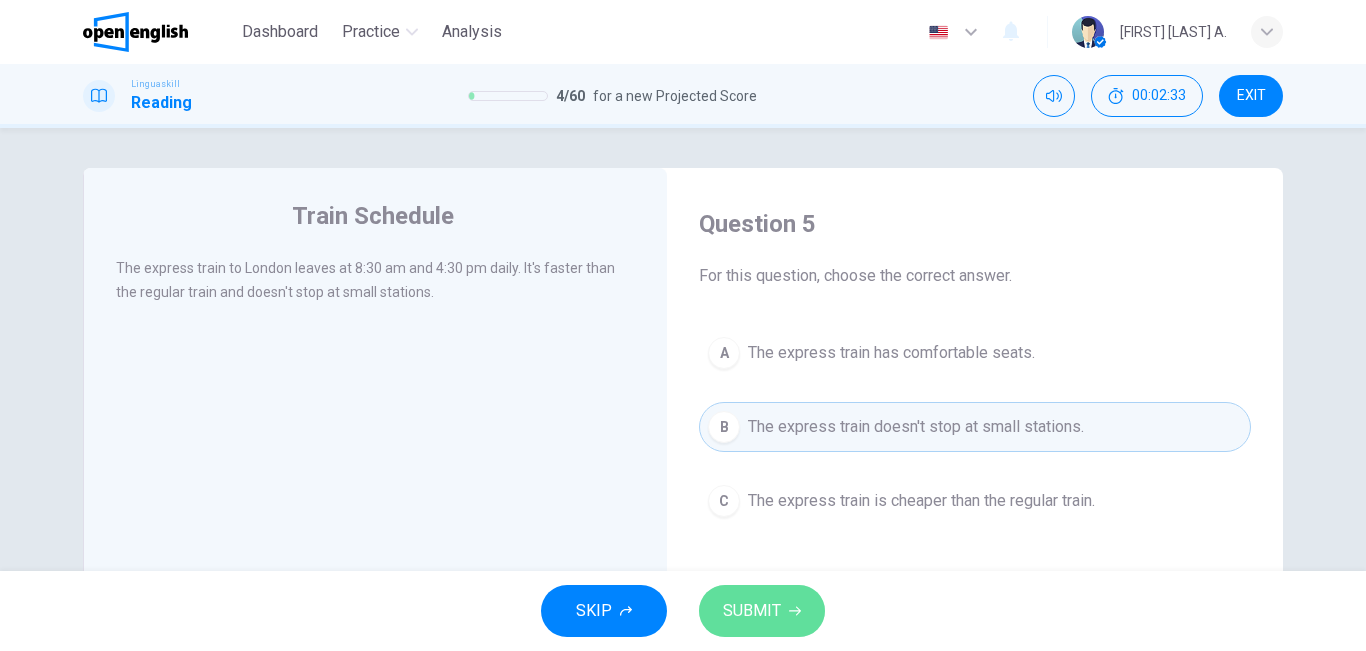 click on "SUBMIT" at bounding box center [752, 611] 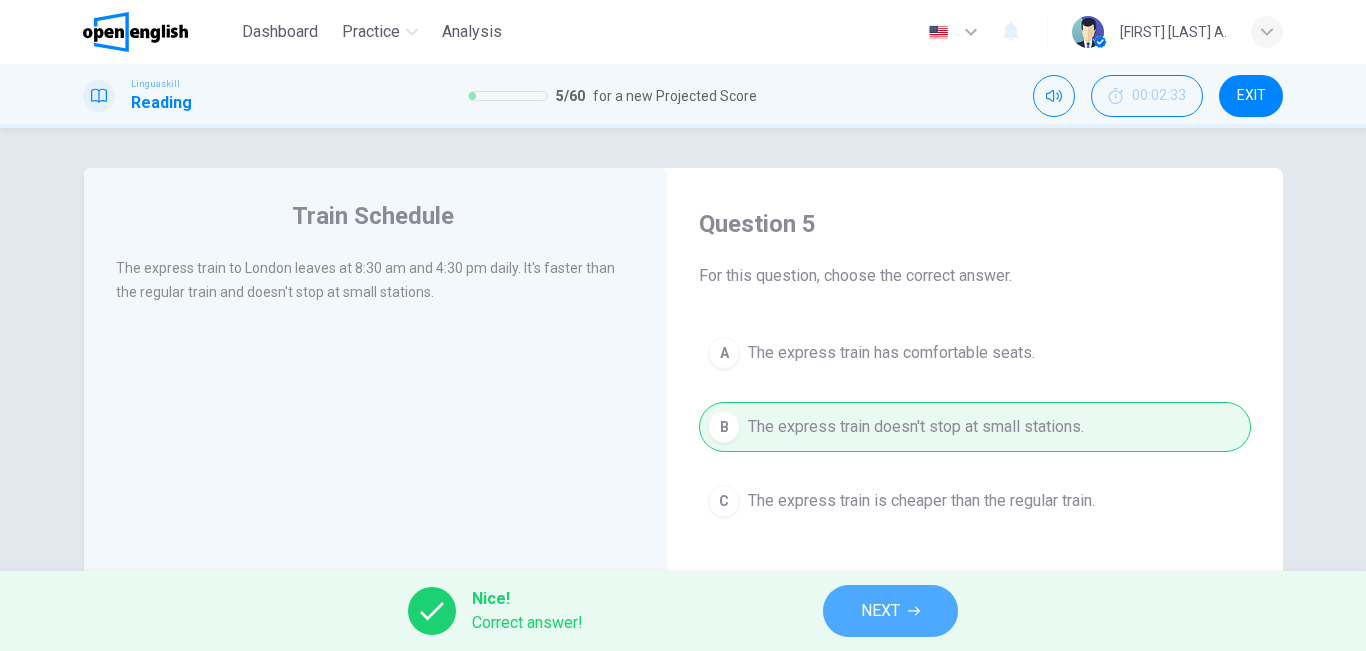 click on "NEXT" at bounding box center (890, 611) 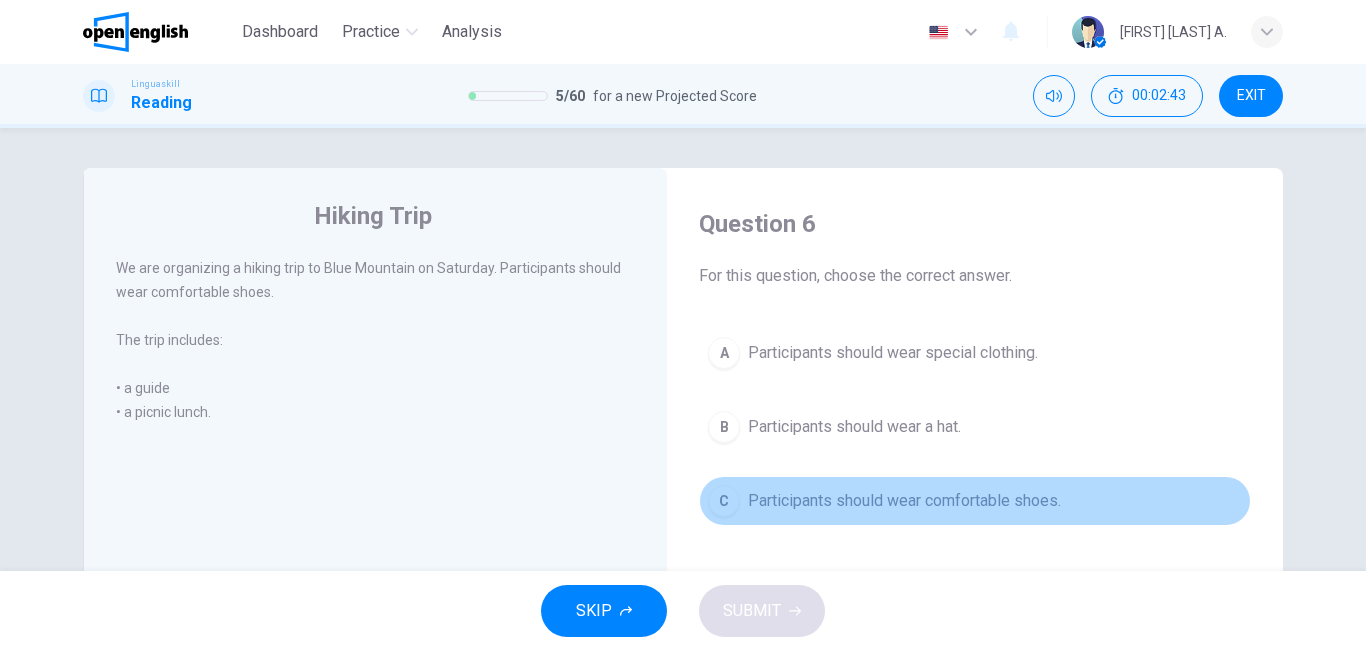 click on "Participants should wear comfortable shoes." at bounding box center [904, 501] 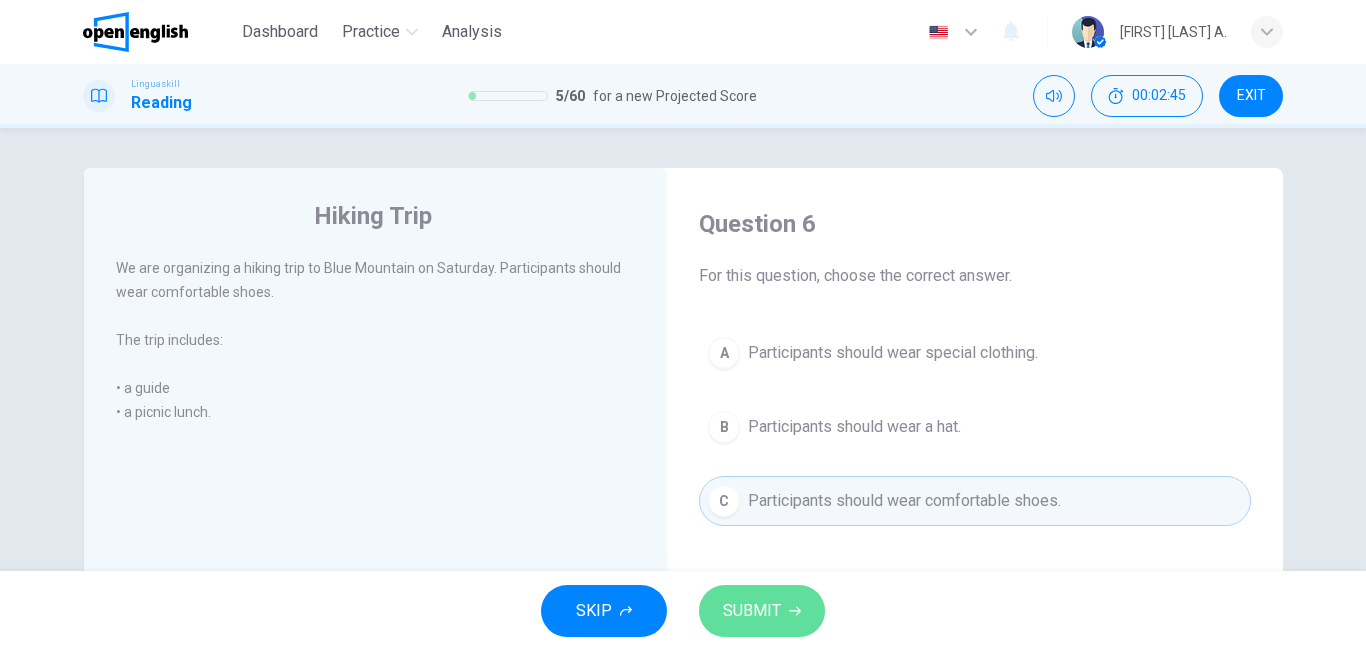 click on "SUBMIT" at bounding box center (762, 611) 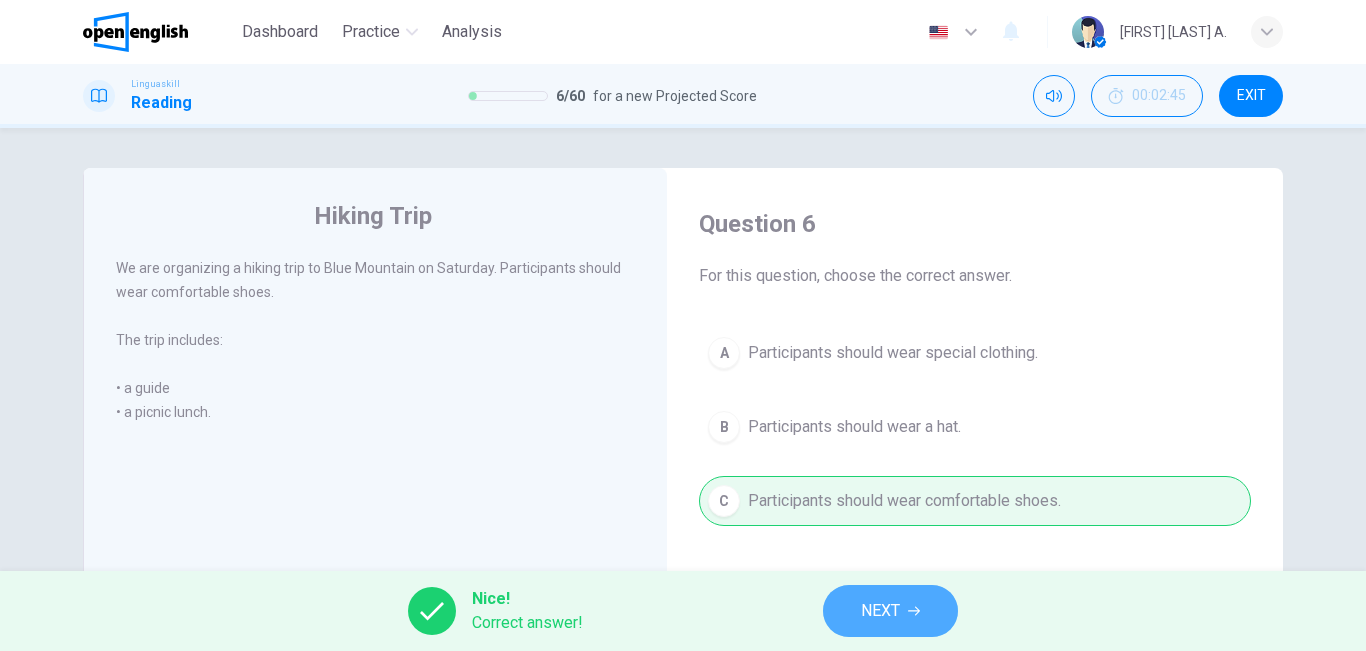 click on "NEXT" at bounding box center [880, 611] 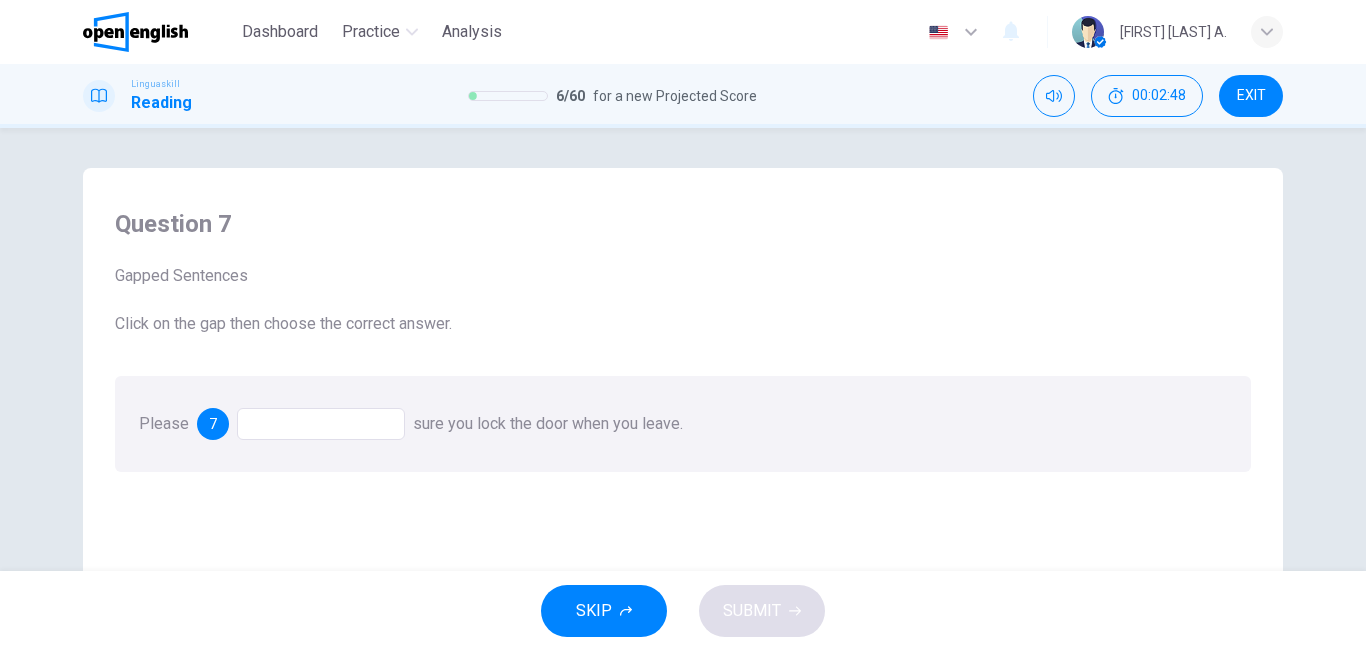 click at bounding box center [321, 424] 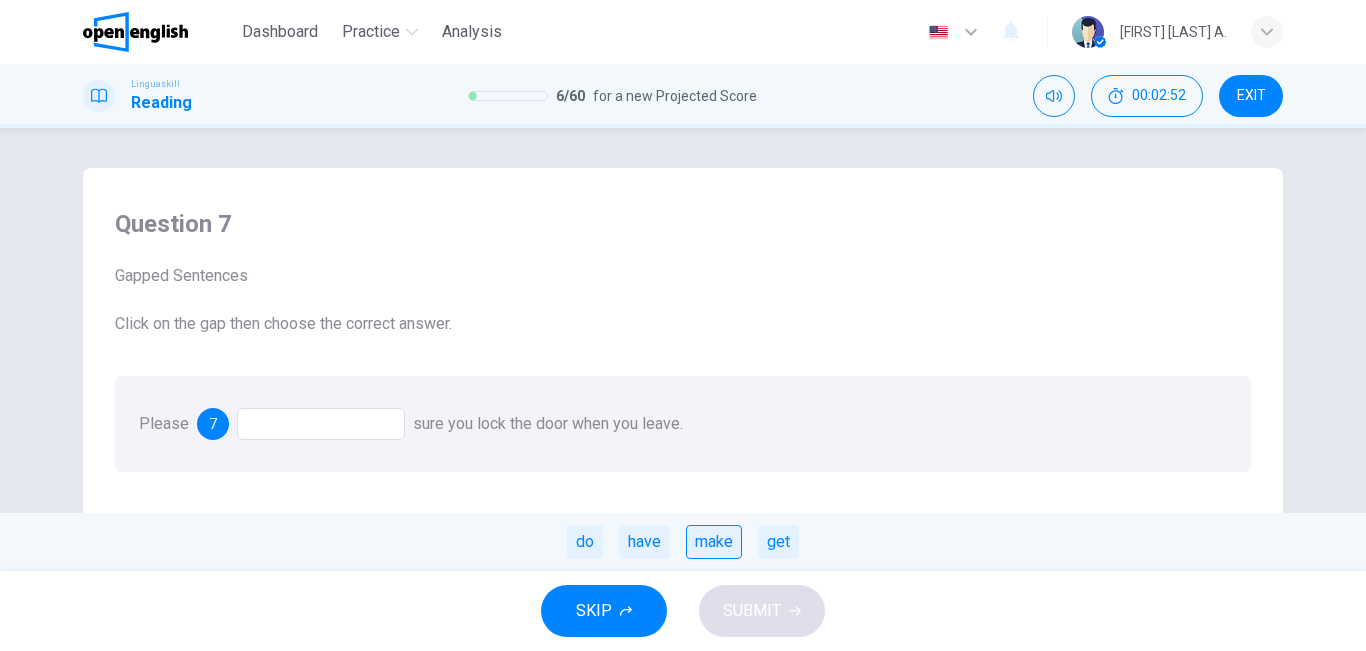 click on "make" at bounding box center [714, 542] 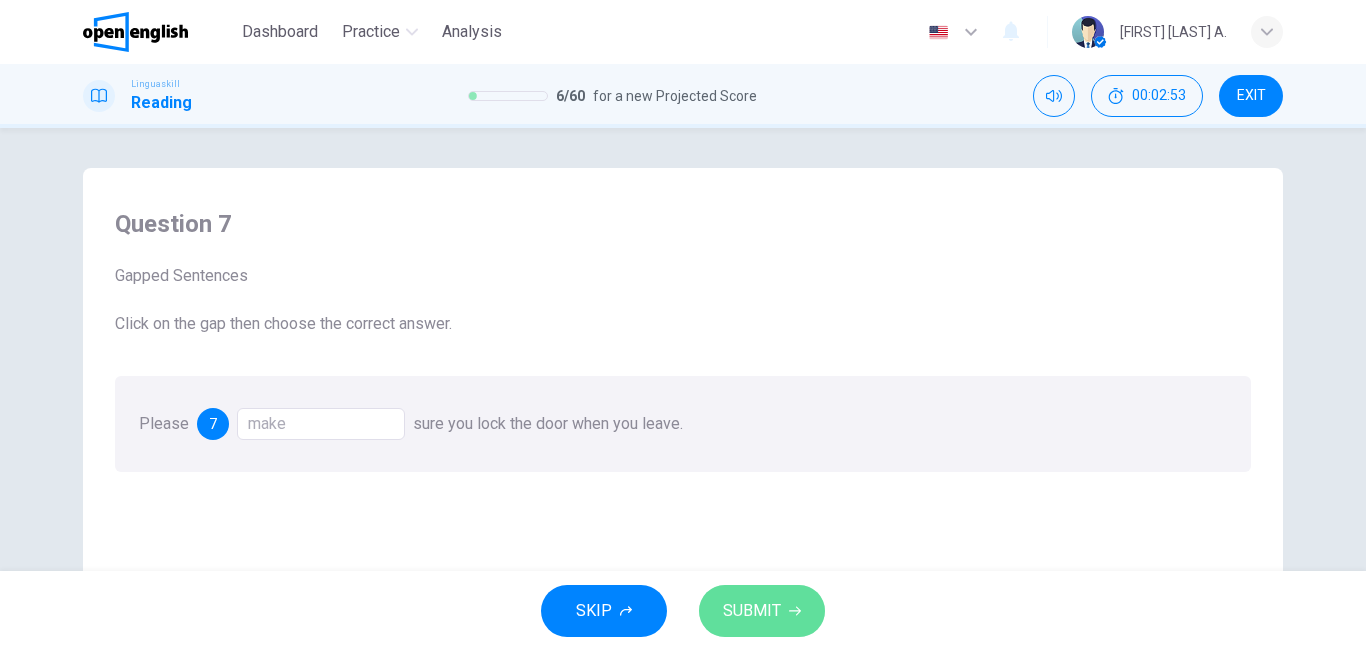click on "SUBMIT" at bounding box center [752, 611] 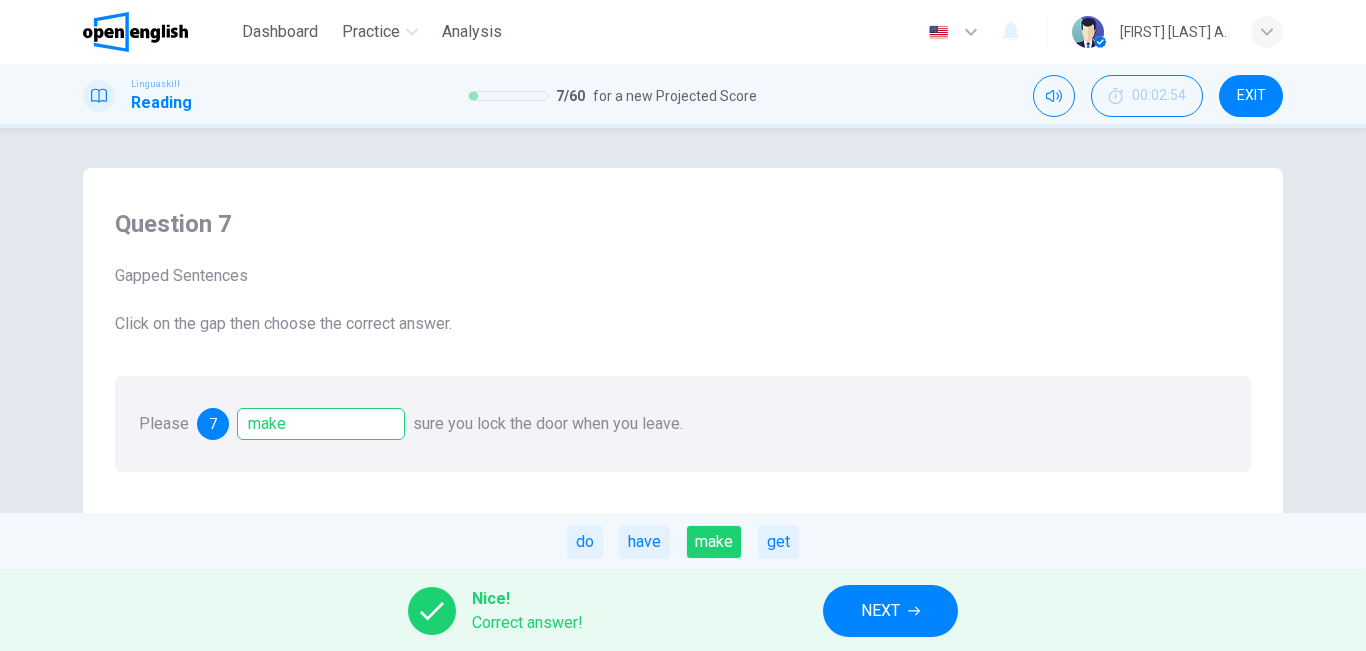 click on "NEXT" at bounding box center (880, 611) 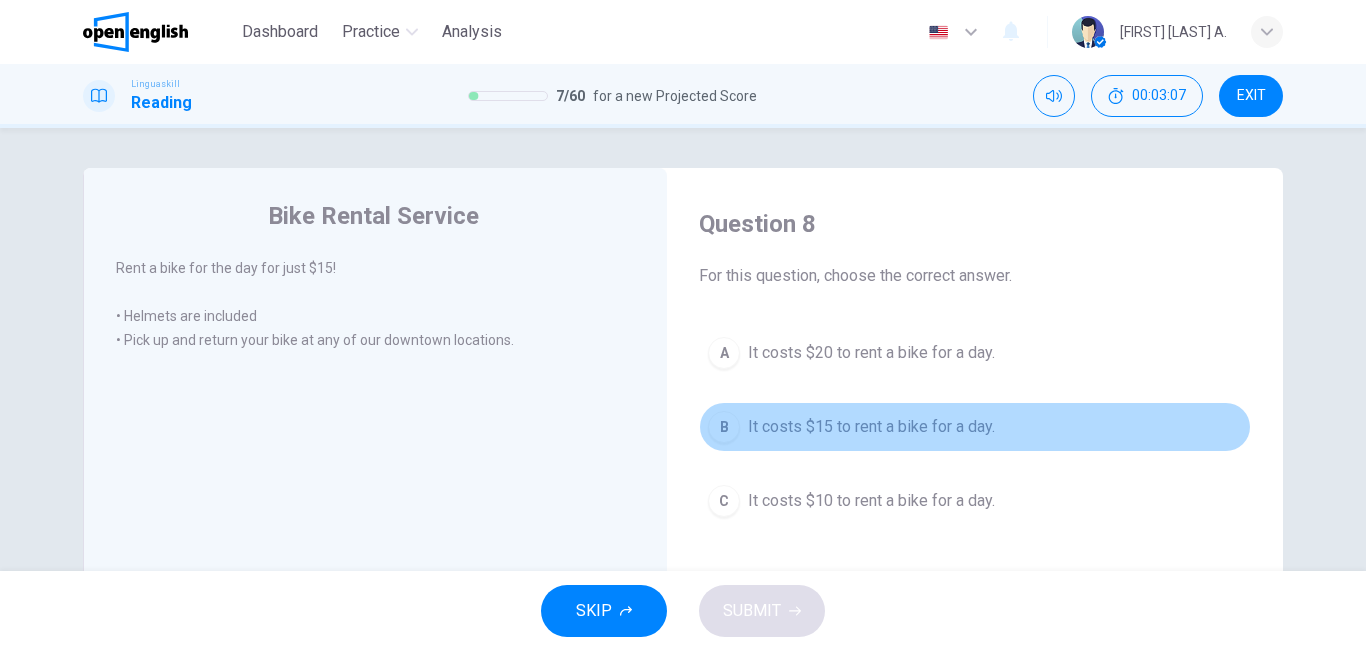 click on "It costs $15 to rent a bike for a day." at bounding box center [871, 427] 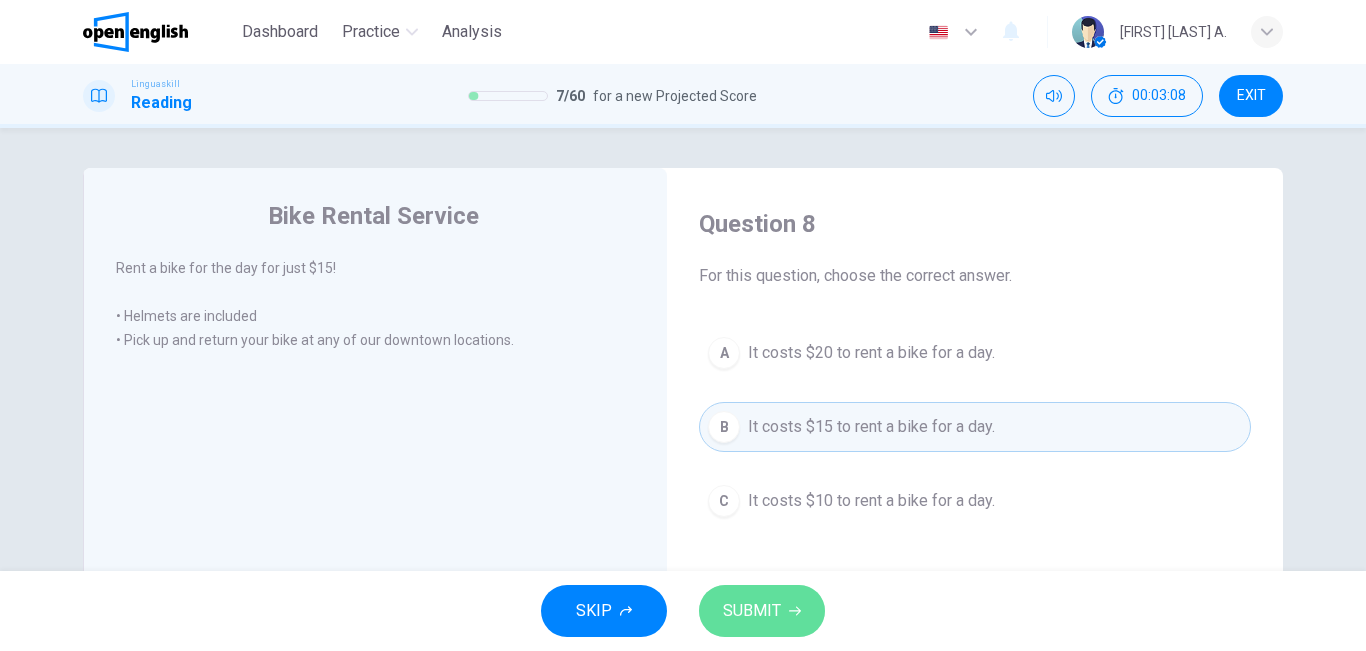 click on "SUBMIT" at bounding box center (762, 611) 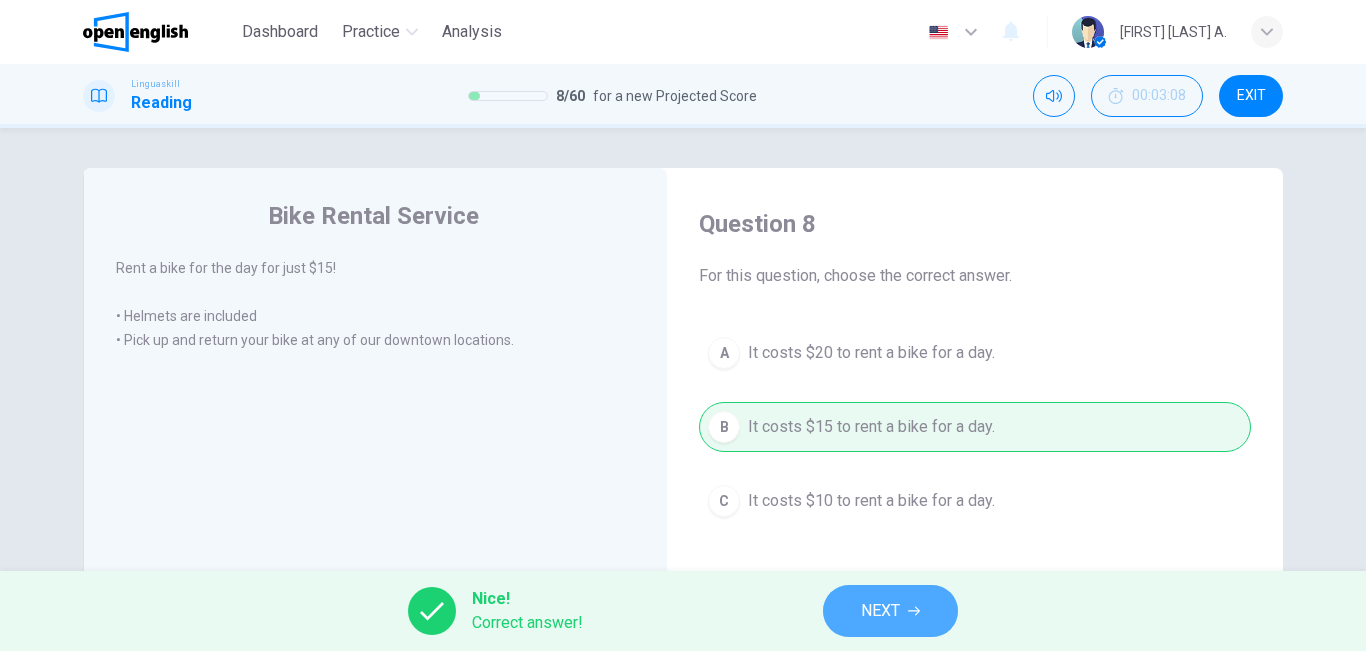 click on "NEXT" at bounding box center [880, 611] 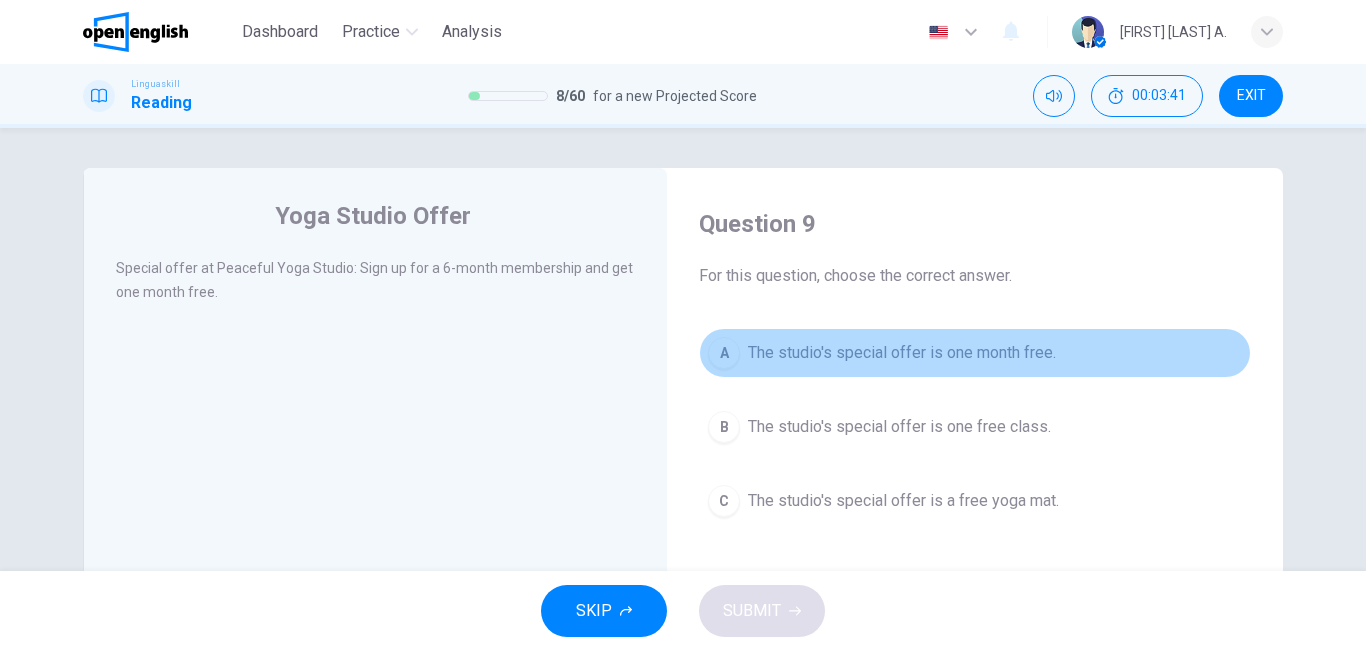 click on "The studio's special offer is one month free." at bounding box center (902, 353) 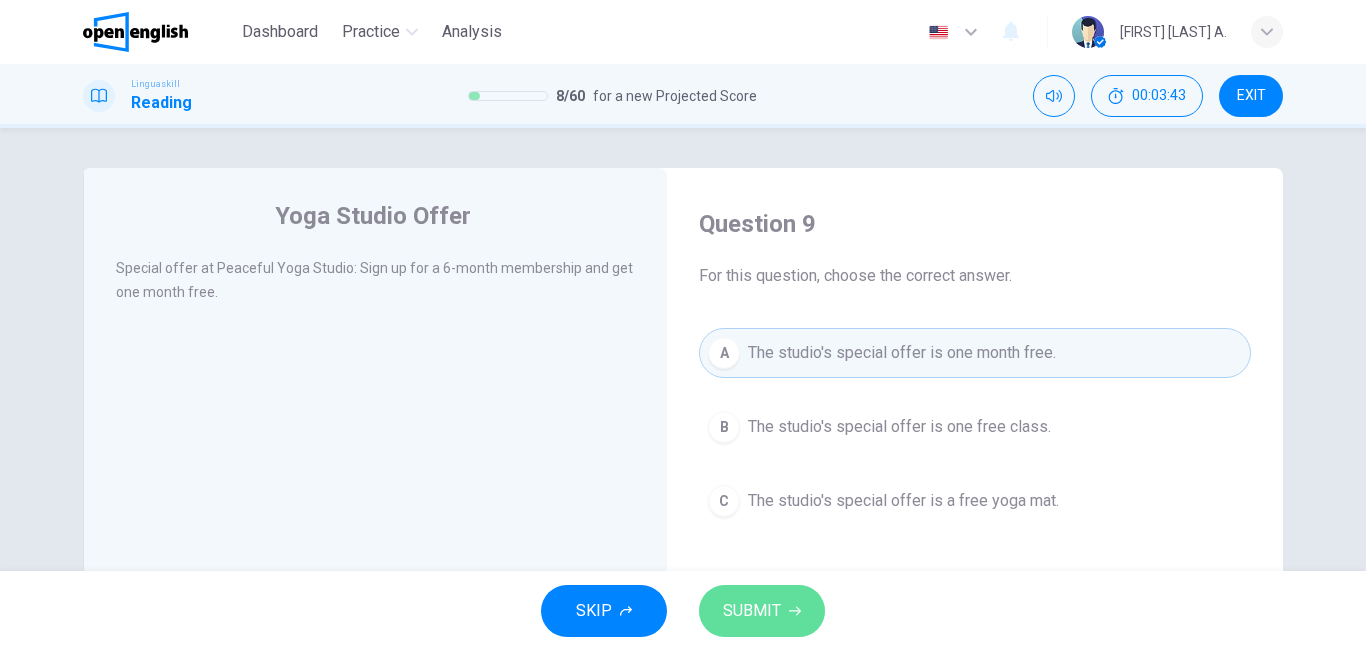 click on "SUBMIT" at bounding box center [762, 611] 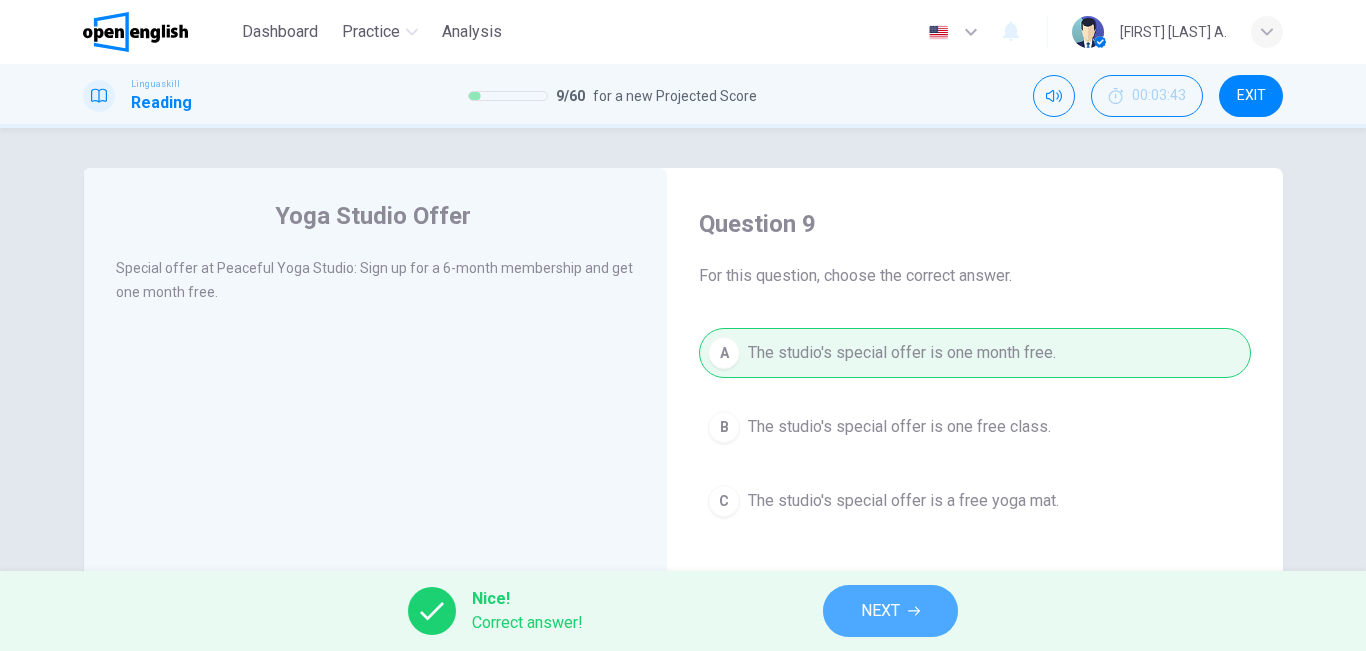 click on "NEXT" at bounding box center (880, 611) 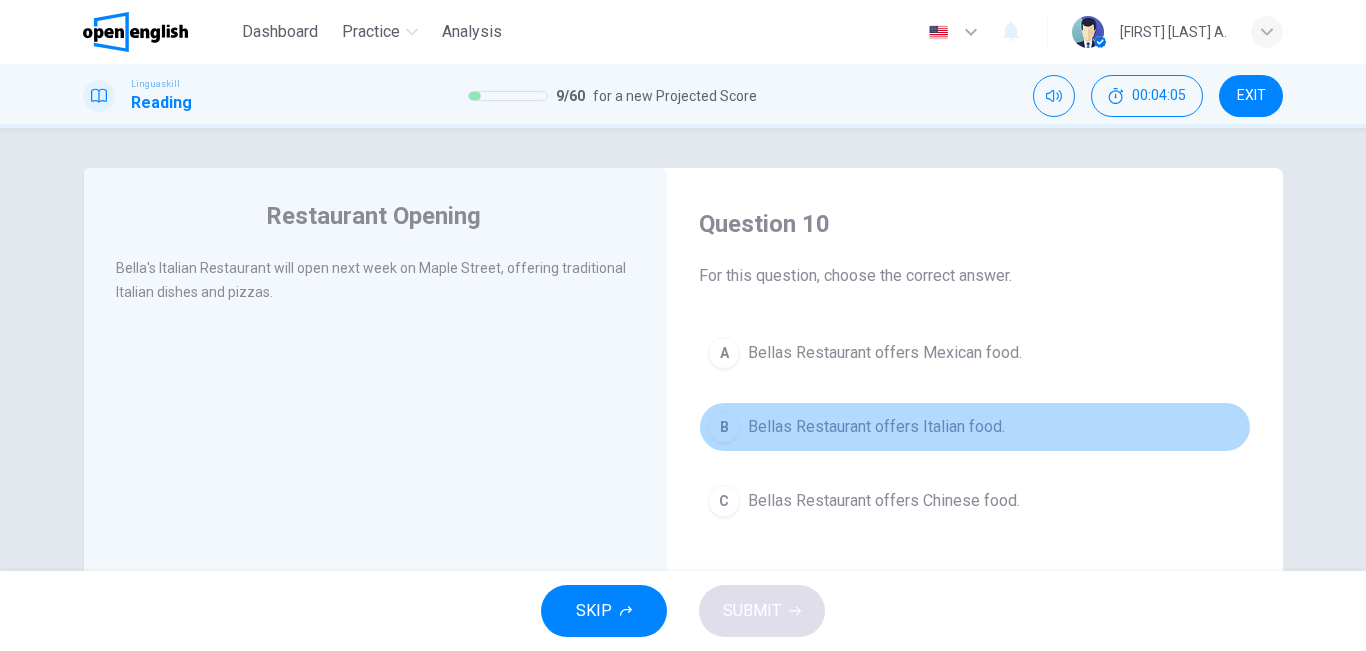 click on "B Bellas Restaurant offers Italian food." at bounding box center (975, 427) 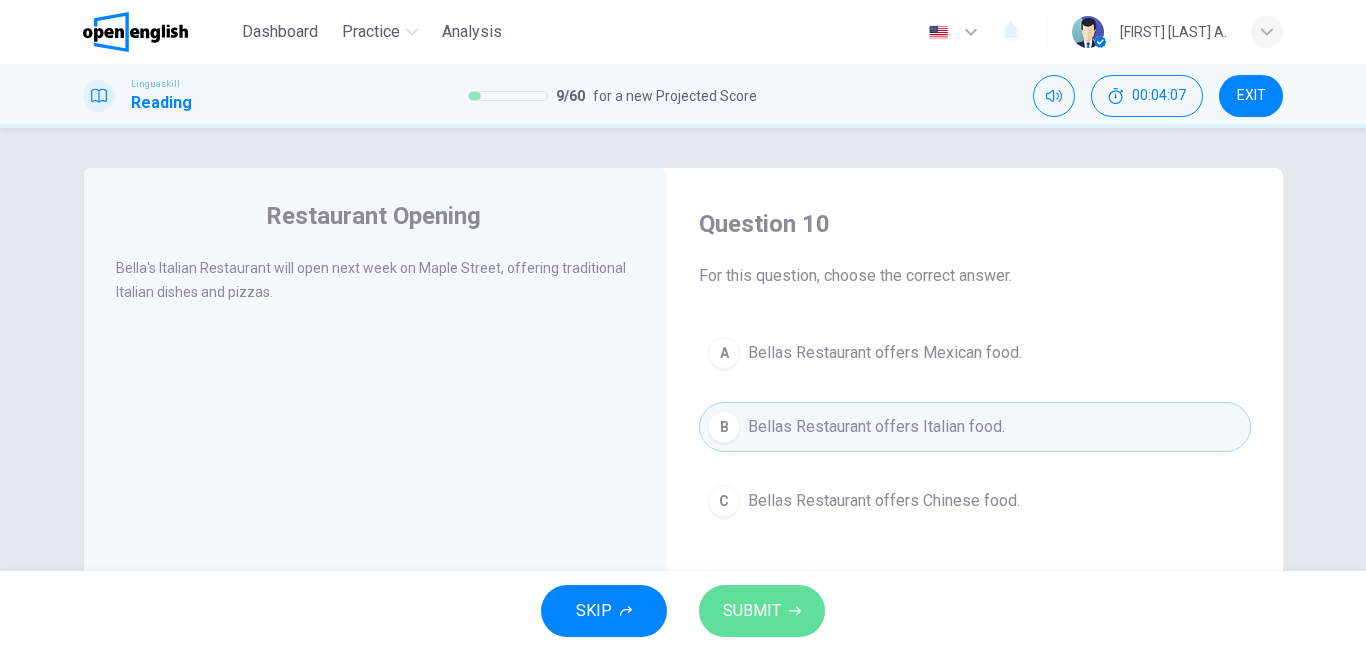 click on "SUBMIT" at bounding box center [762, 611] 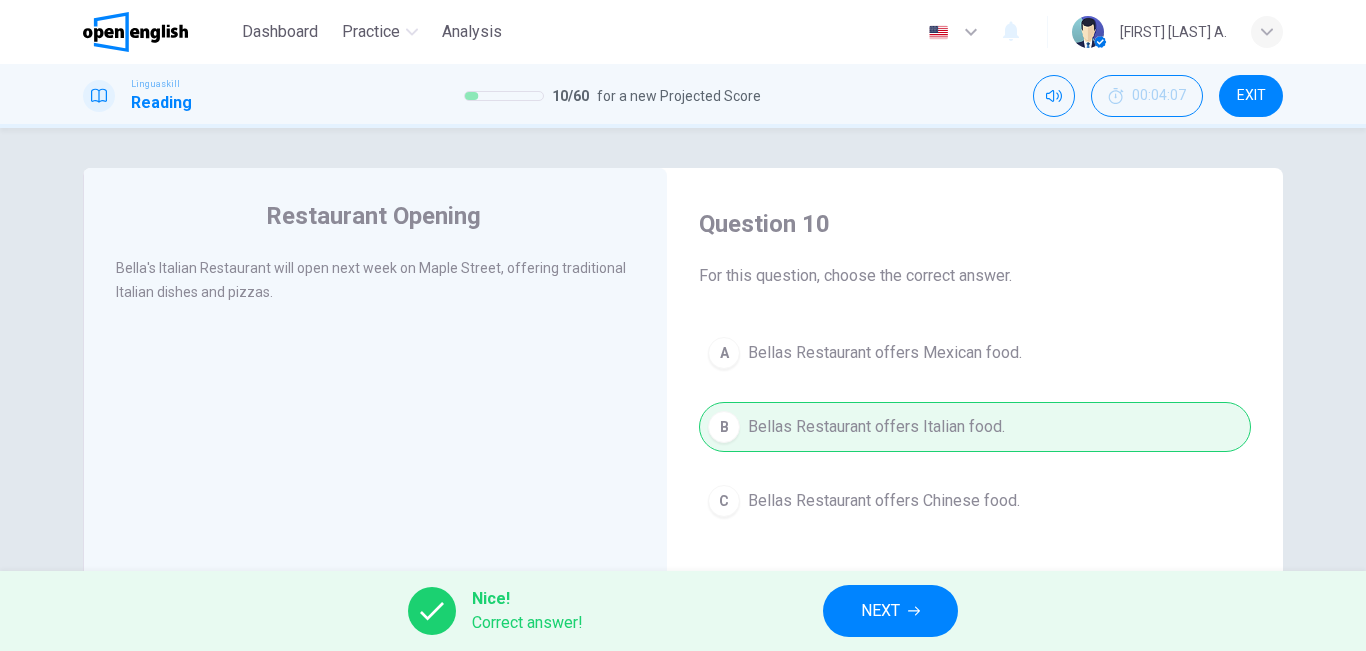 click on "NEXT" at bounding box center [890, 611] 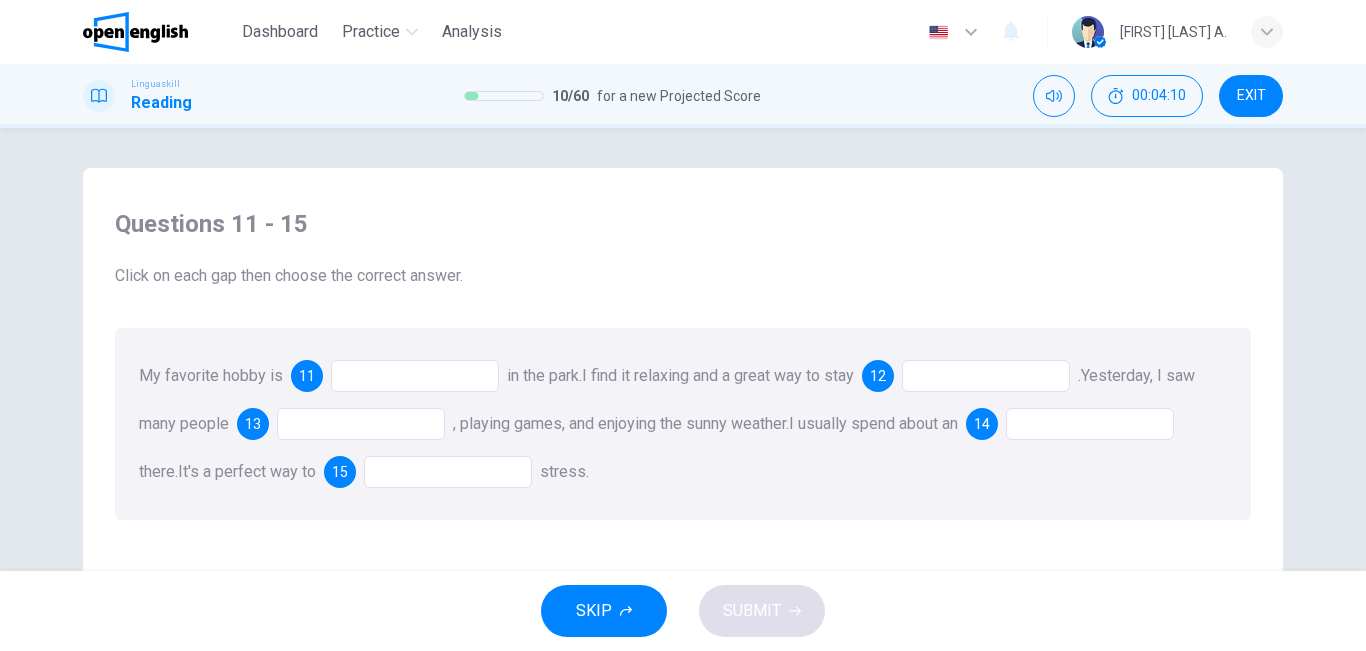 click at bounding box center [415, 376] 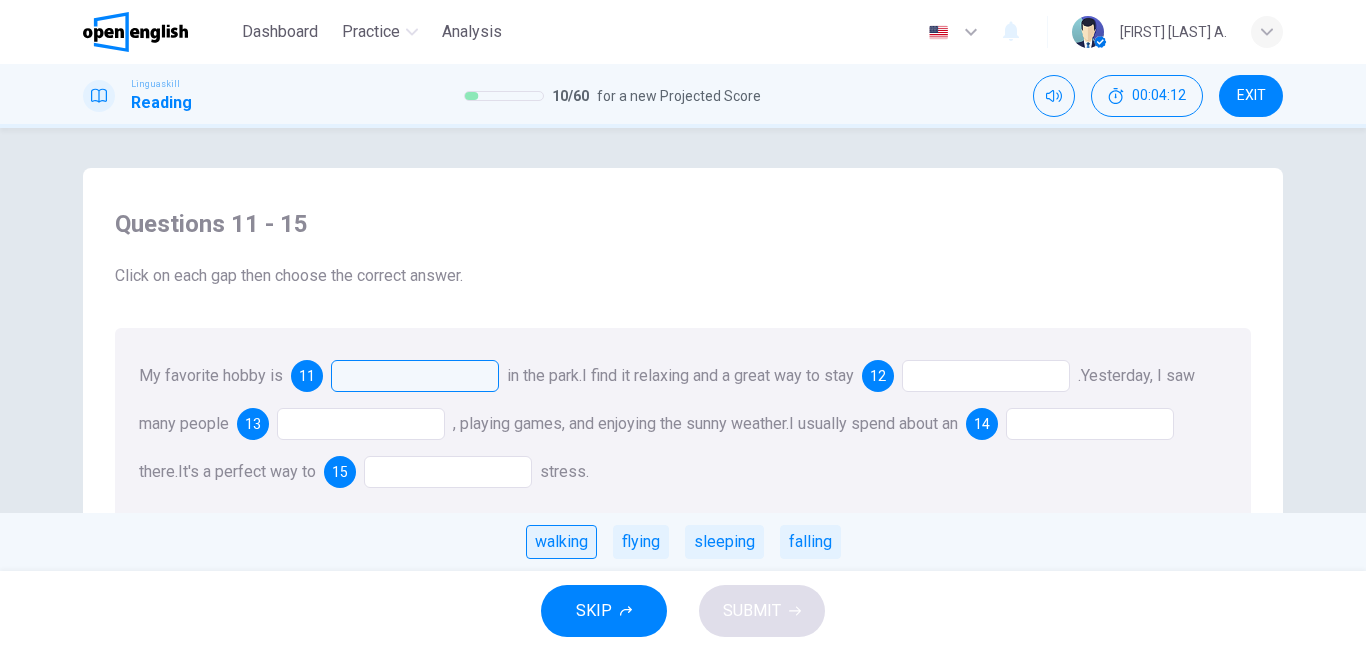 click on "walking" at bounding box center (561, 542) 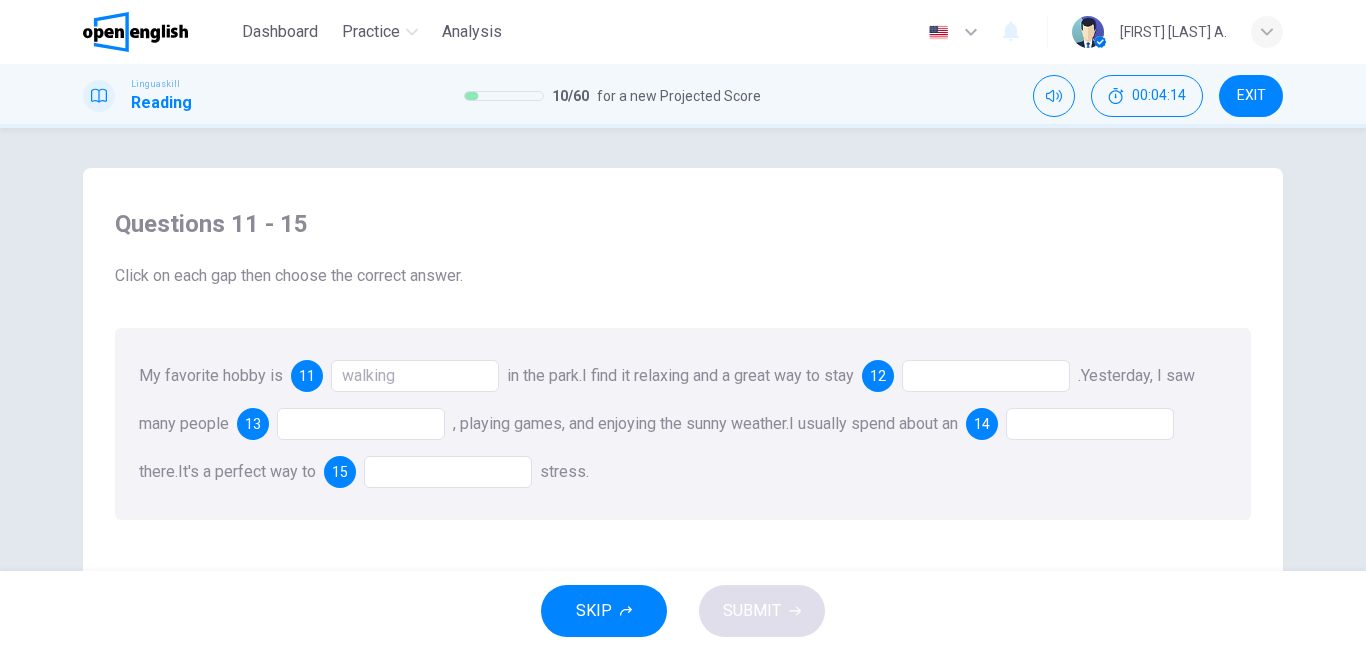 click on "My favorite hobby is  11 walking  in the park. I find it relaxing and a great way to stay  12 . Yesterday, I saw many people  13 , playing games, and enjoying the sunny weather. I usually spend about an  14  there. It's a perfect way to  15  stress." at bounding box center (683, 424) 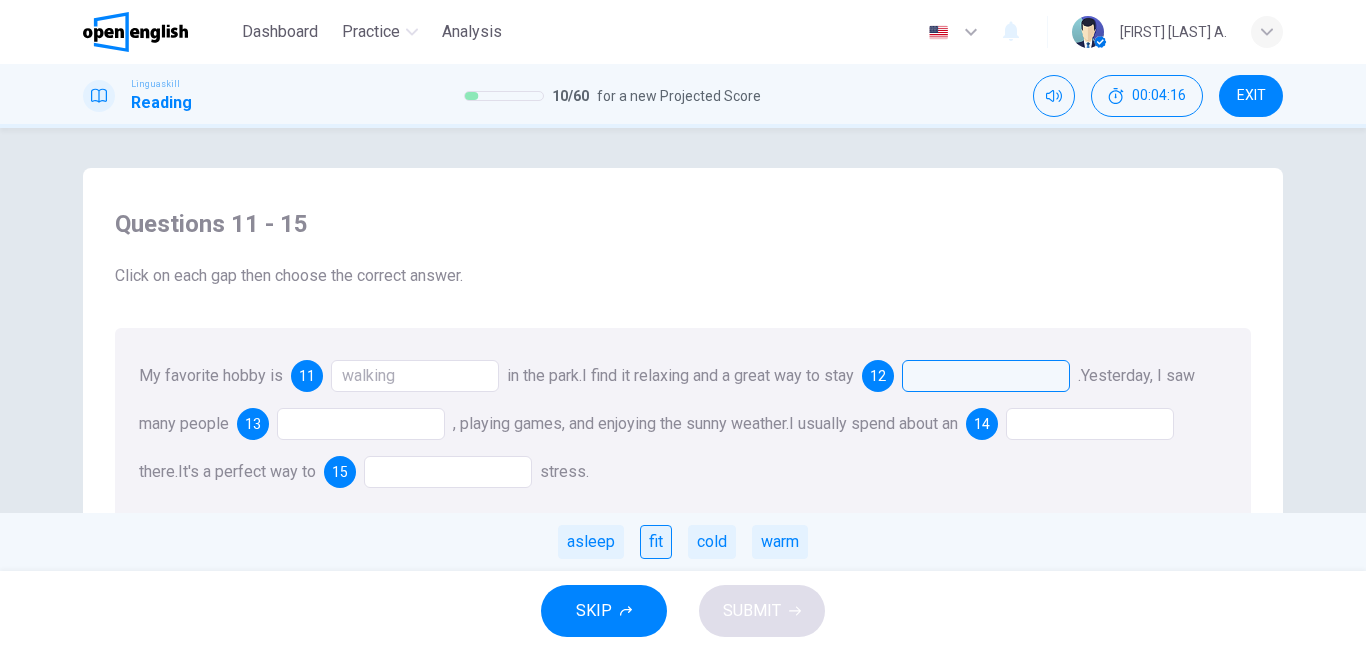 click on "fit" at bounding box center (656, 542) 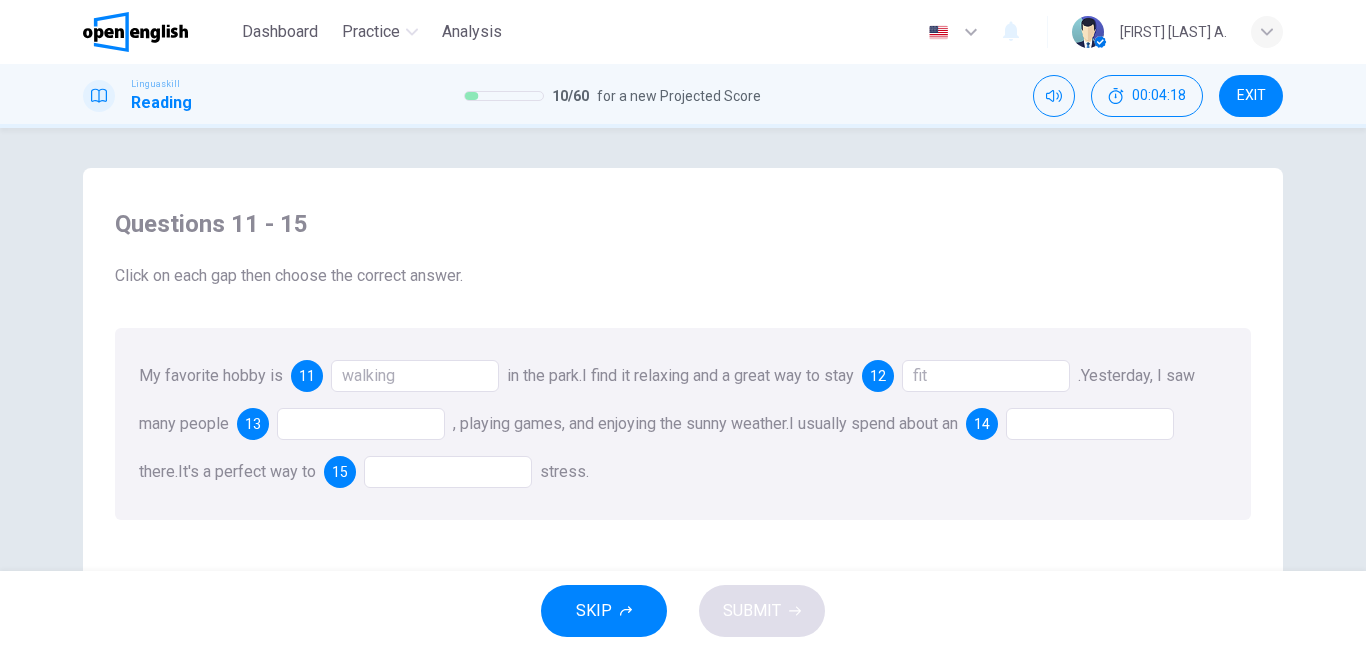 click at bounding box center [361, 424] 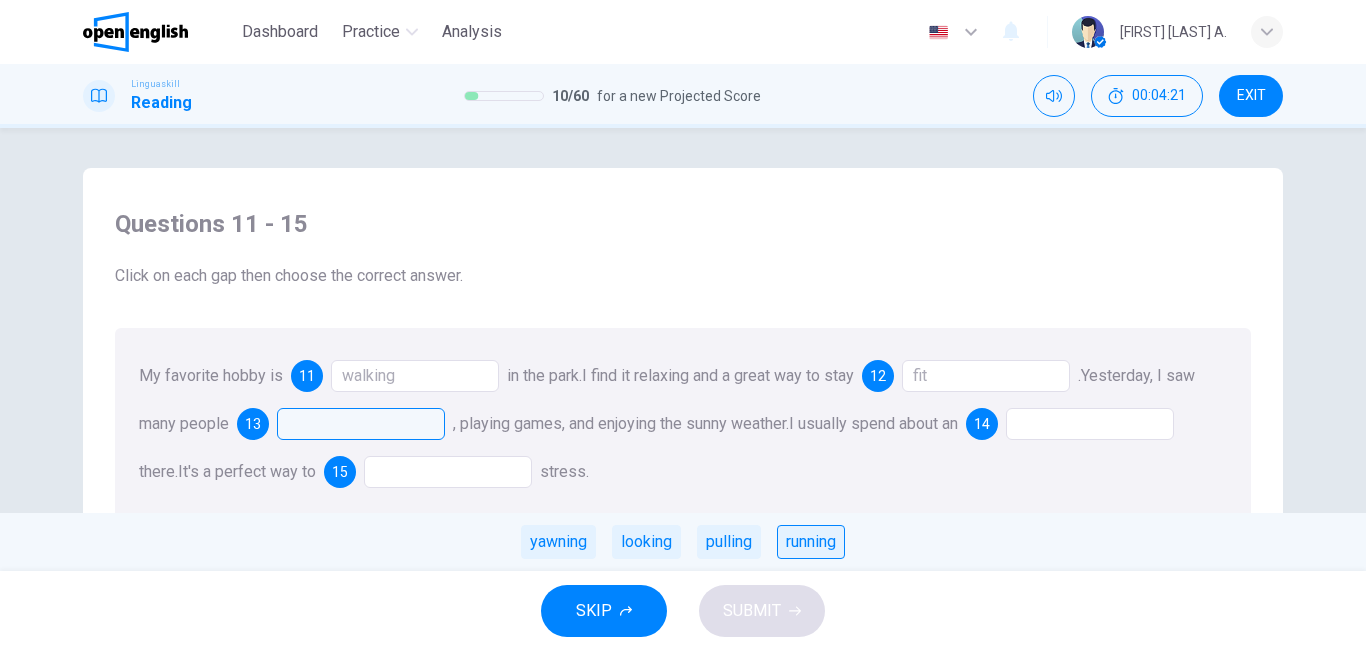 click on "running" at bounding box center (811, 542) 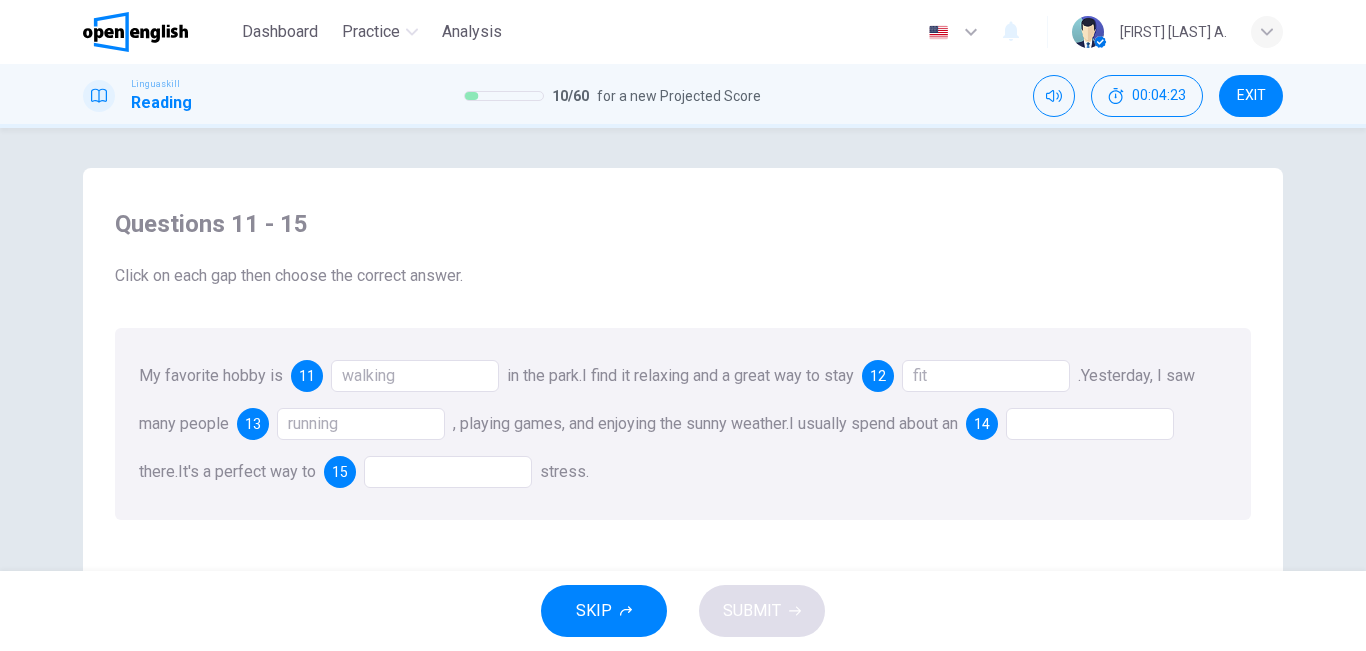 click at bounding box center [1090, 424] 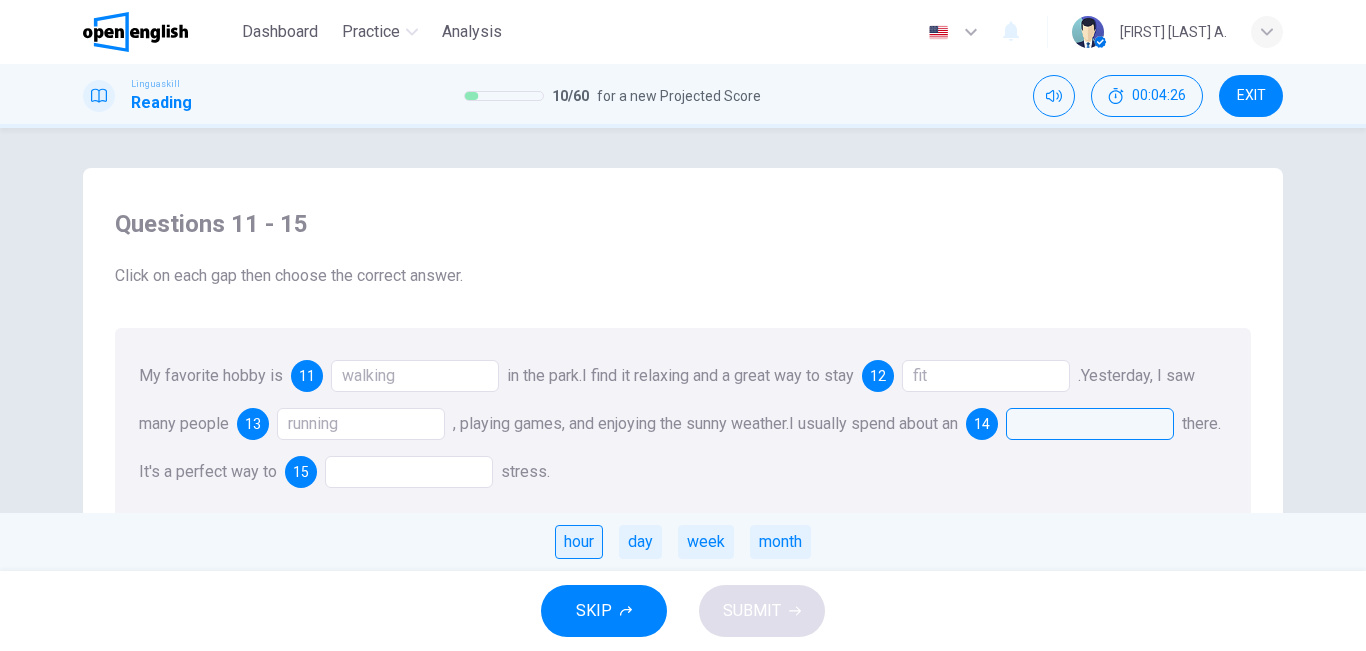 click on "hour" at bounding box center (579, 542) 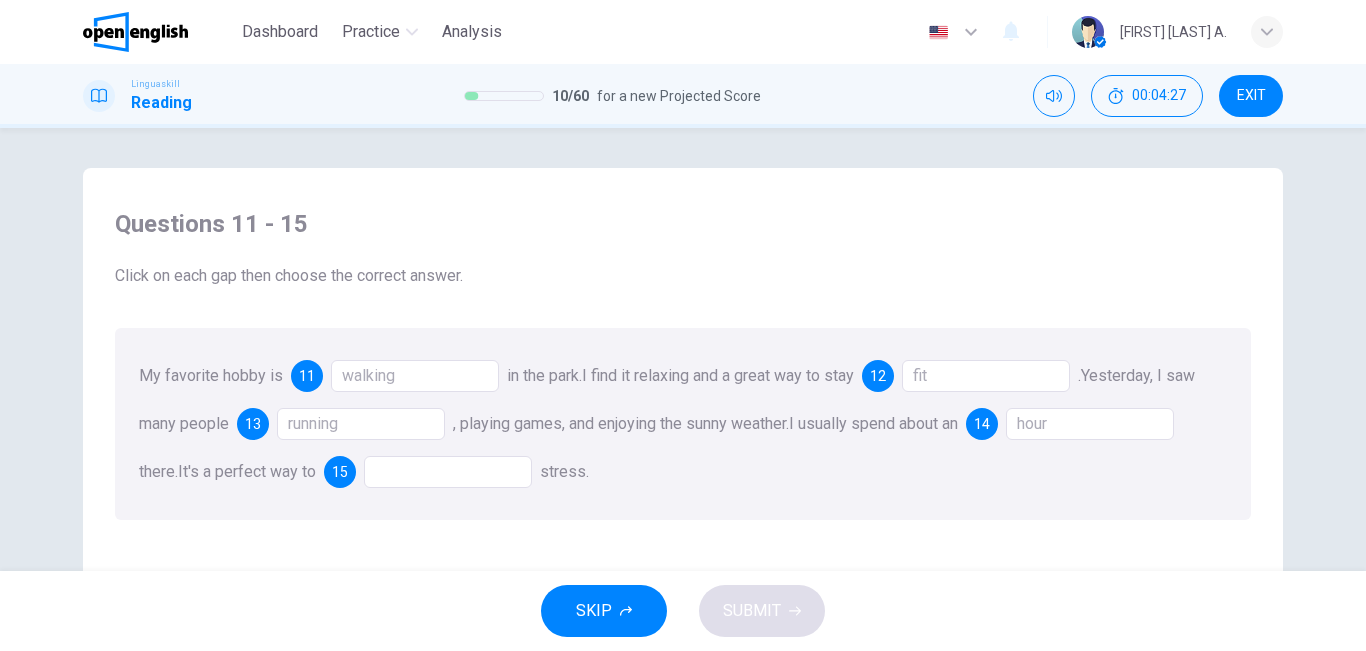 click at bounding box center (448, 472) 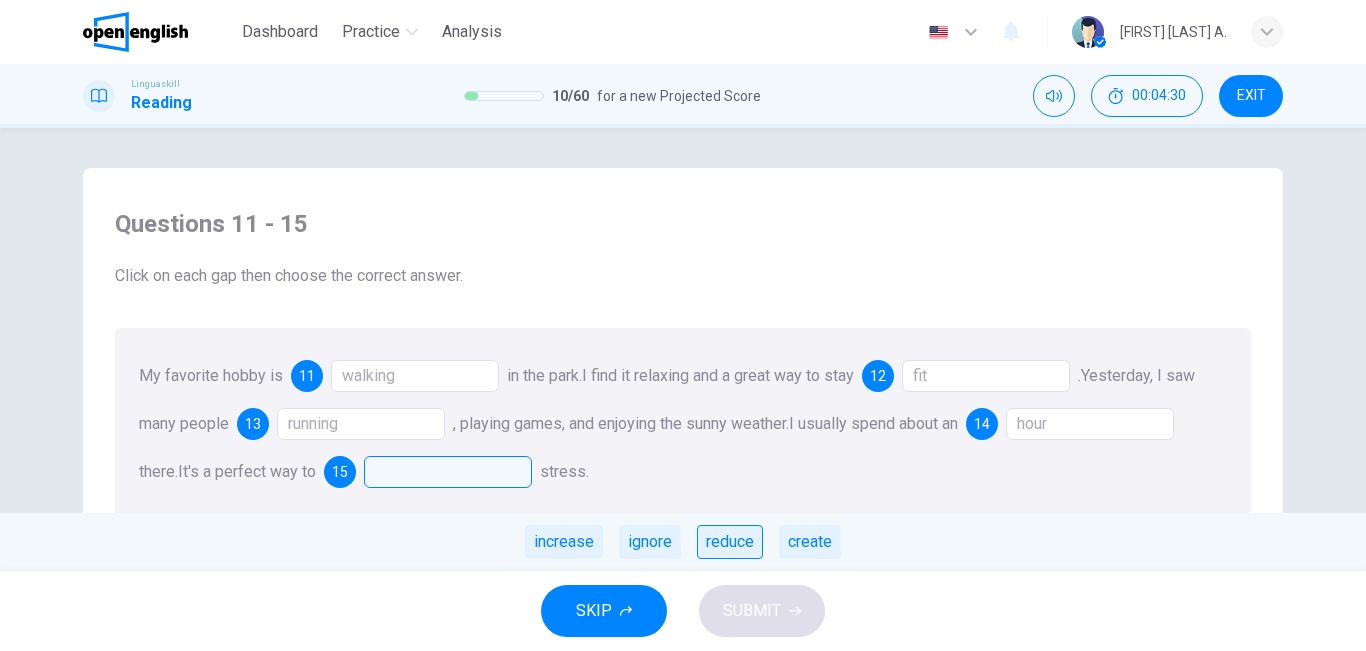 click on "reduce" at bounding box center [730, 542] 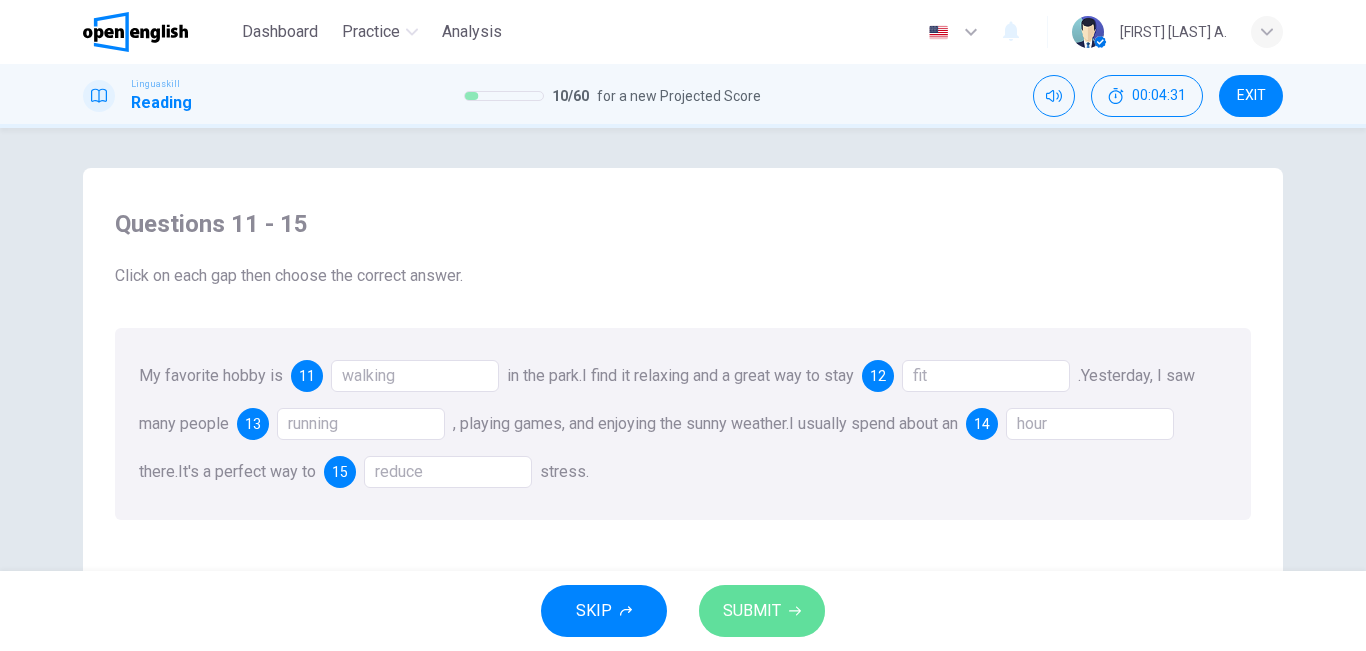 click on "SUBMIT" at bounding box center [762, 611] 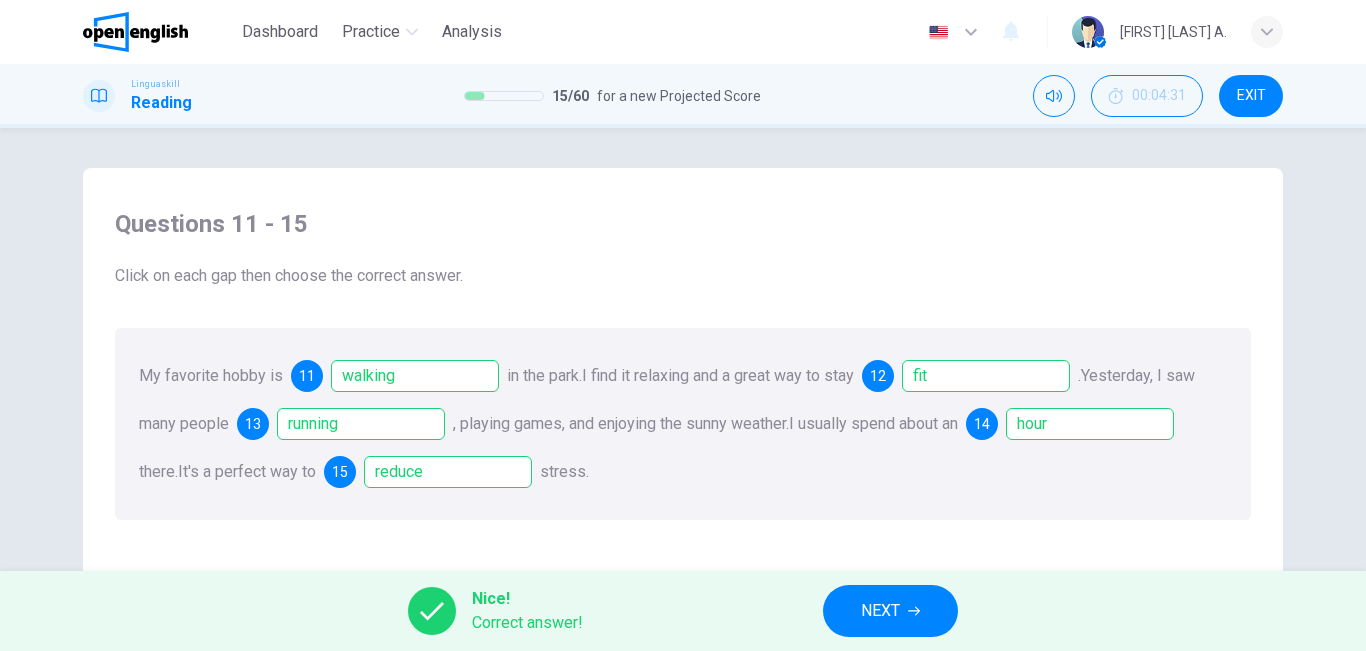 click on "NEXT" at bounding box center (890, 611) 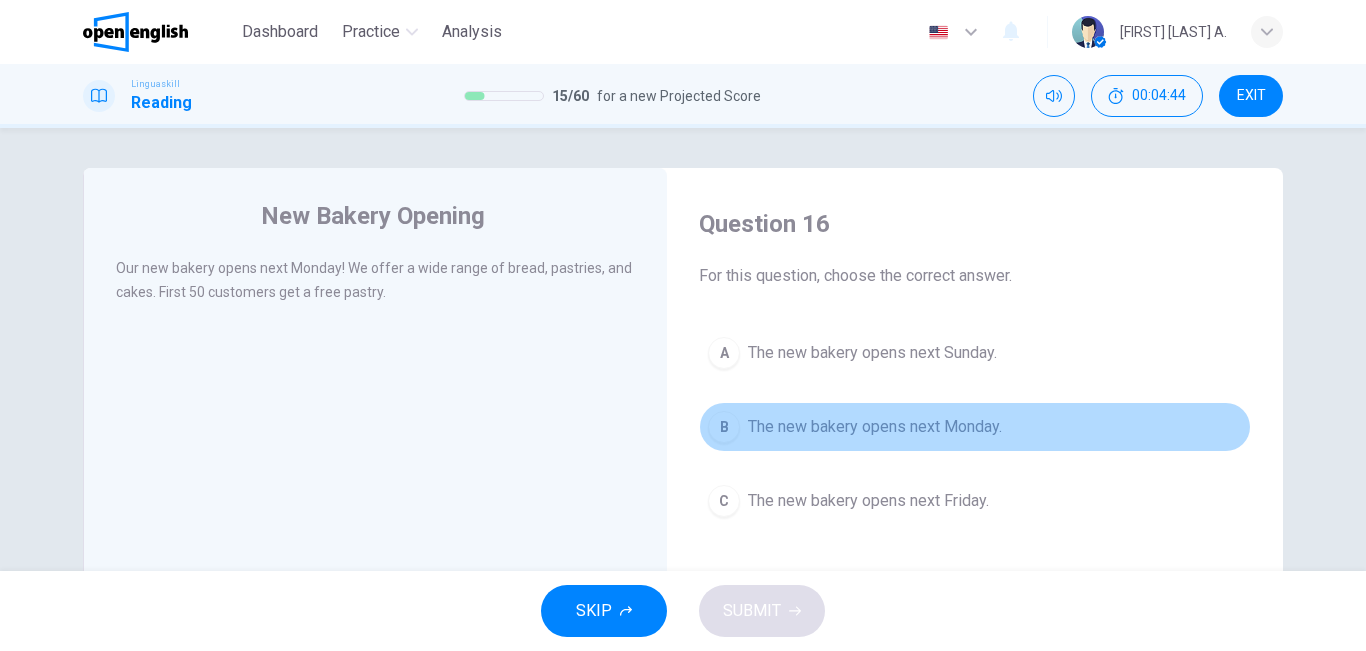 click on "B The new bakery opens next Monday." at bounding box center [975, 427] 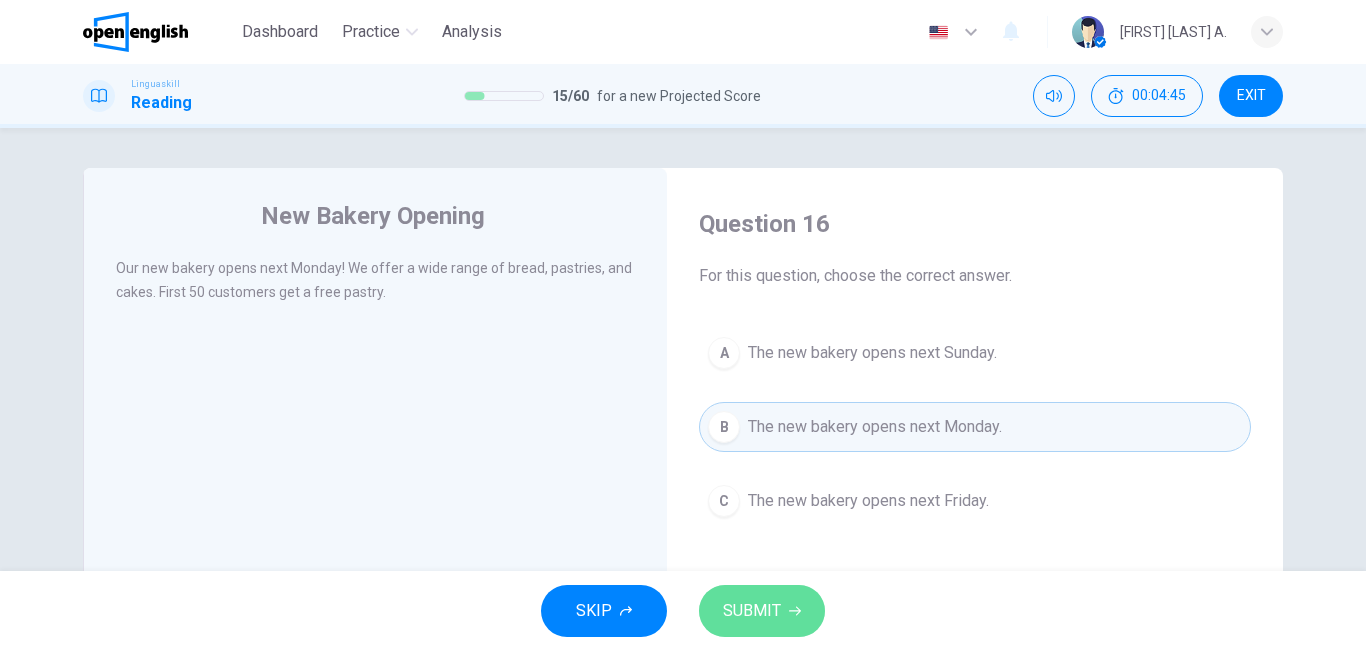 click on "SUBMIT" at bounding box center (752, 611) 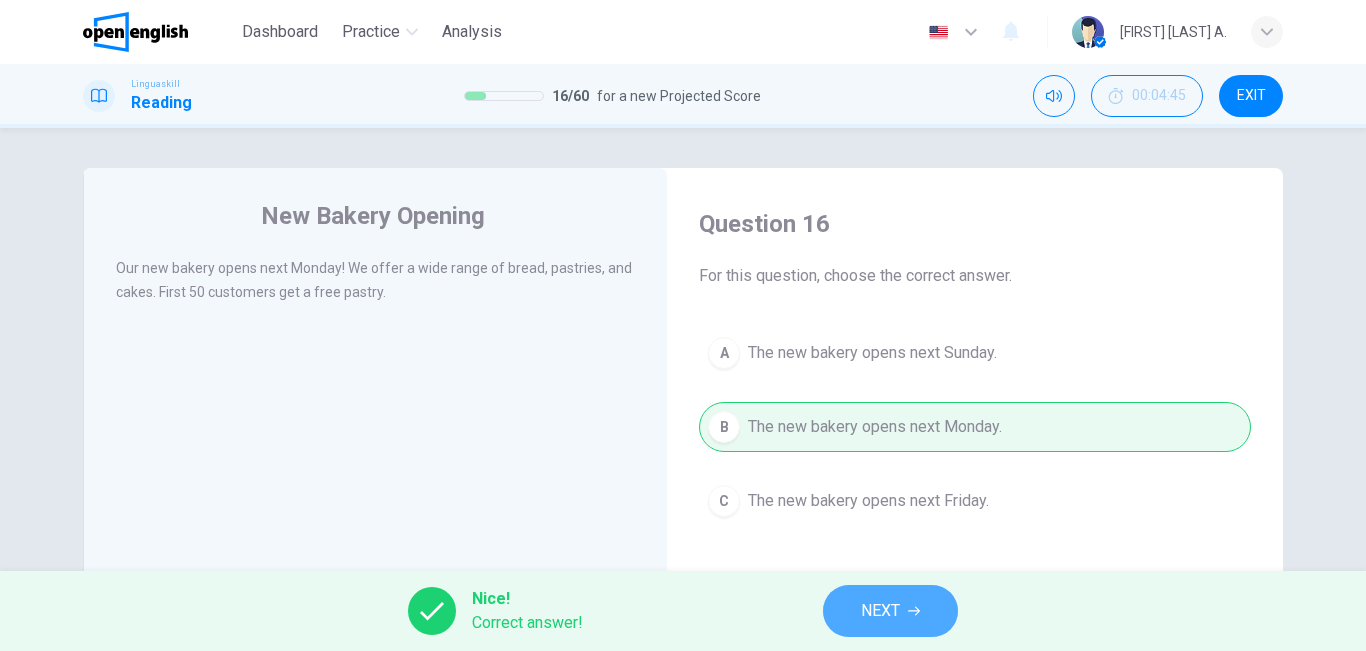 click on "NEXT" at bounding box center (890, 611) 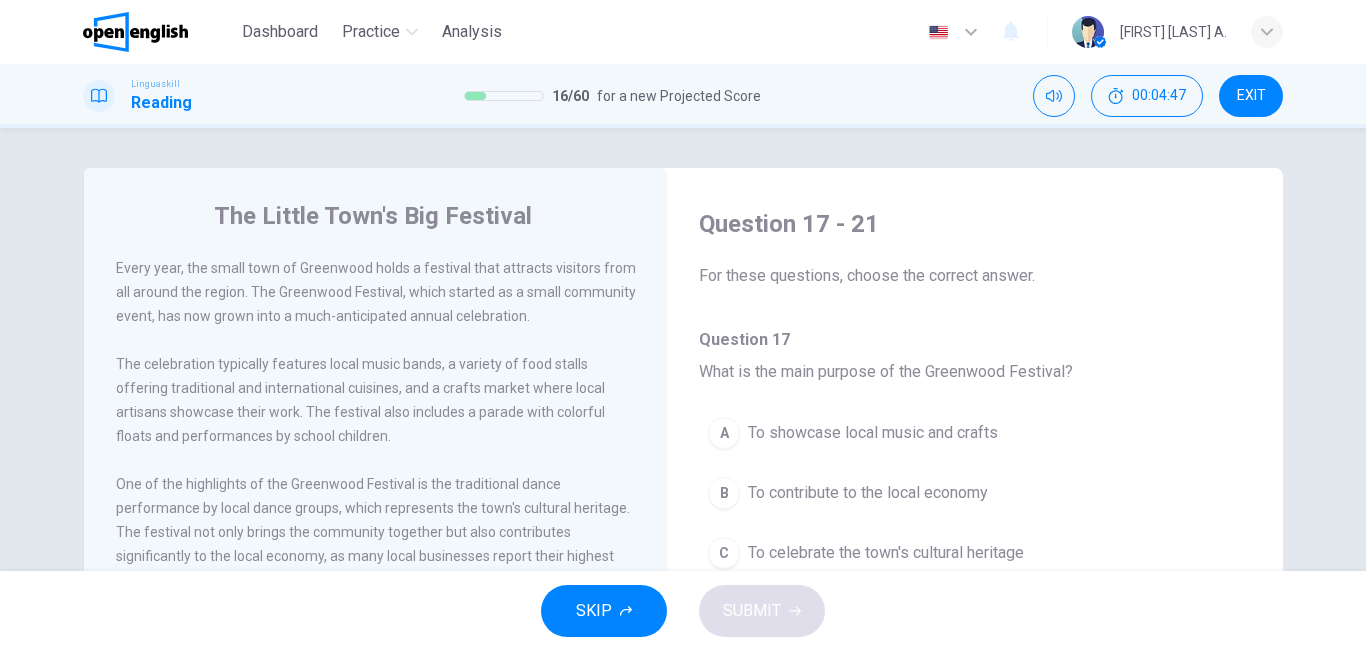 click on "For these questions, choose the correct answer." at bounding box center [975, 276] 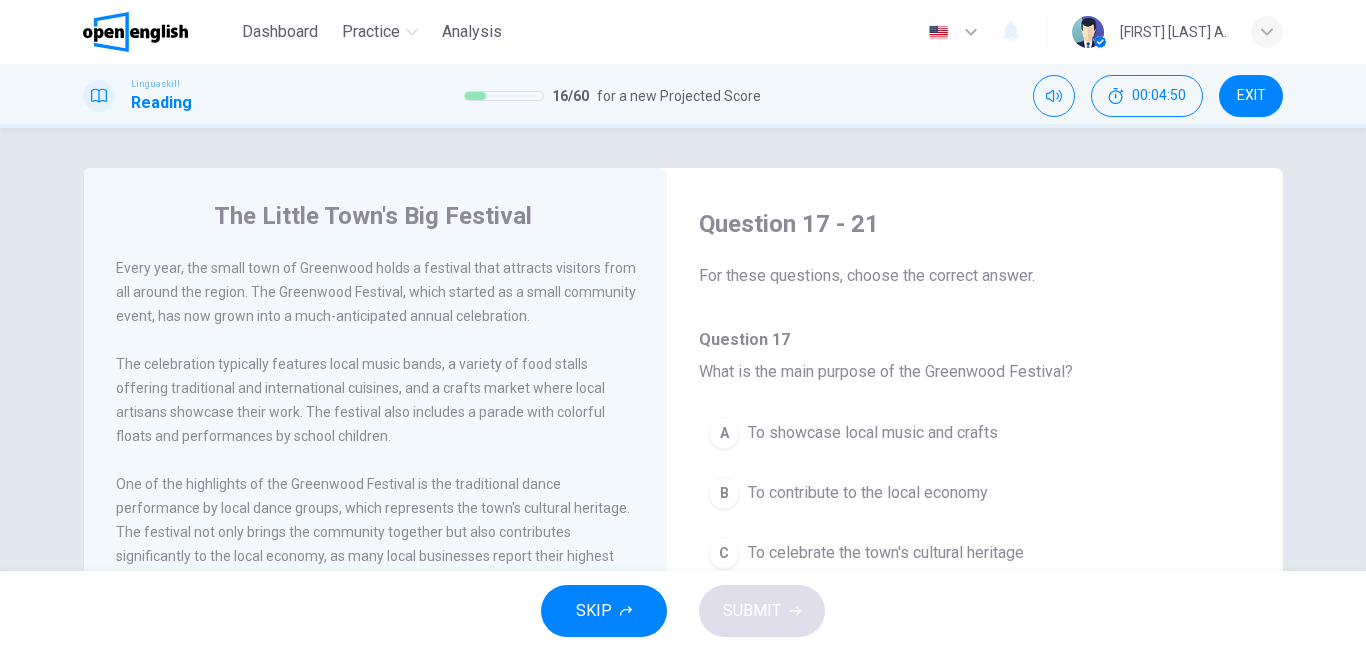 click on "Question 17 - 21" at bounding box center (975, 224) 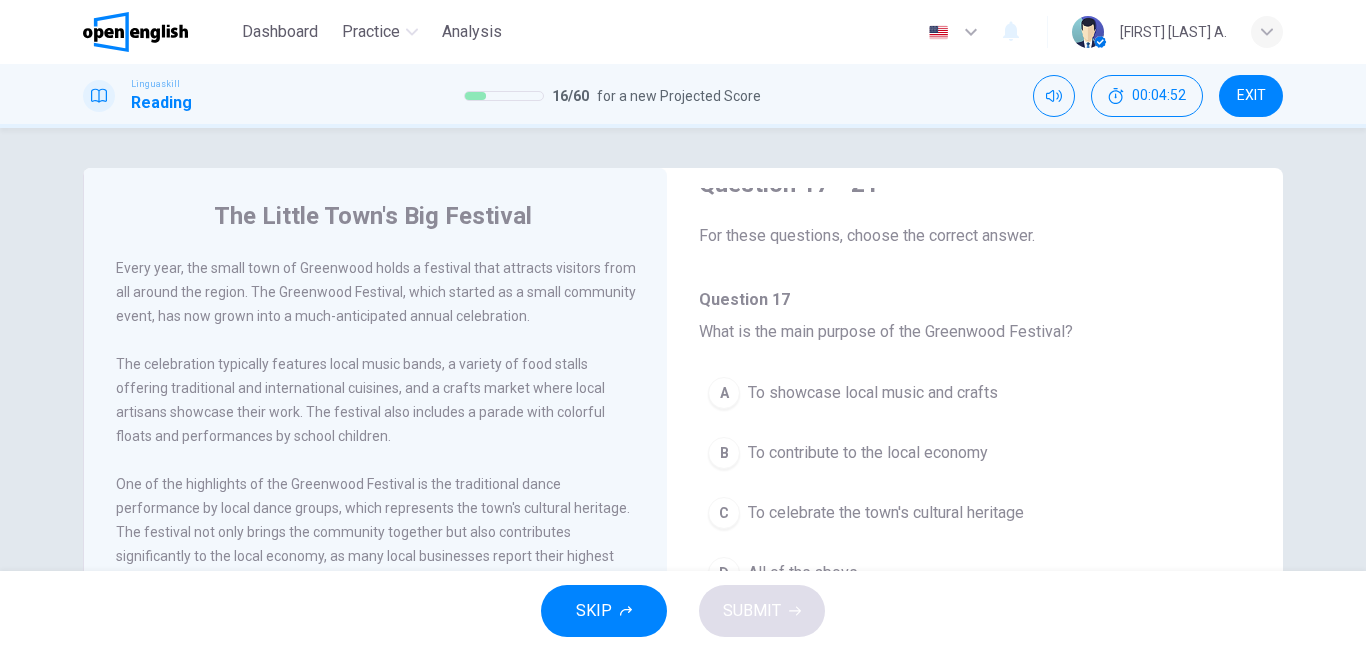 click on "The Little Town's Big Festival" at bounding box center [389, 216] 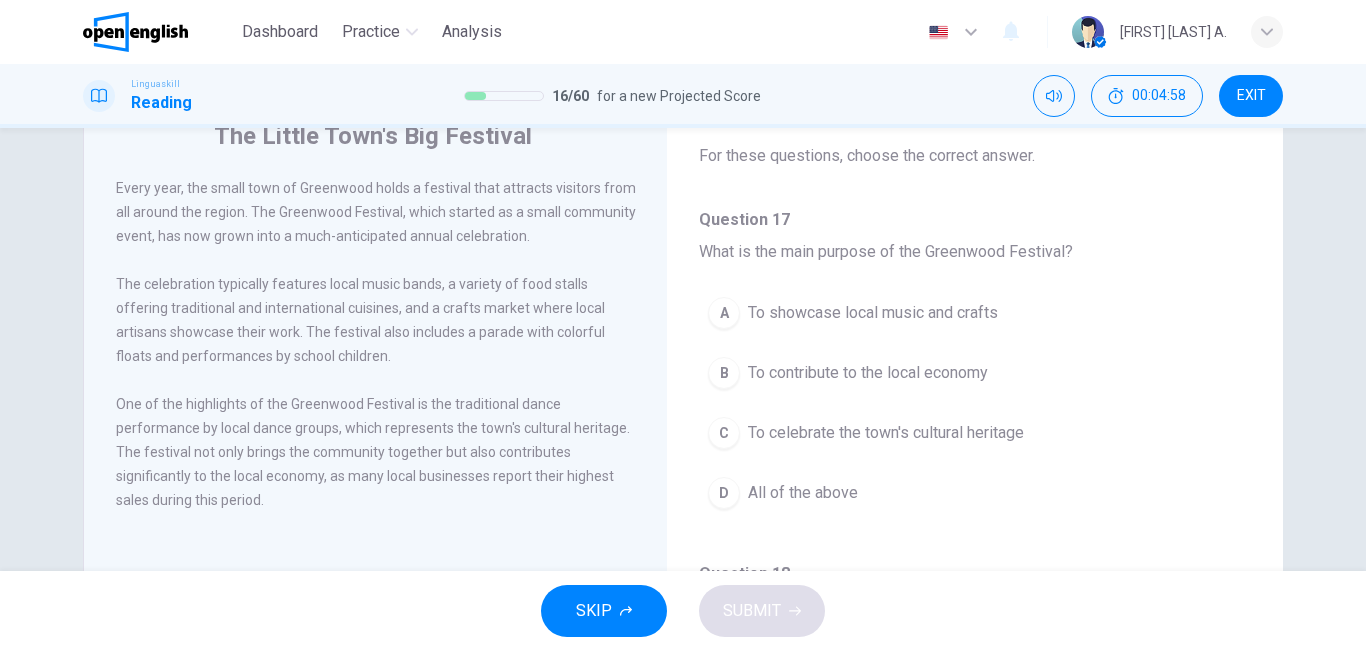 scroll, scrollTop: 40, scrollLeft: 0, axis: vertical 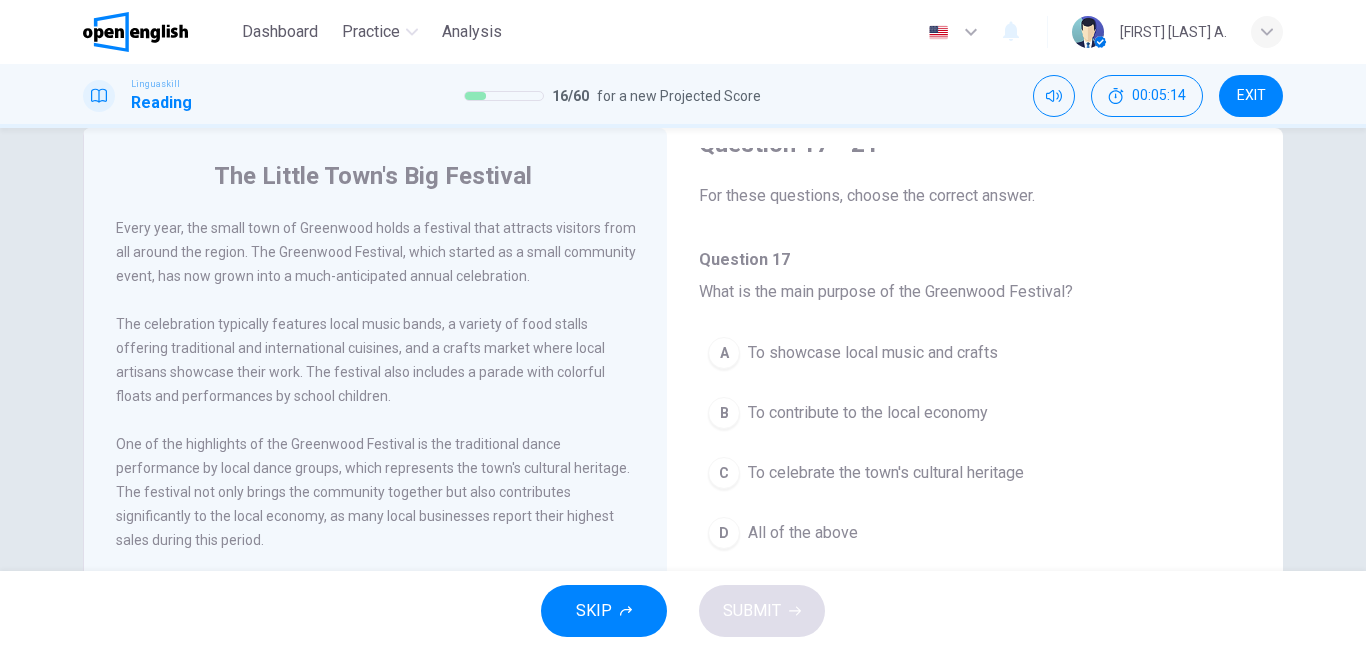 click on "The Little Town's Big Festival Every year, the small town of Greenwood holds a festival that attracts visitors from all around the region. The Greenwood Festival, which started as a small community event, has now grown into a much-anticipated annual celebration.  The celebration typically features local music bands, a variety of food stalls offering traditional and international cuisines, and a crafts market where local artisans showcase their work. The festival also includes a parade with colorful floats and performances by school children. One of the highlights of the Greenwood Festival is the traditional dance performance by local dance groups, which represents the town's cultural heritage. The festival not only brings the community together but also contributes significantly to the local economy, as many local businesses report their highest sales during this period." at bounding box center [375, 475] 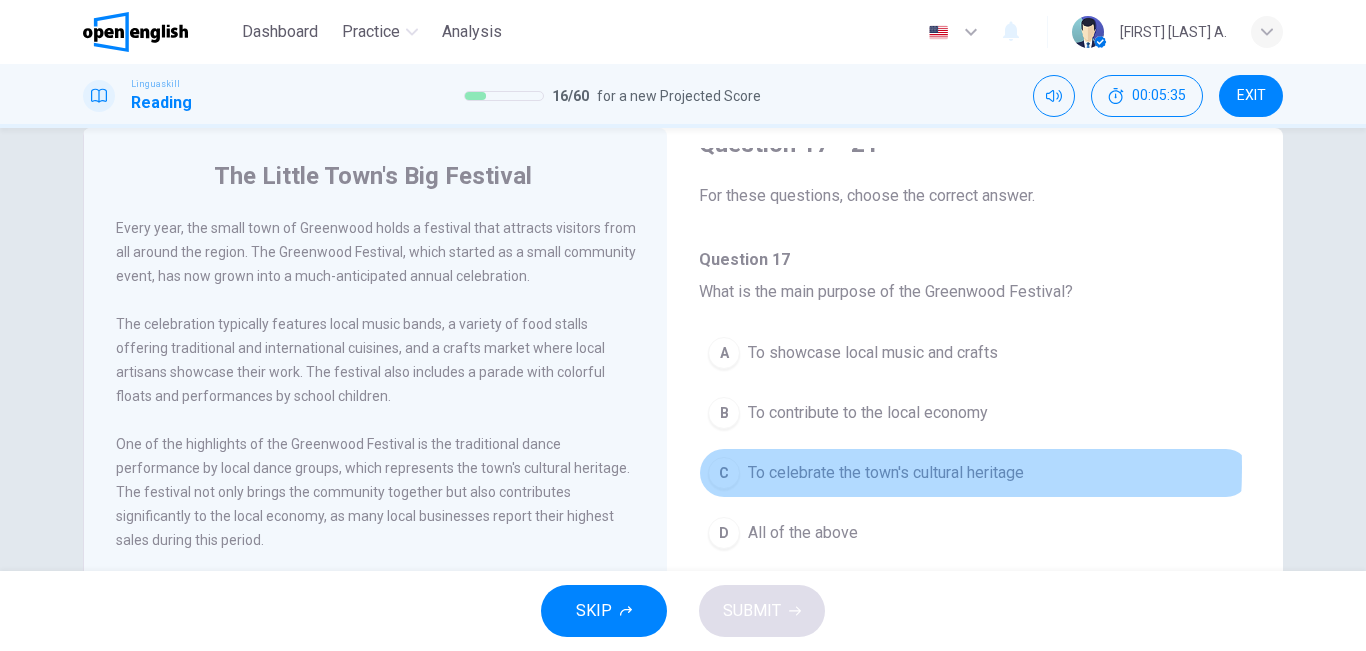 click on "To celebrate the town's cultural heritage" at bounding box center (886, 473) 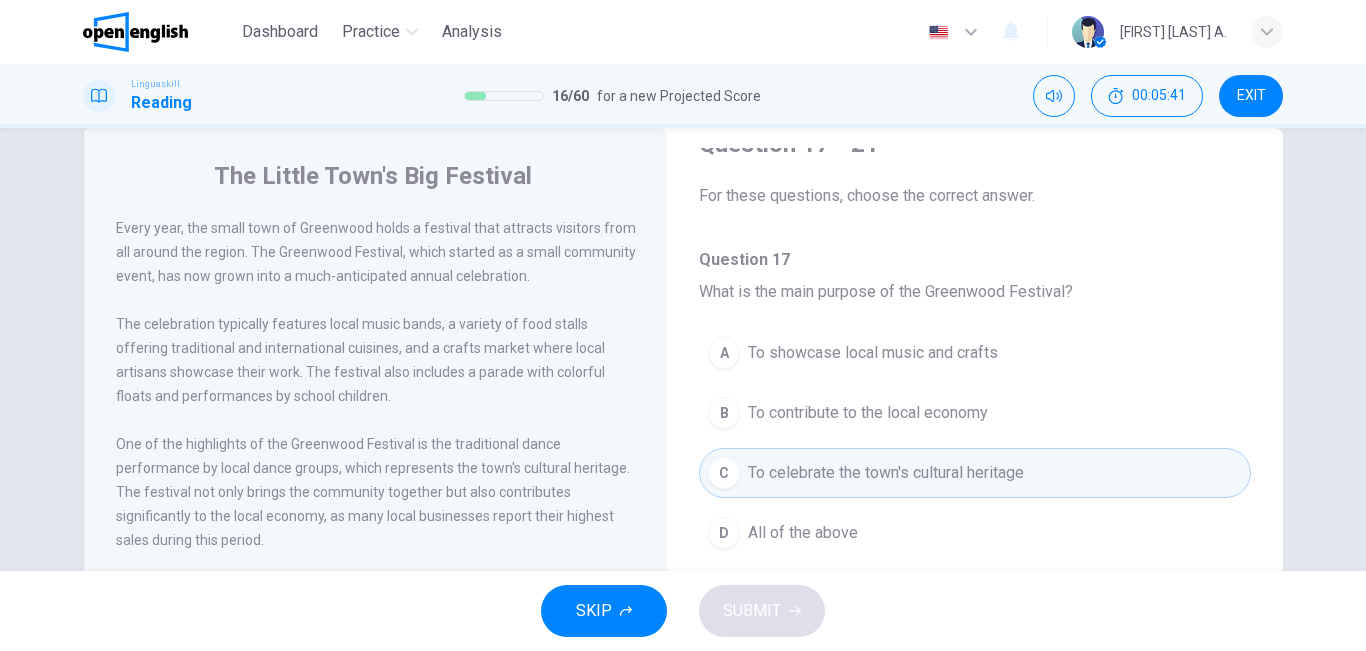 click on "Question   17" at bounding box center [975, 260] 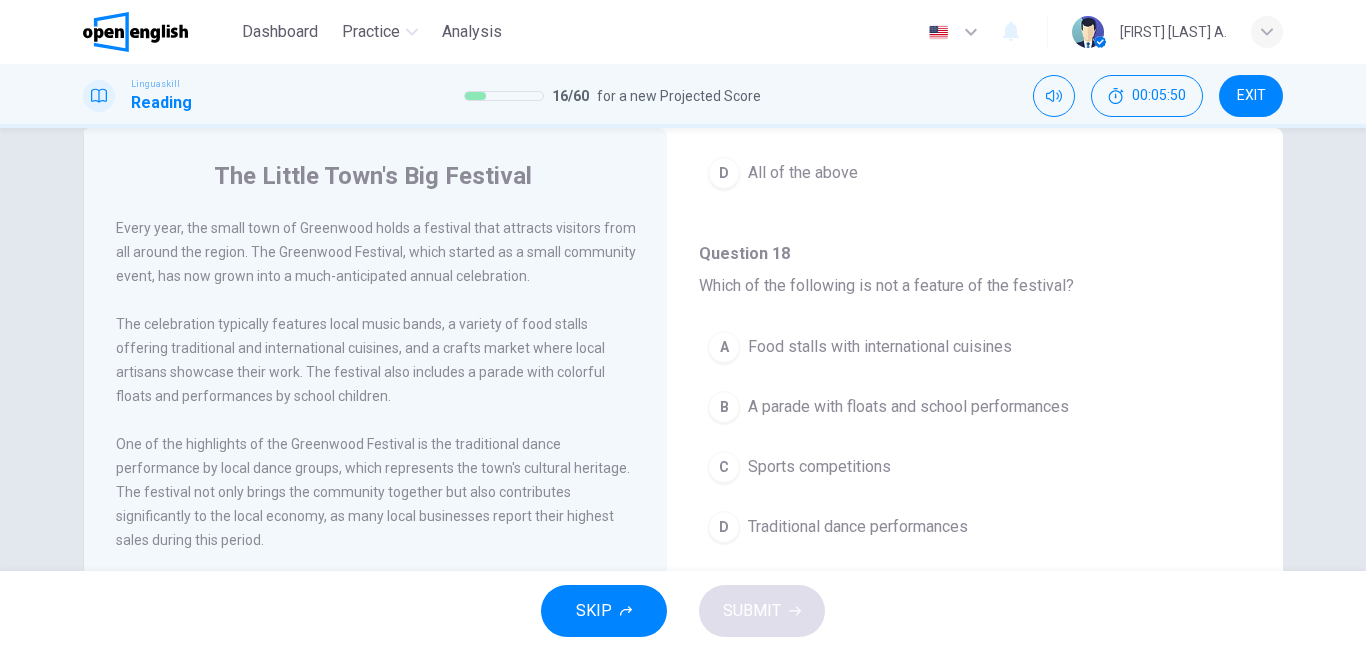 scroll, scrollTop: 440, scrollLeft: 0, axis: vertical 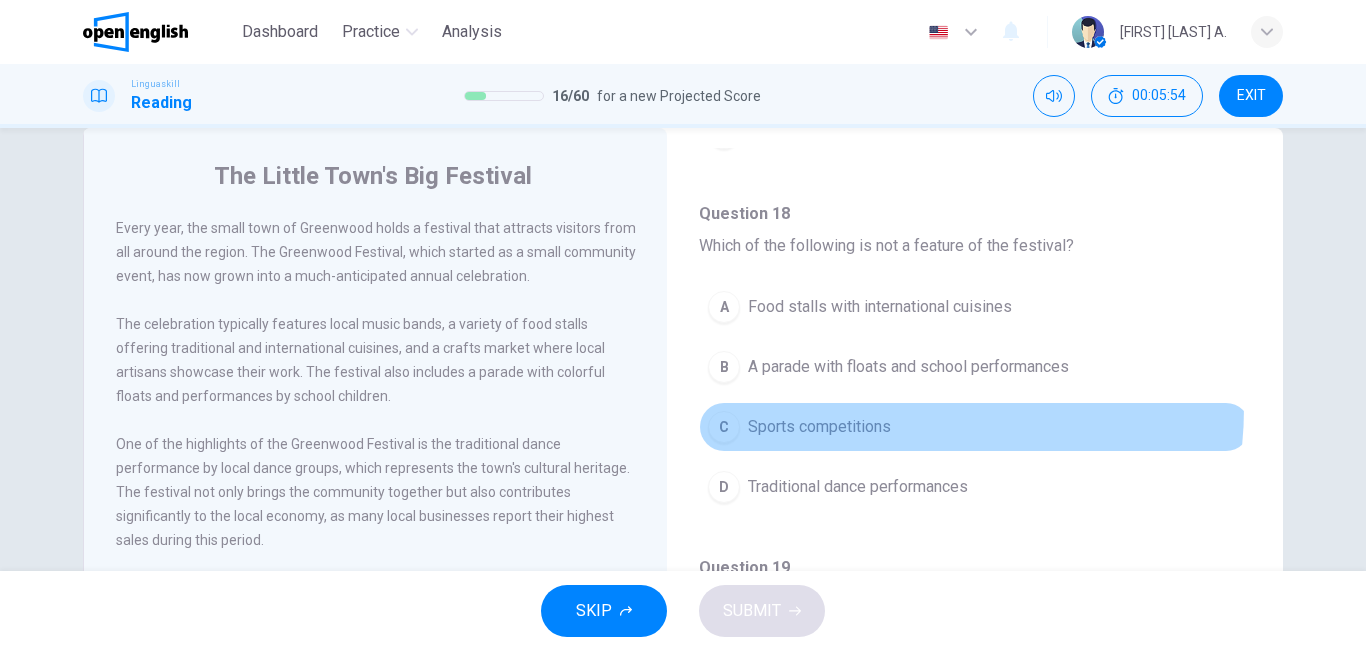 click on "C Sports competitions" at bounding box center (975, 427) 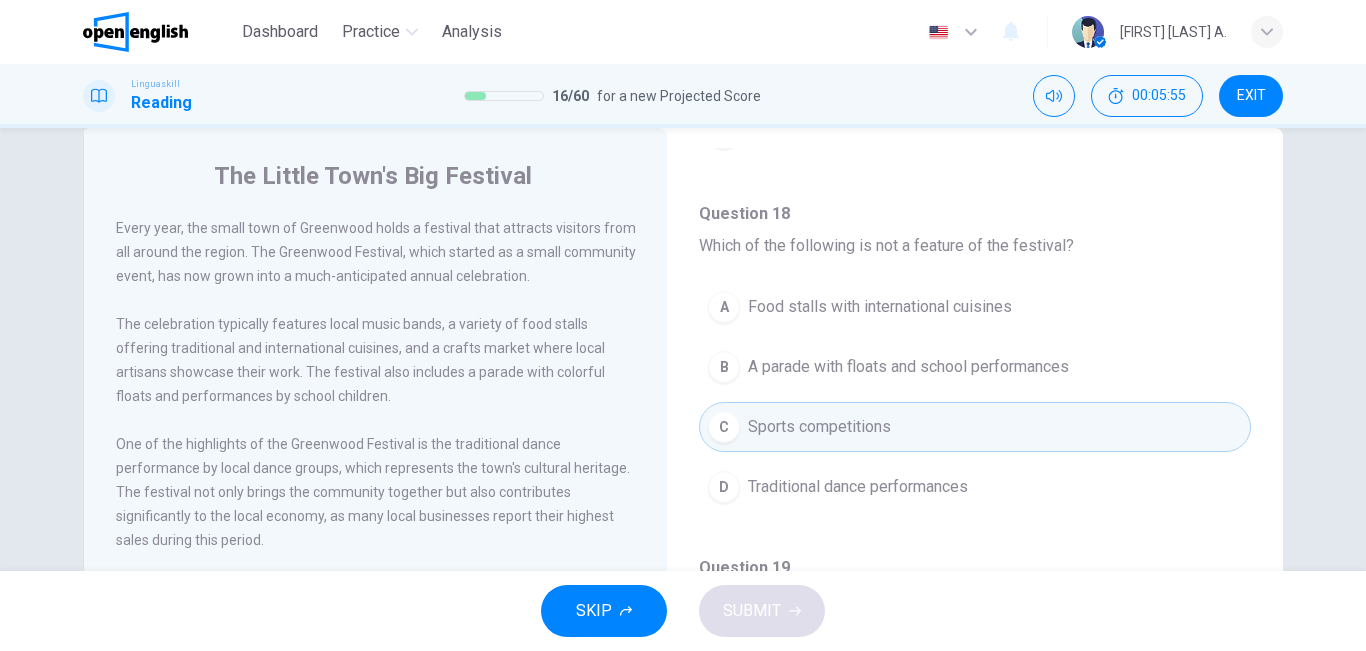 type 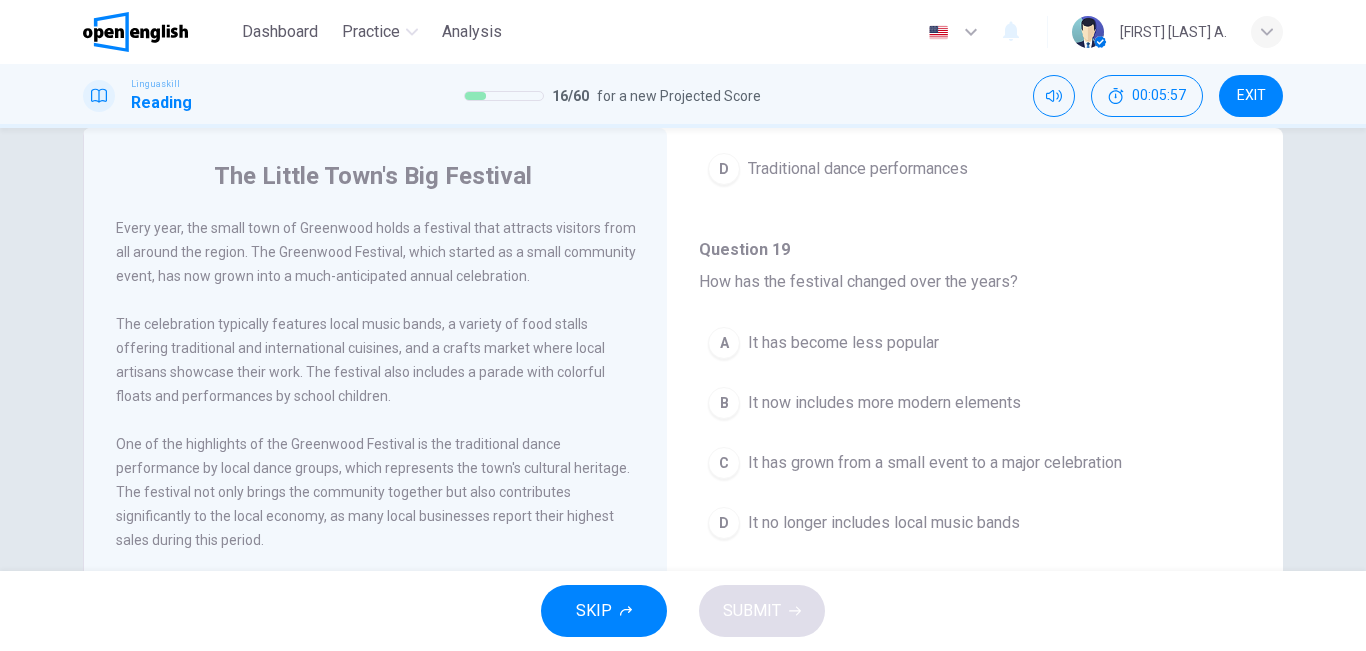 scroll, scrollTop: 800, scrollLeft: 0, axis: vertical 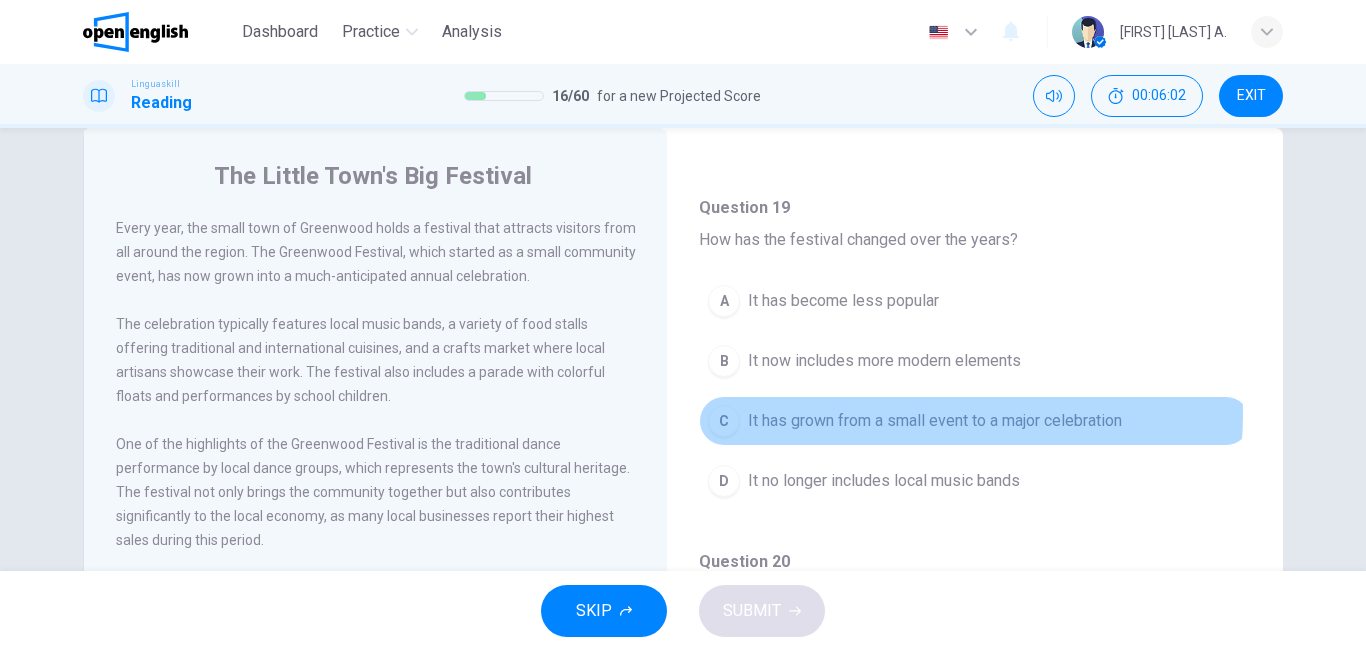 click on "It has grown from a small event to a major celebration" at bounding box center [935, 421] 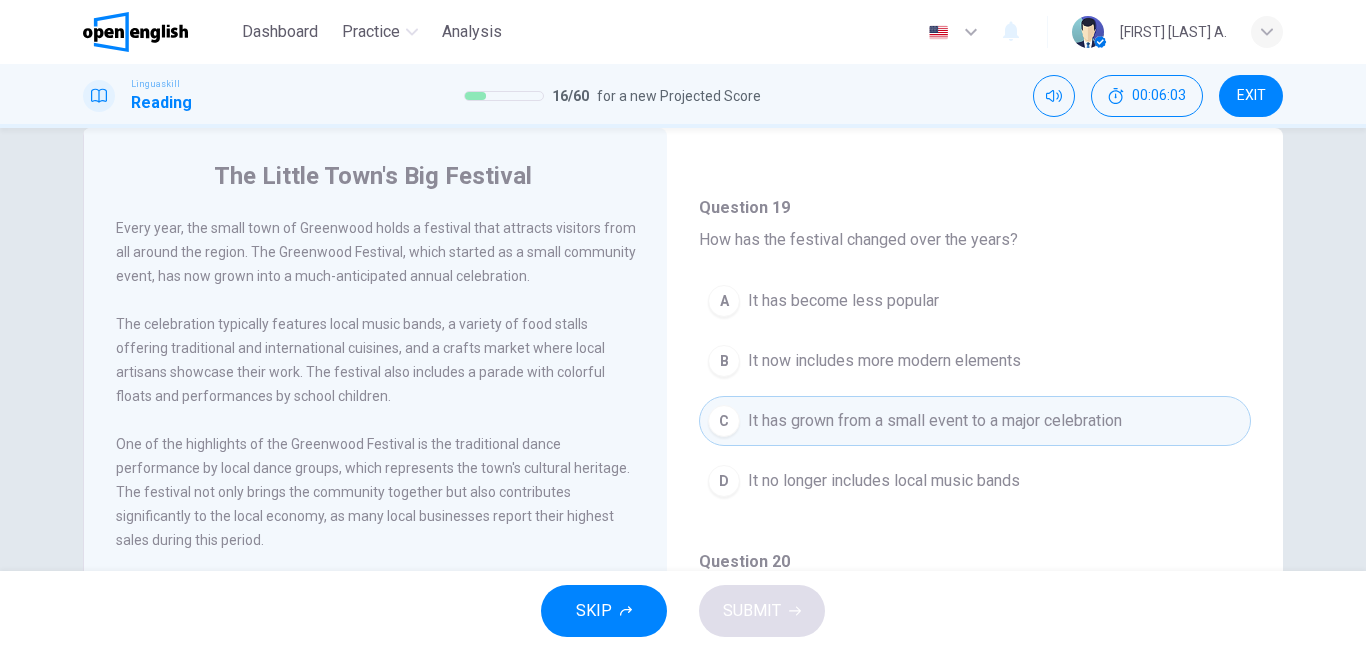 type 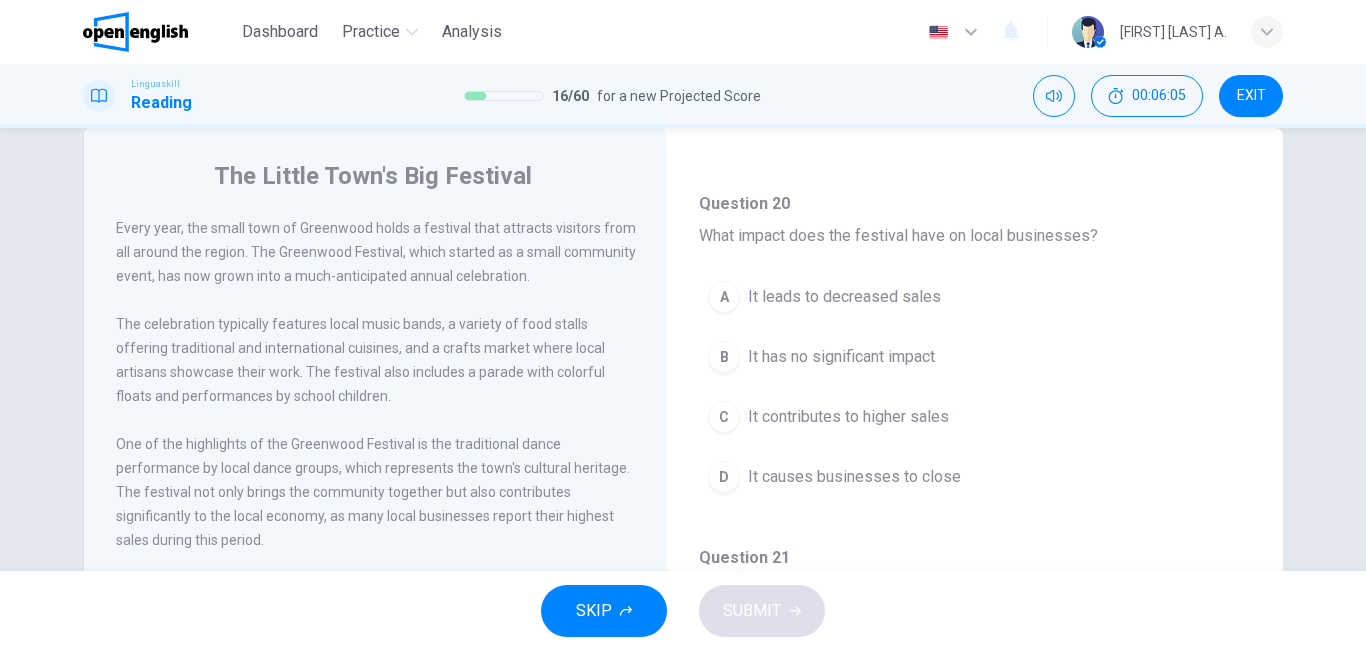 scroll, scrollTop: 1160, scrollLeft: 0, axis: vertical 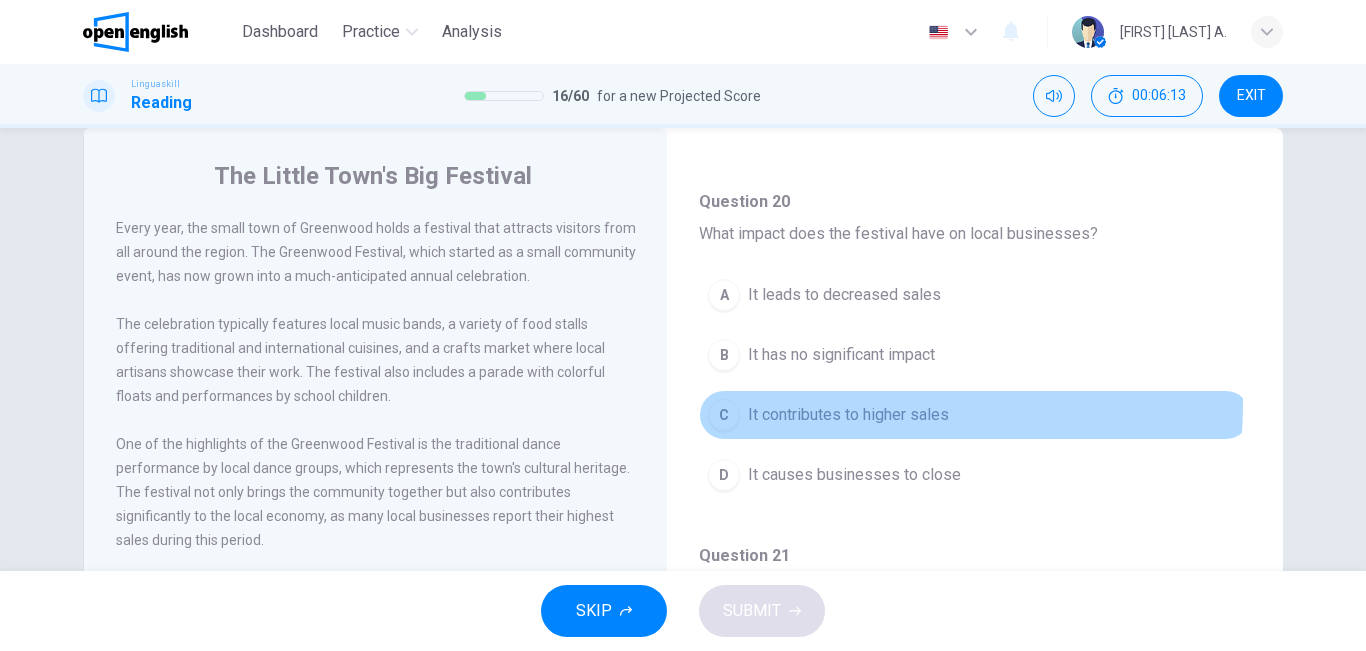 click on "It contributes to higher sales" at bounding box center [848, 415] 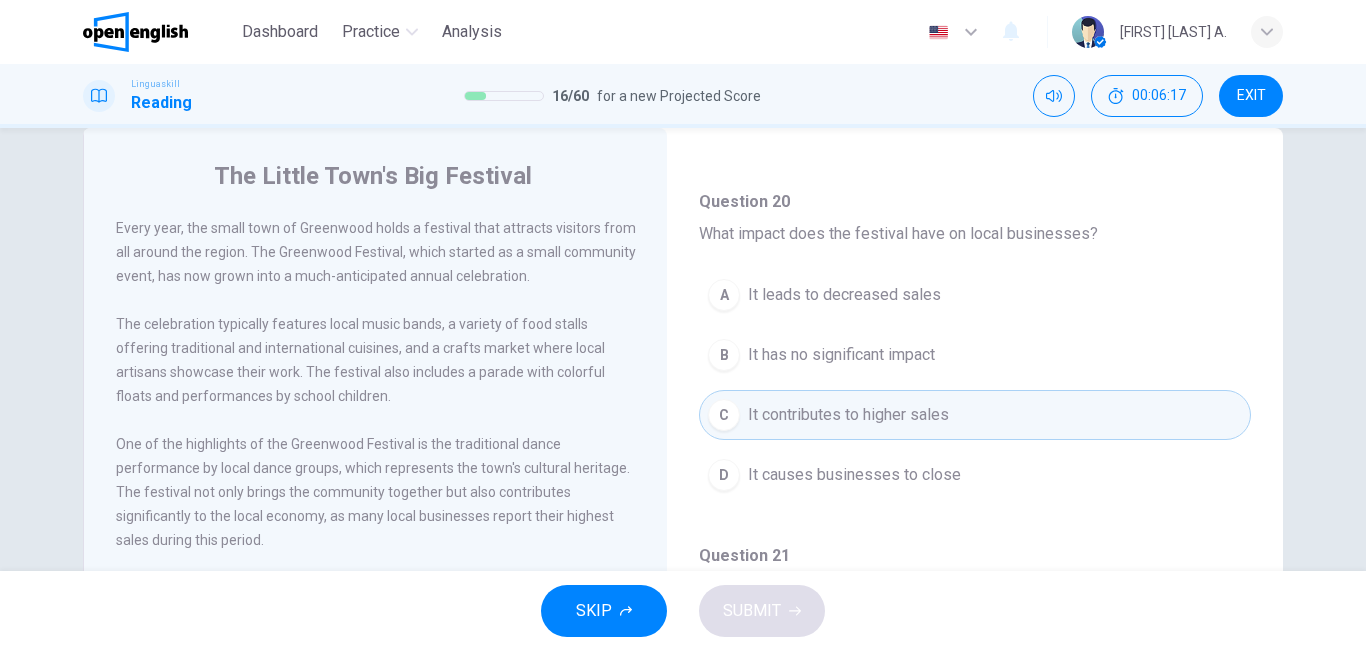 type 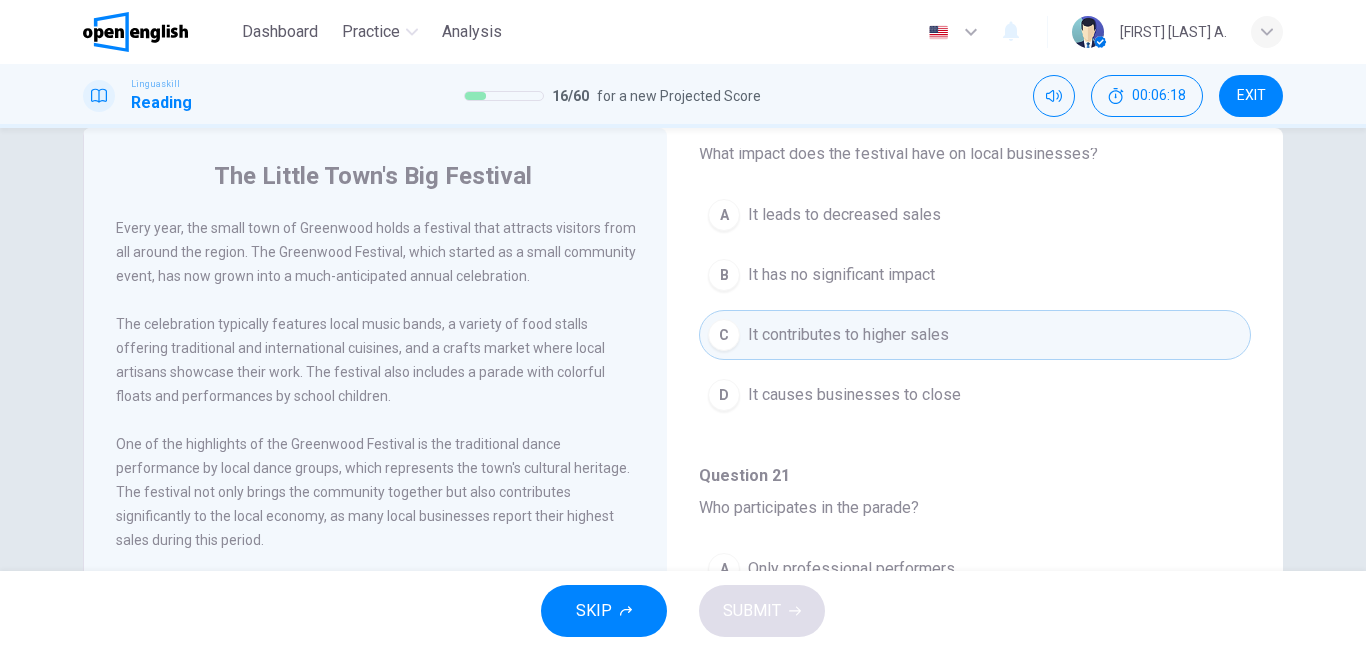 scroll, scrollTop: 1251, scrollLeft: 0, axis: vertical 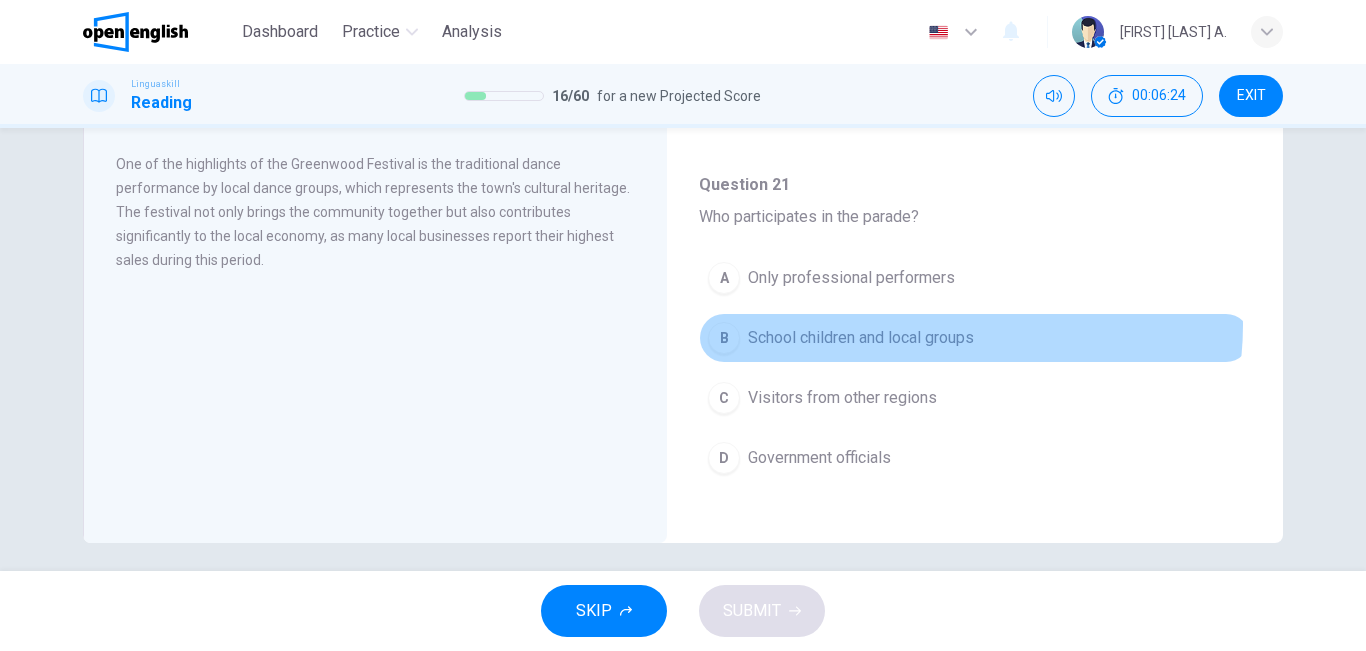 click on "B School children and local groups" at bounding box center (975, 338) 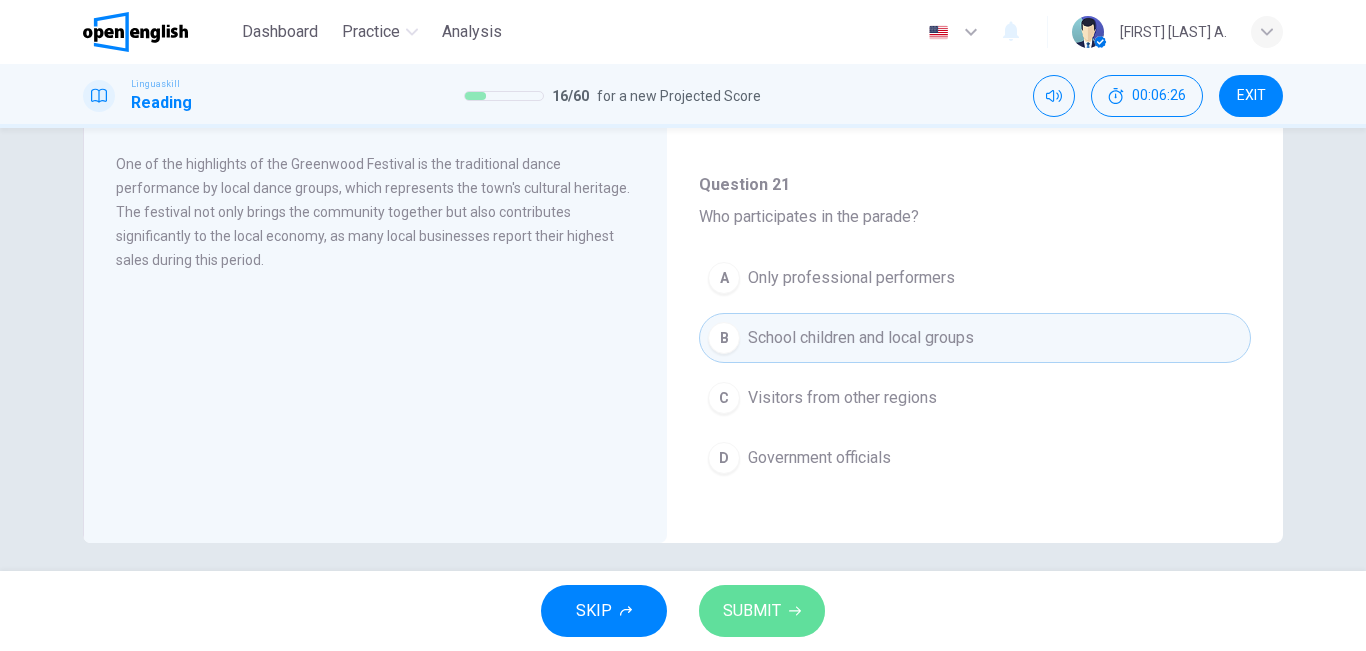 click on "SUBMIT" at bounding box center [752, 611] 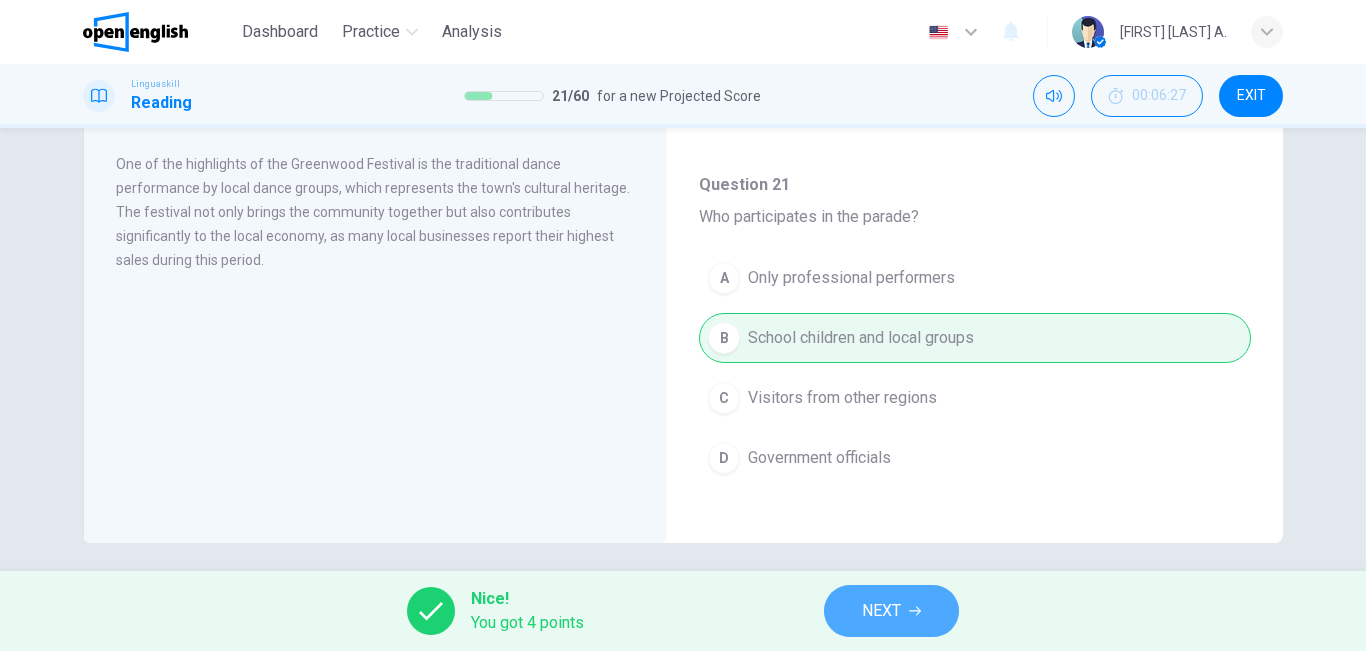 click on "NEXT" at bounding box center [881, 611] 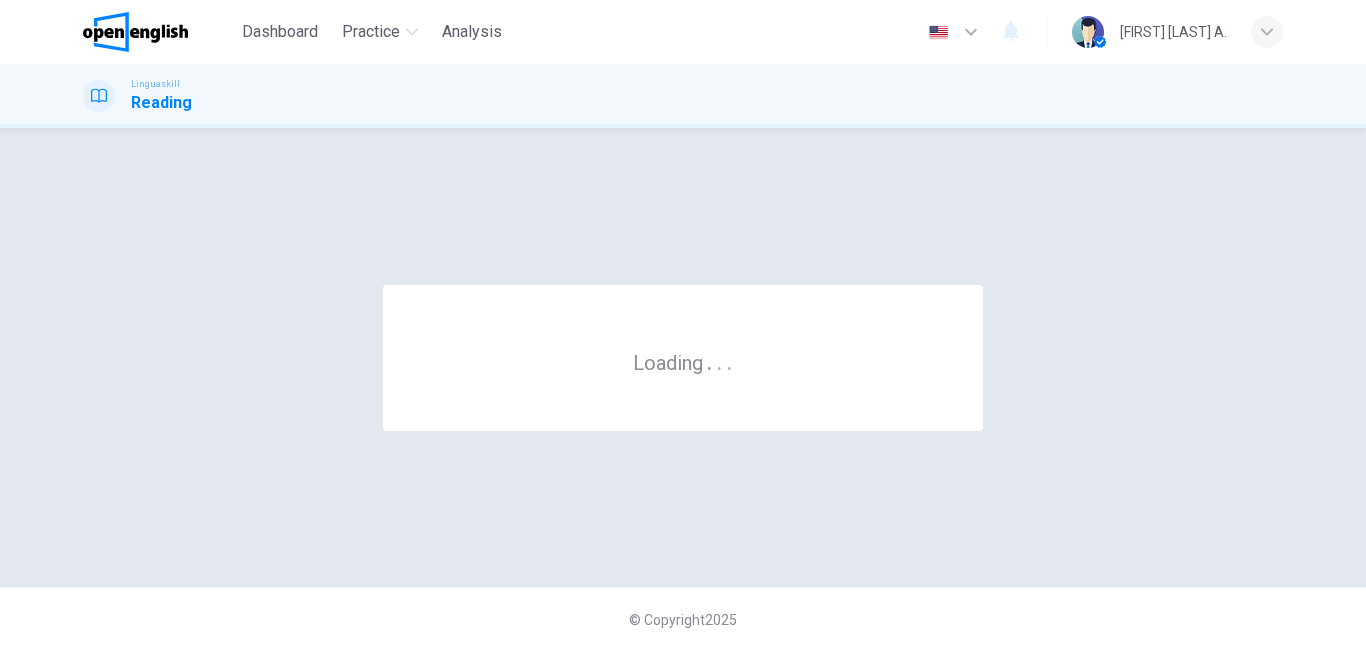 scroll, scrollTop: 0, scrollLeft: 0, axis: both 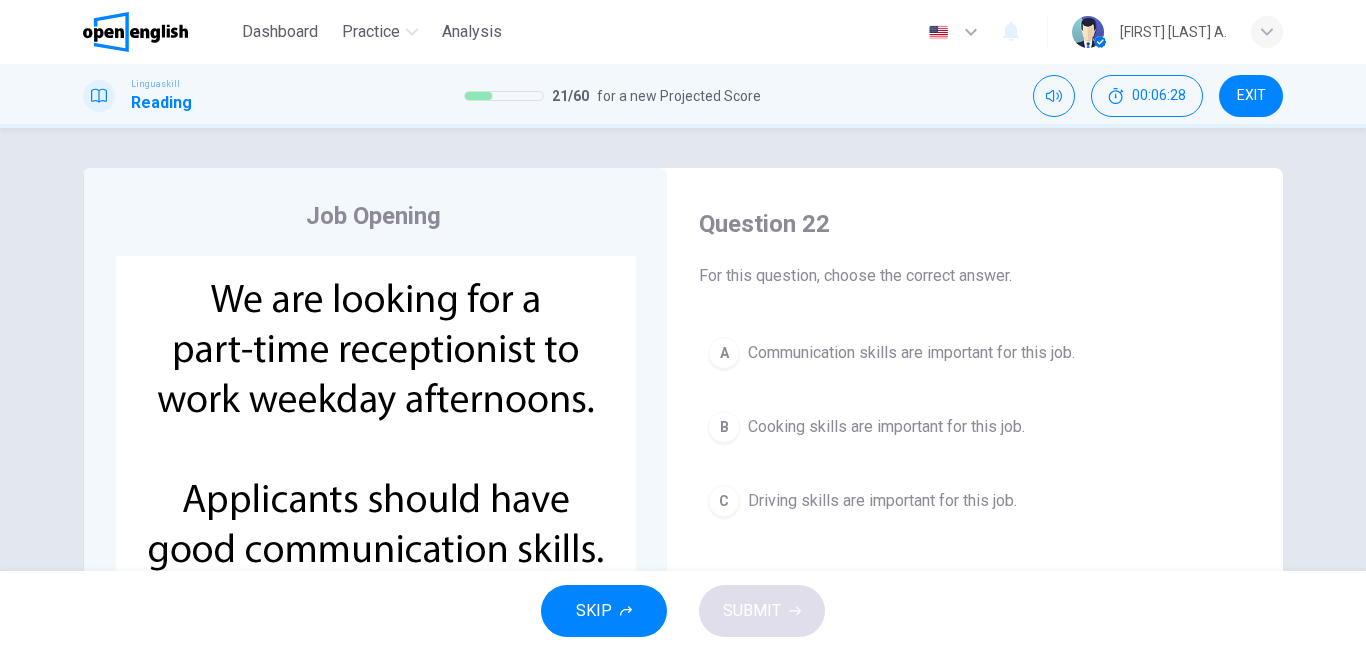 click on "Job Opening CLICK TO ZOOM Question 22 For this question, choose the correct answer. A Communication skills are important for this job. B Cooking skills are important for this job. C Driving skills are important for this job." at bounding box center (683, 515) 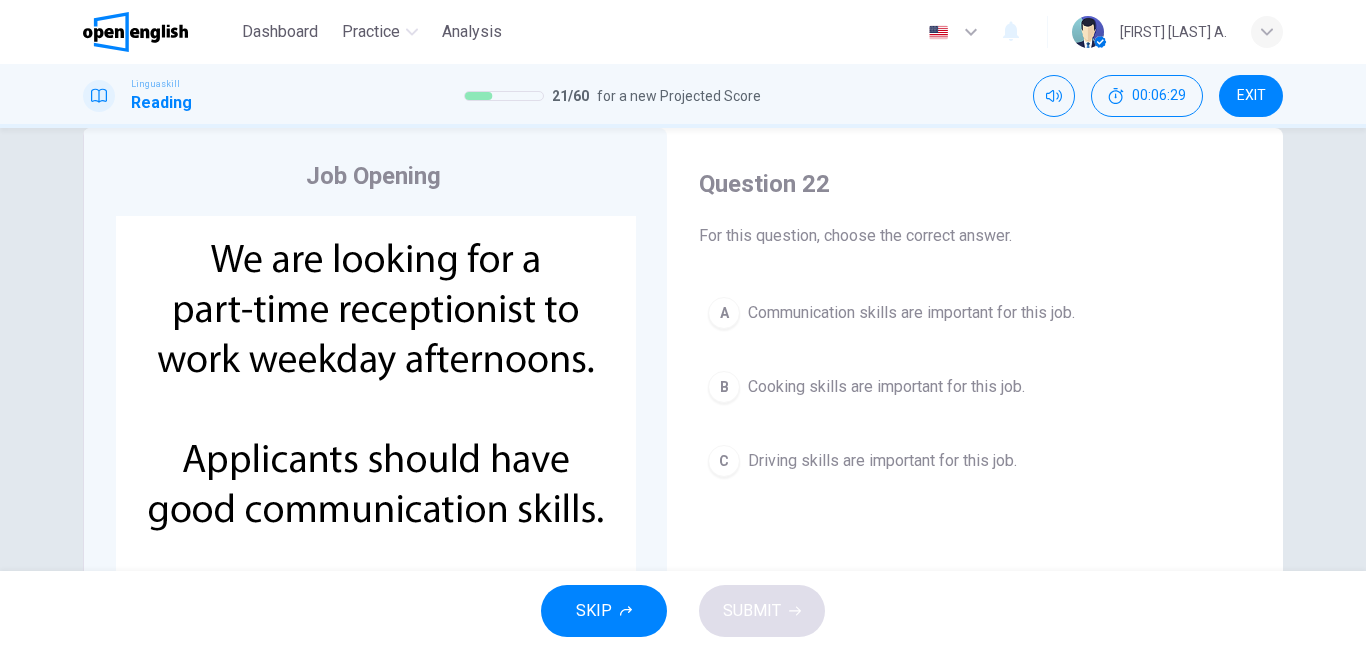 scroll, scrollTop: 80, scrollLeft: 0, axis: vertical 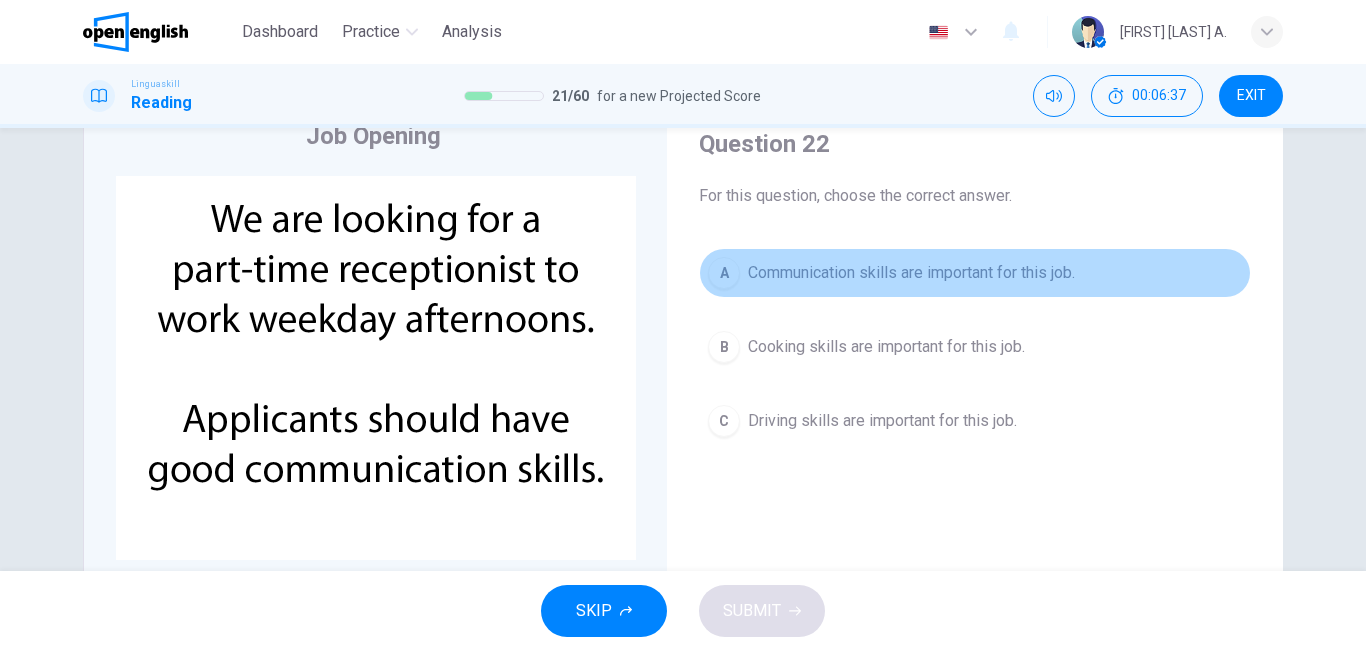 click on "Communication skills are important for this job." at bounding box center [911, 273] 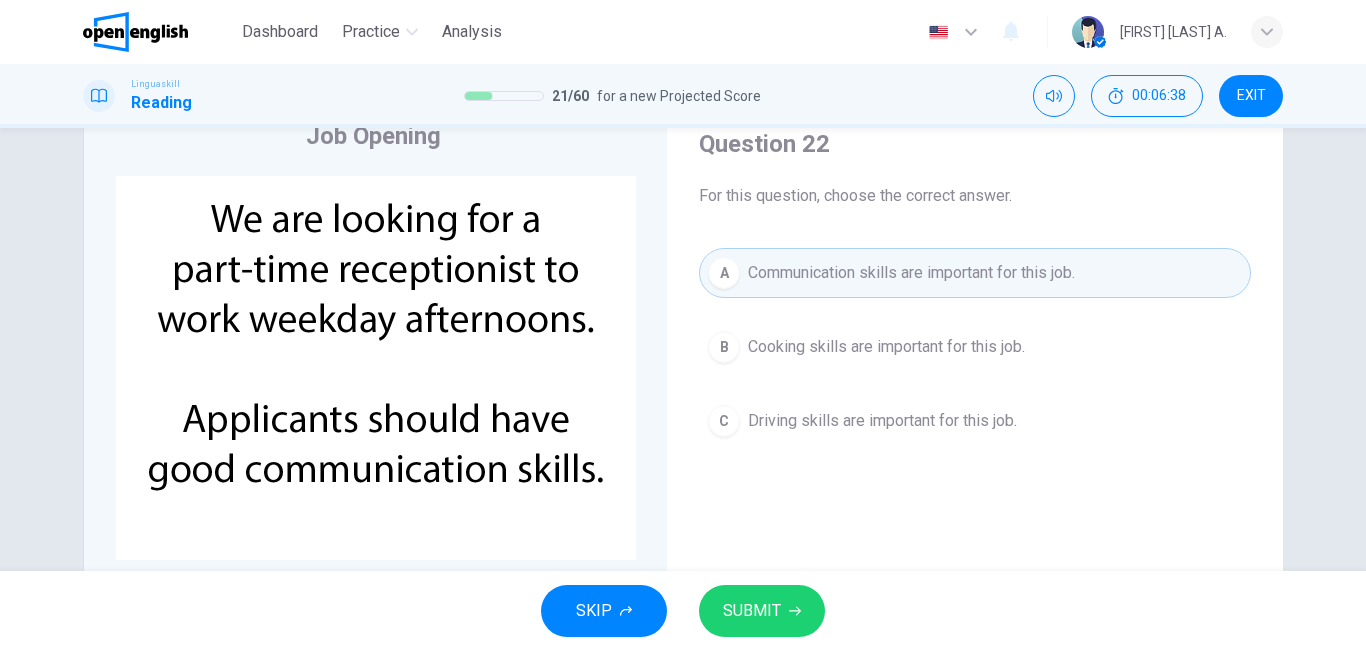 click on "SUBMIT" at bounding box center (752, 611) 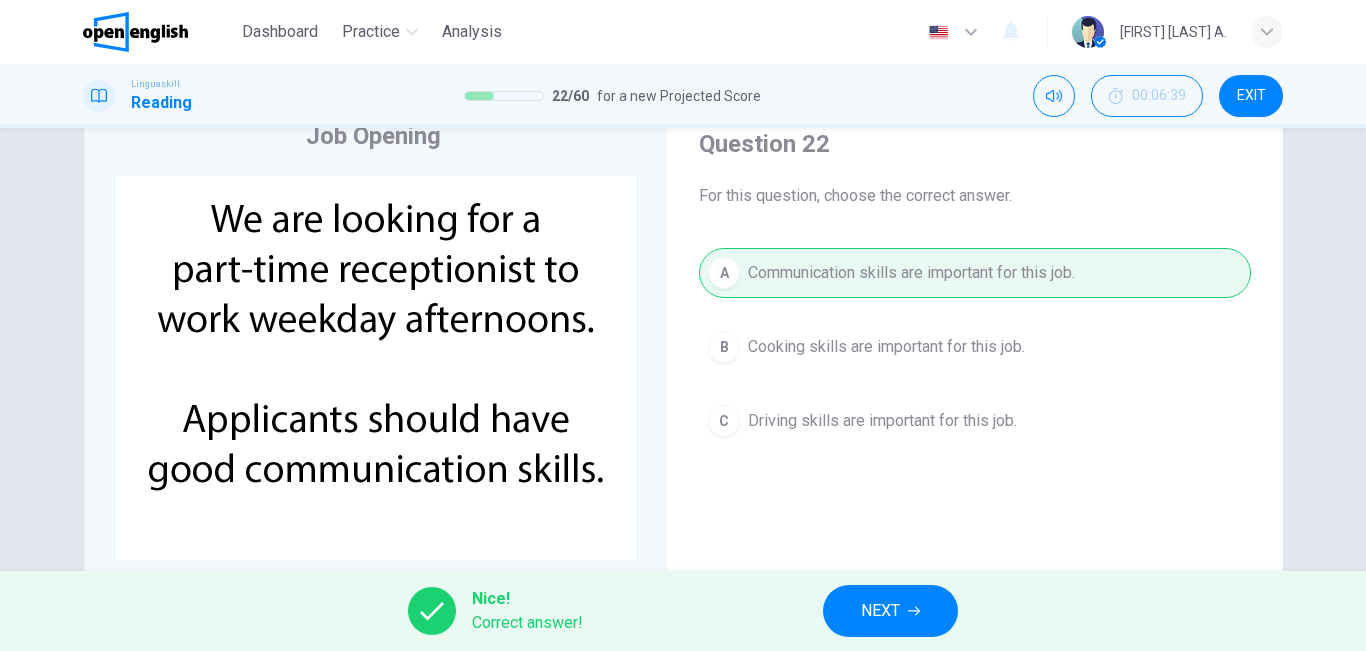 click on "NEXT" at bounding box center (880, 611) 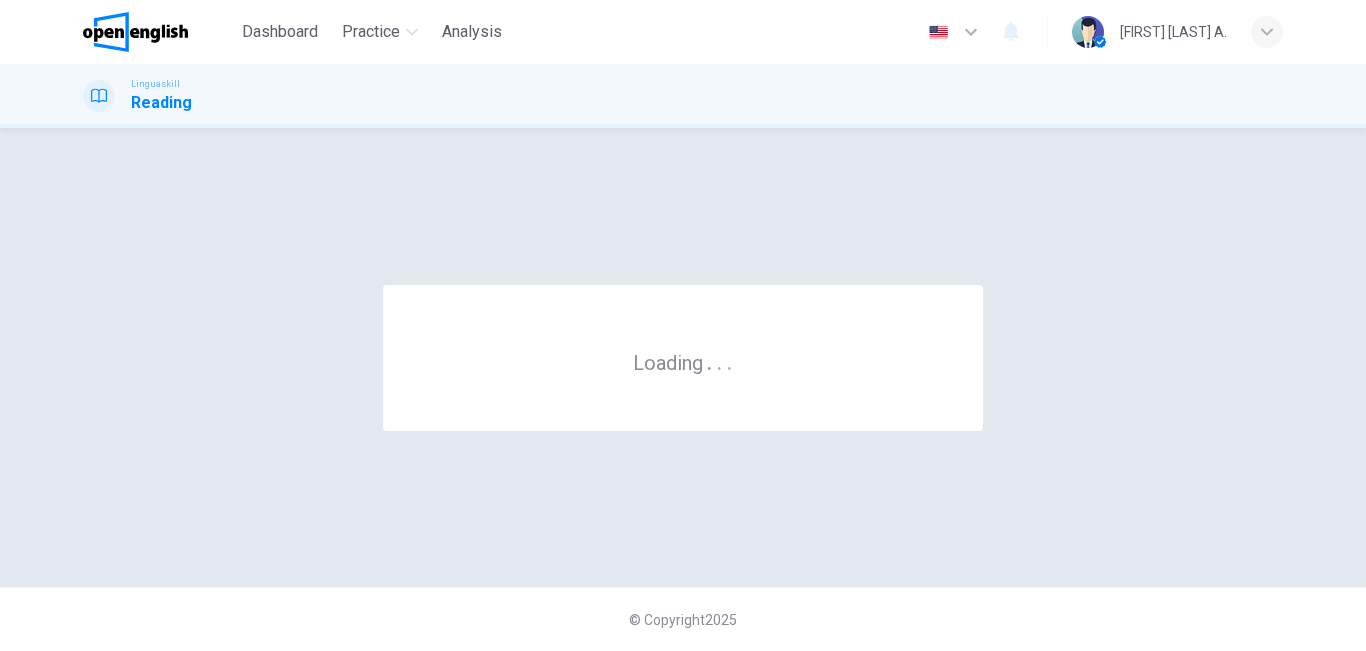 scroll, scrollTop: 0, scrollLeft: 0, axis: both 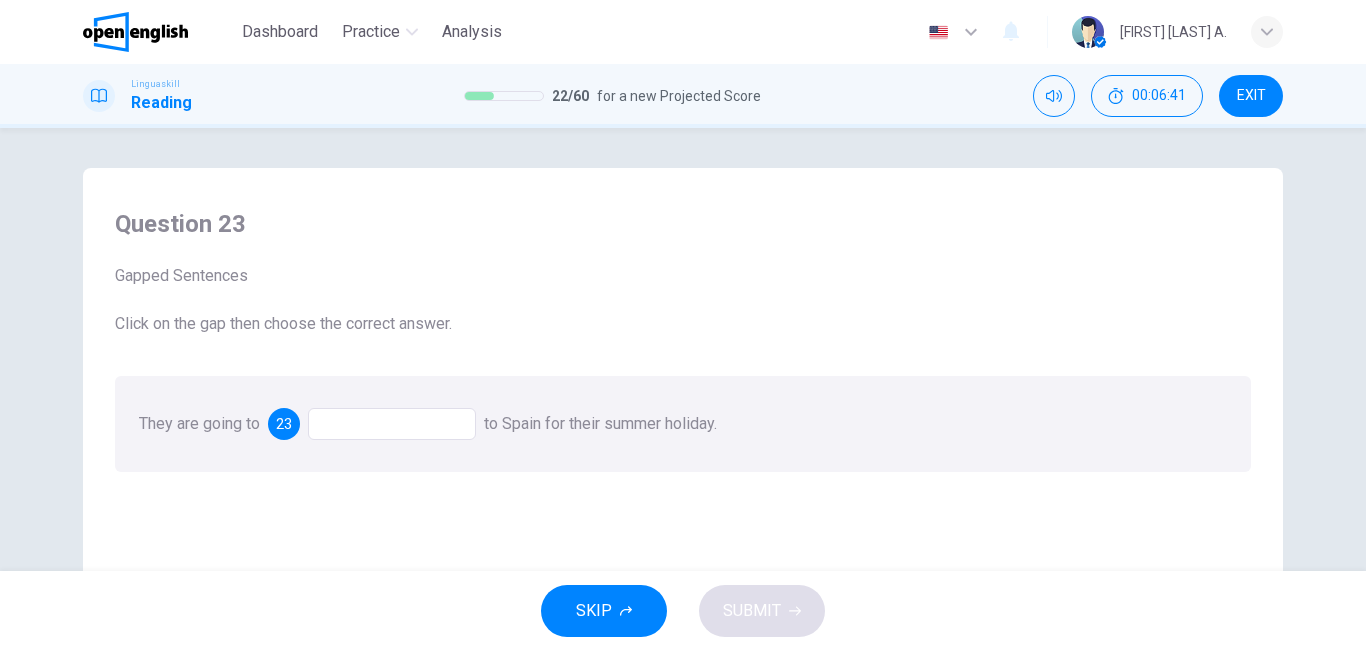 click at bounding box center [392, 424] 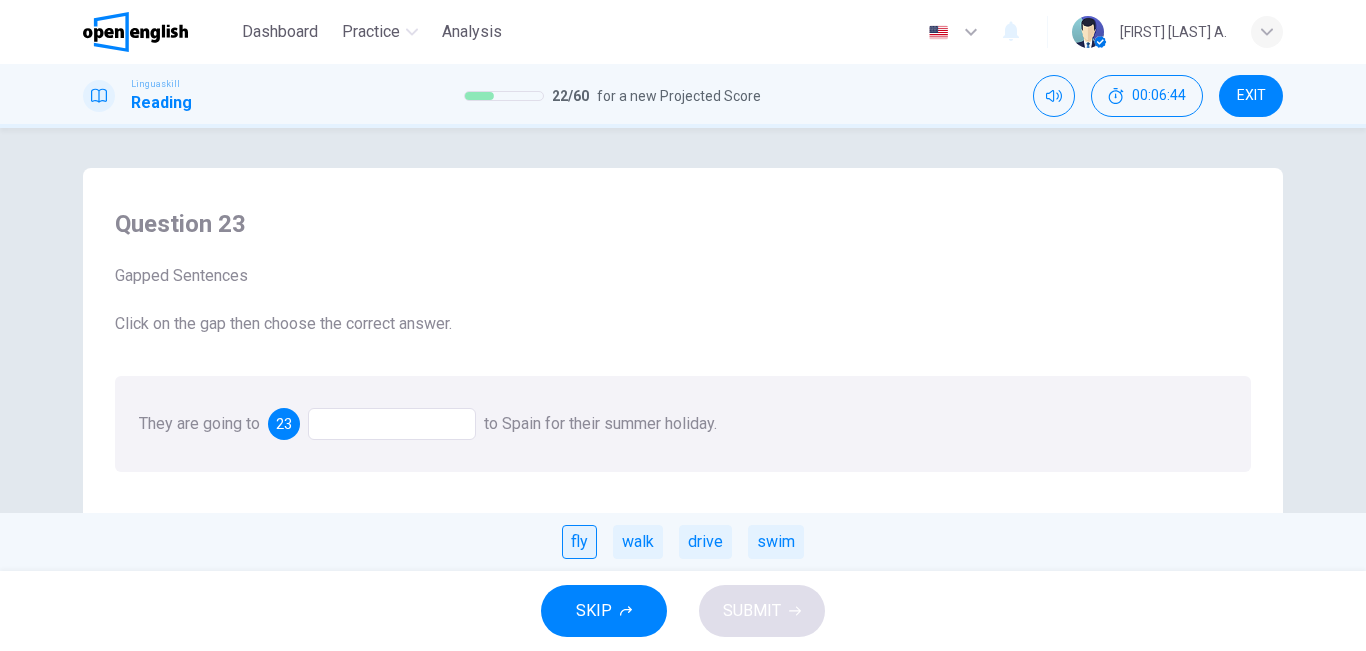 click on "fly" at bounding box center (579, 542) 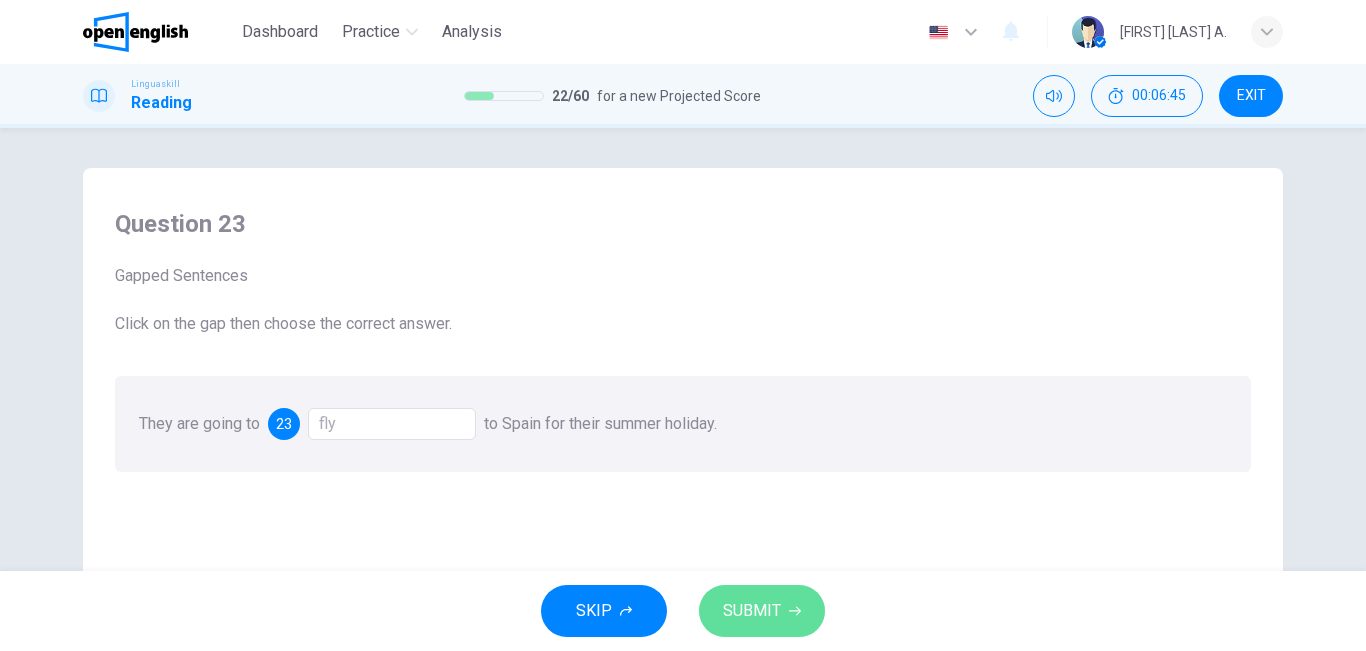 click on "SUBMIT" at bounding box center [752, 611] 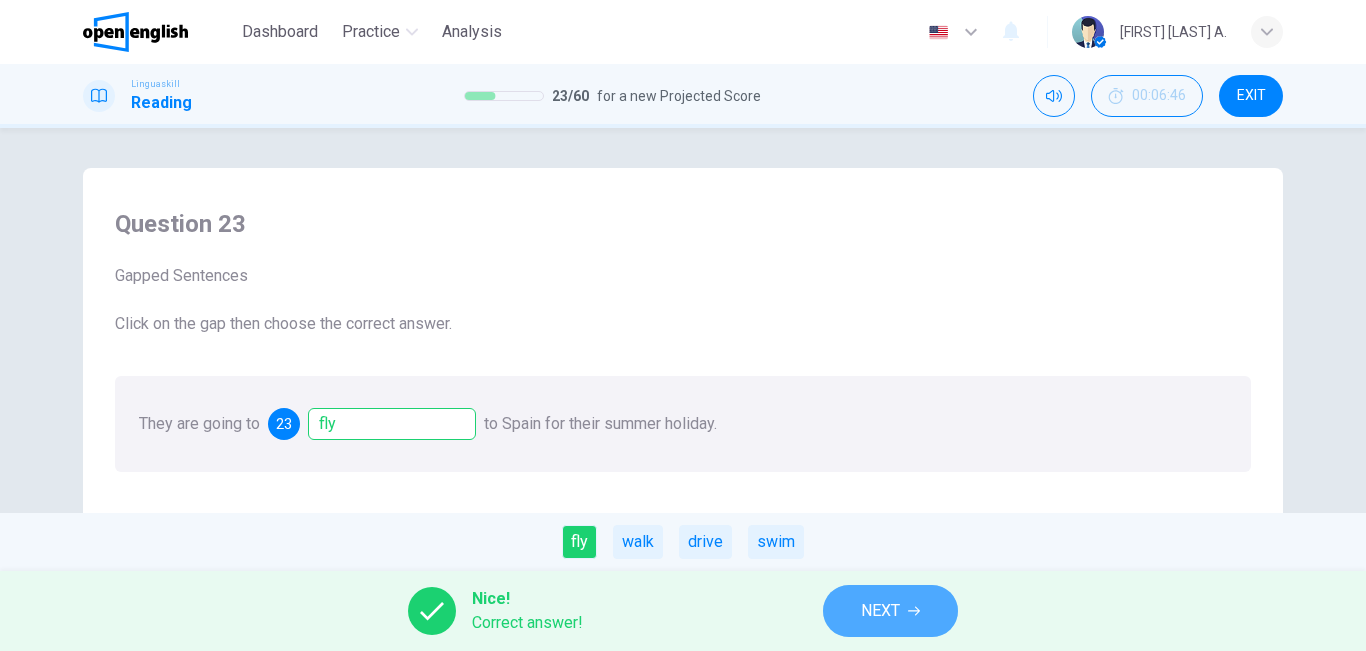click on "NEXT" at bounding box center [890, 611] 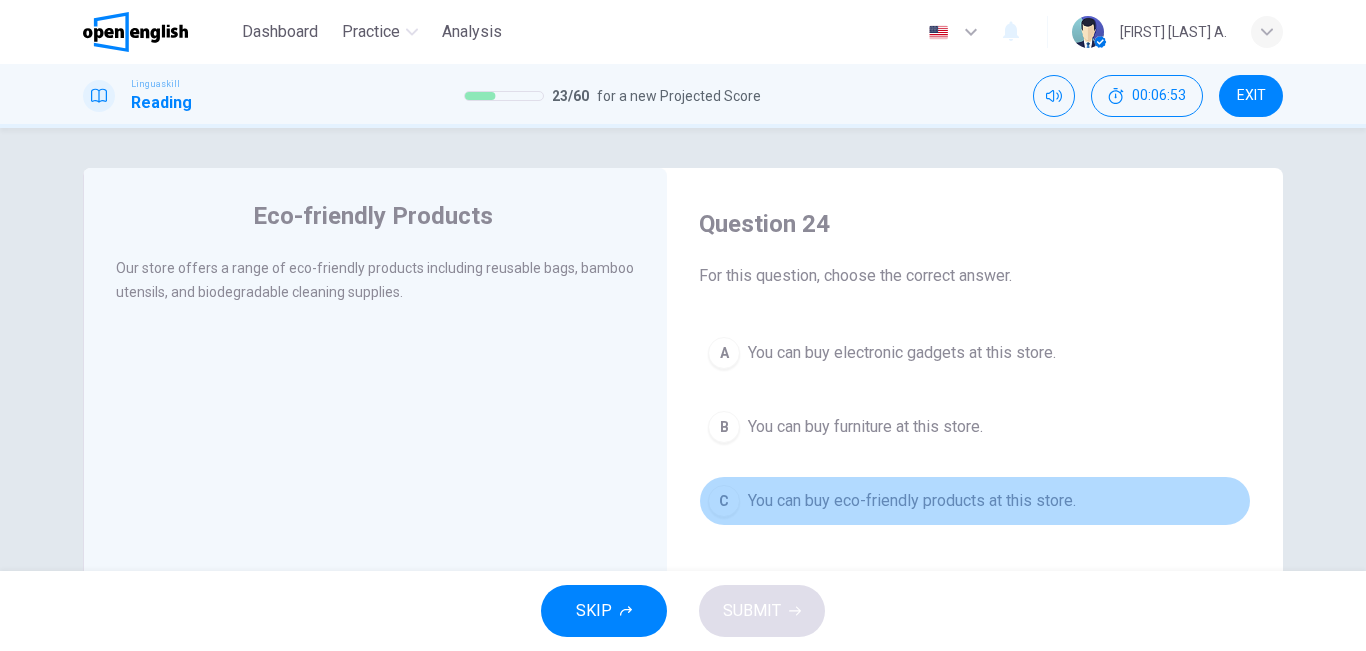 click on "You can buy eco-friendly products at this store." at bounding box center [912, 501] 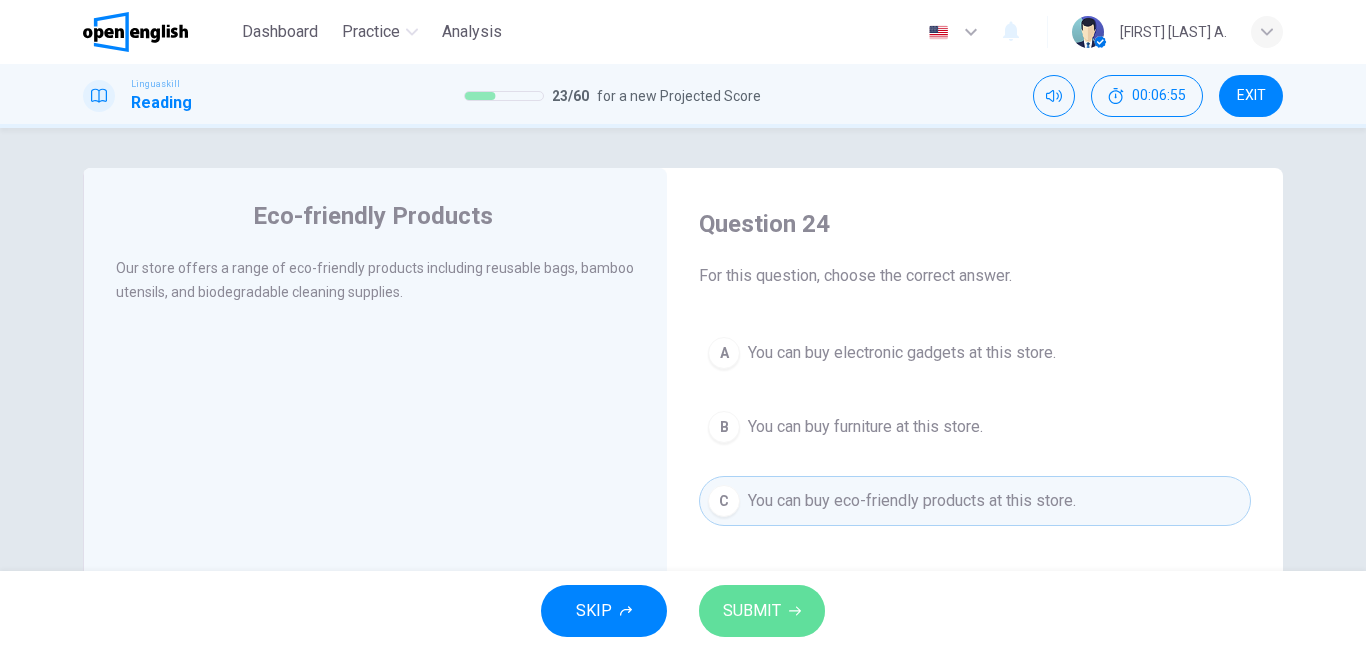 click on "SUBMIT" at bounding box center (762, 611) 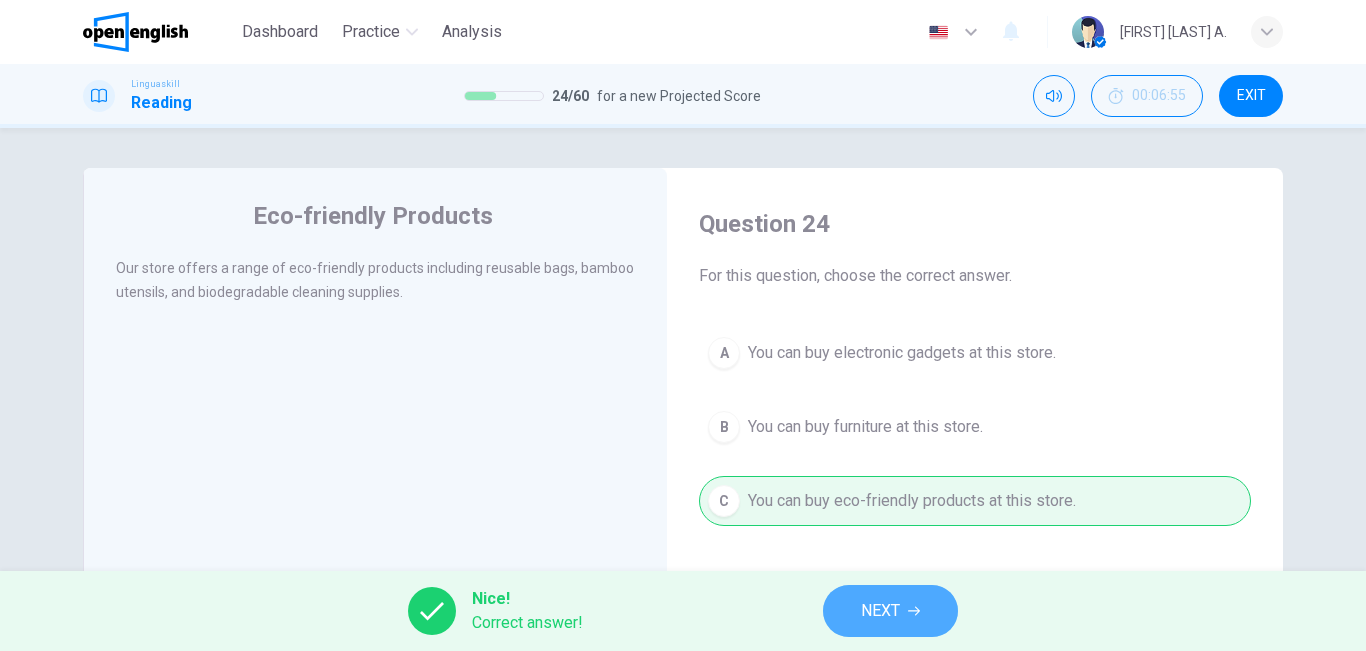 click on "NEXT" at bounding box center (890, 611) 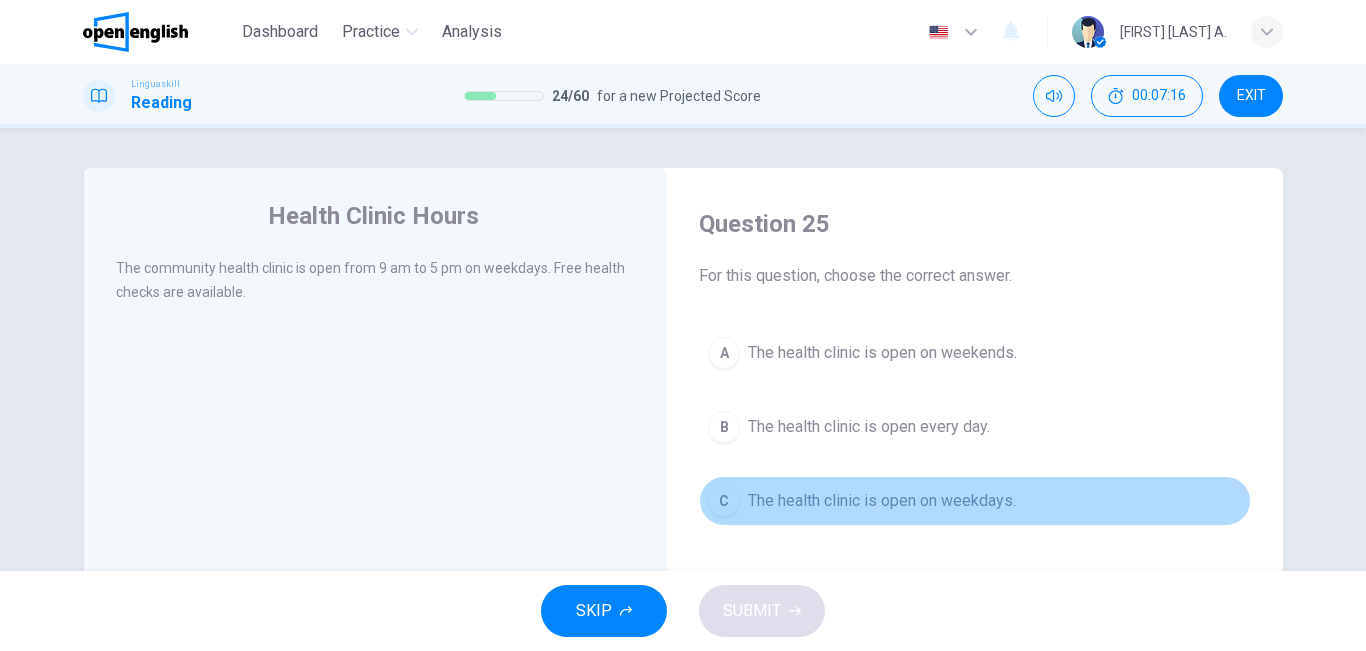 click on "The health clinic is open on weekdays." at bounding box center (882, 501) 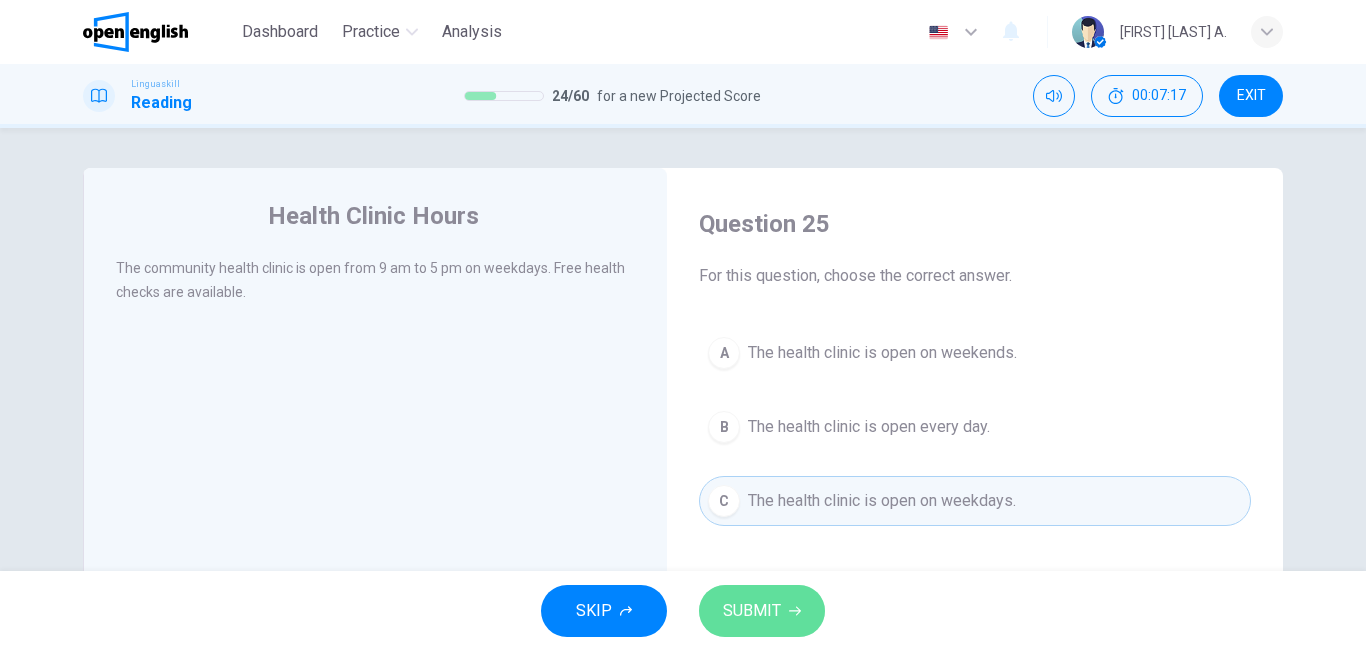 click on "SUBMIT" at bounding box center (762, 611) 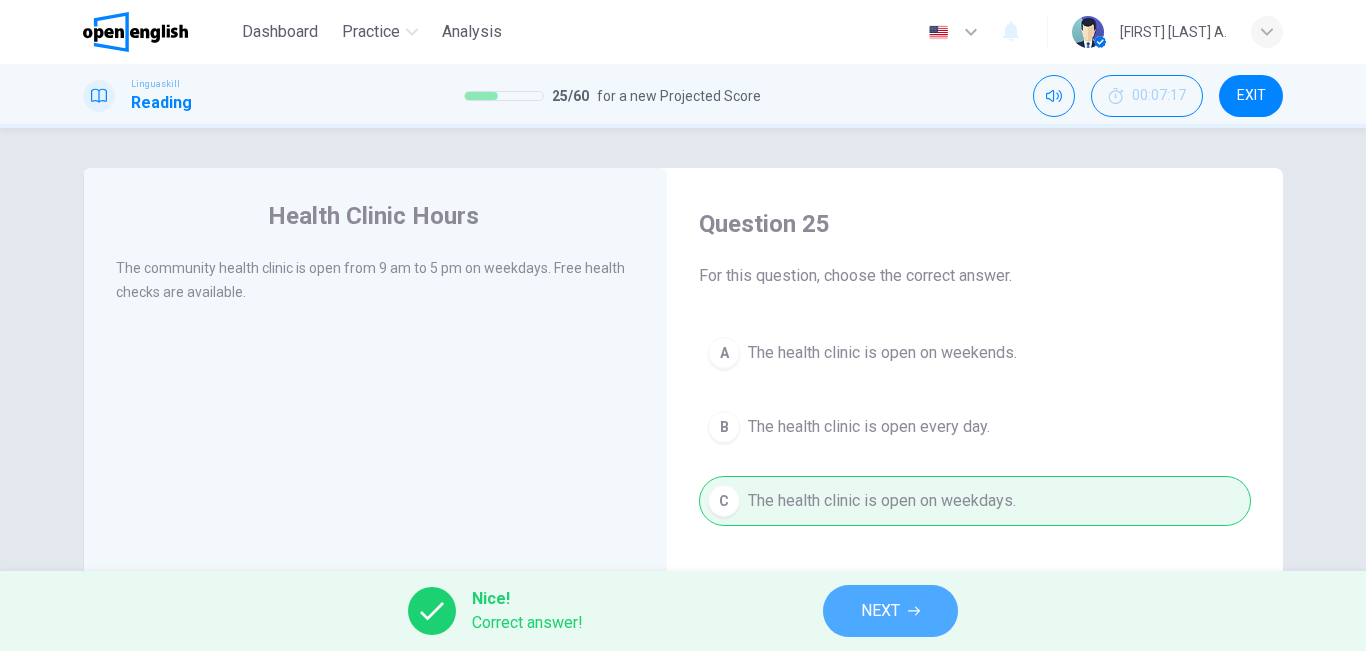 click on "NEXT" at bounding box center [880, 611] 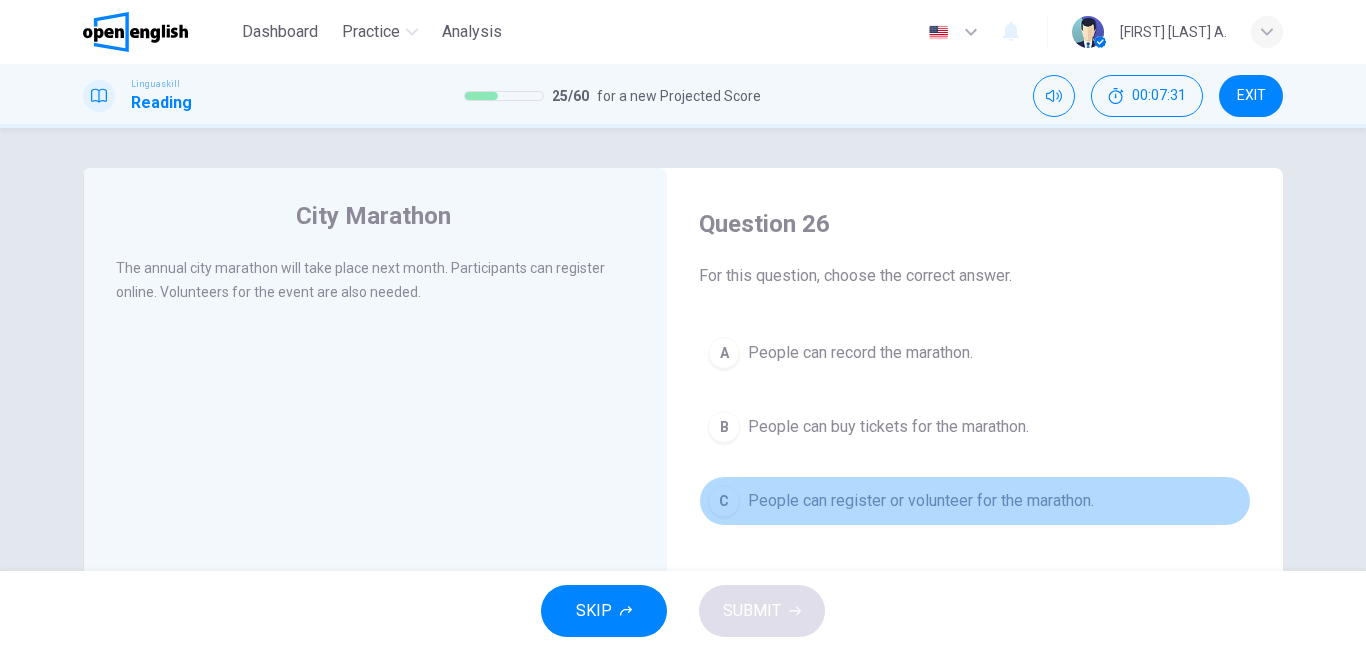 click on "People can register or volunteer for the marathon." at bounding box center [921, 501] 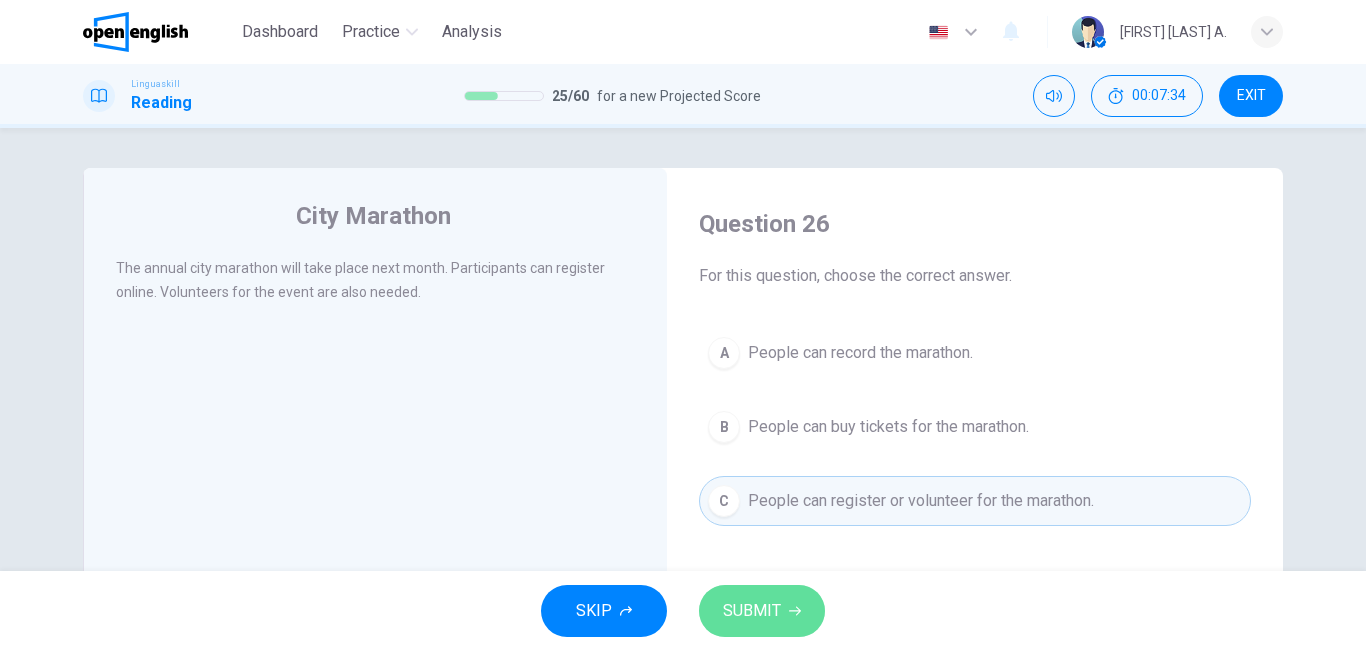 click on "SUBMIT" at bounding box center [752, 611] 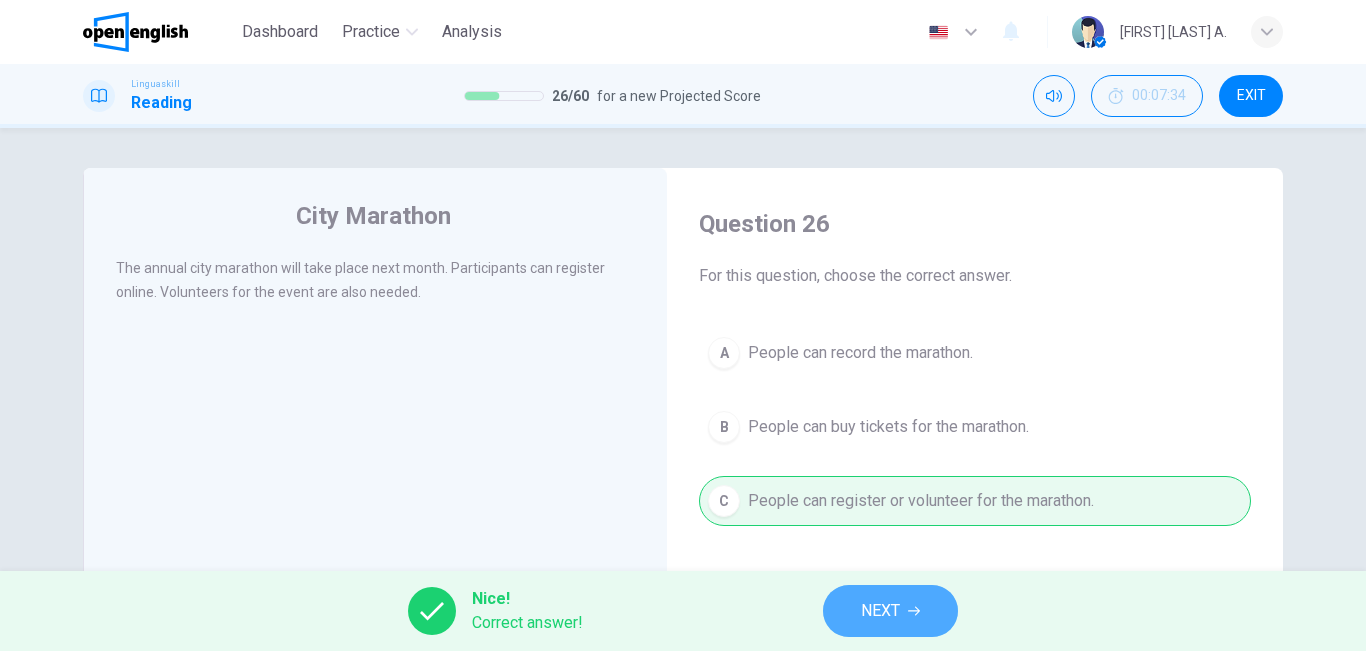 click on "NEXT" at bounding box center (890, 611) 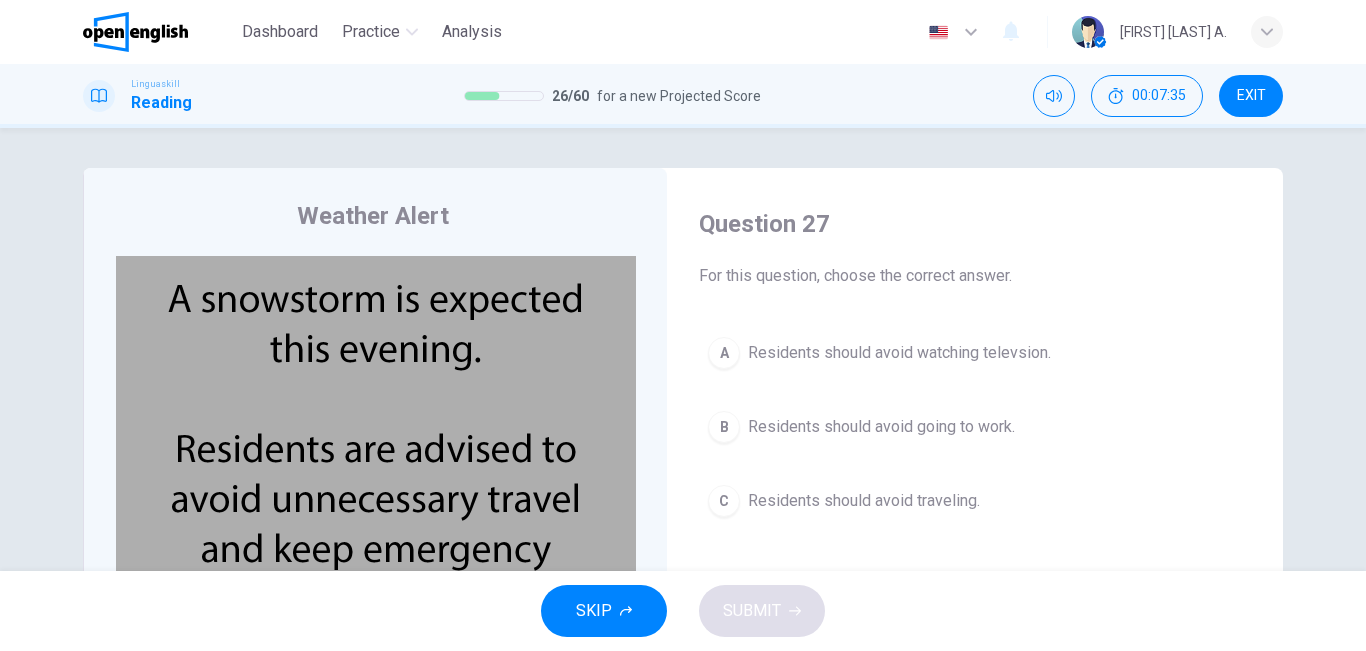 click at bounding box center (376, 448) 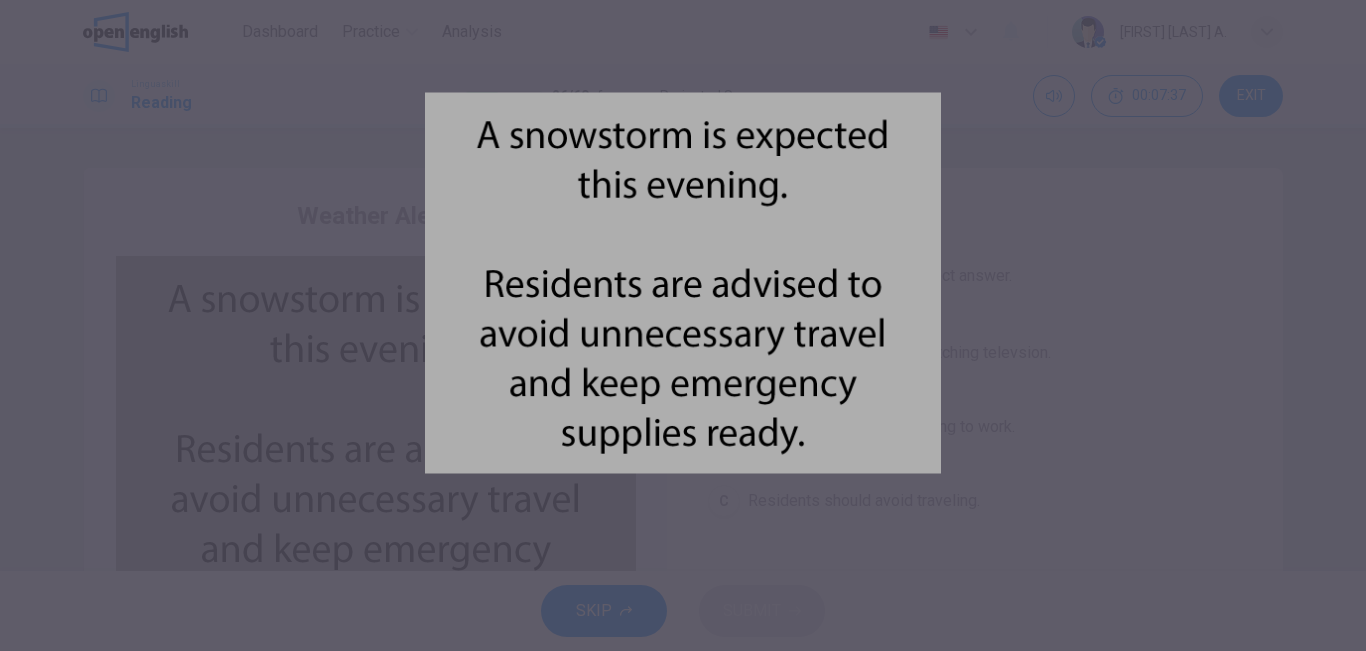 click at bounding box center (683, 283) 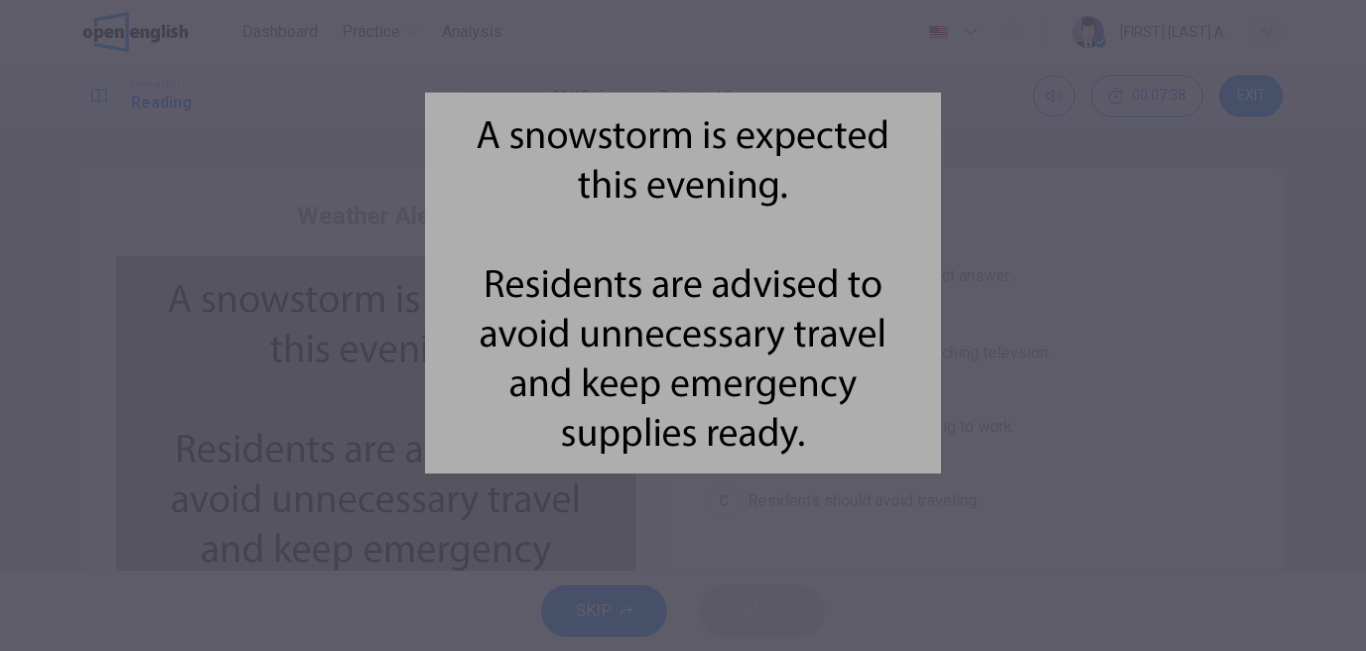 click at bounding box center (683, 283) 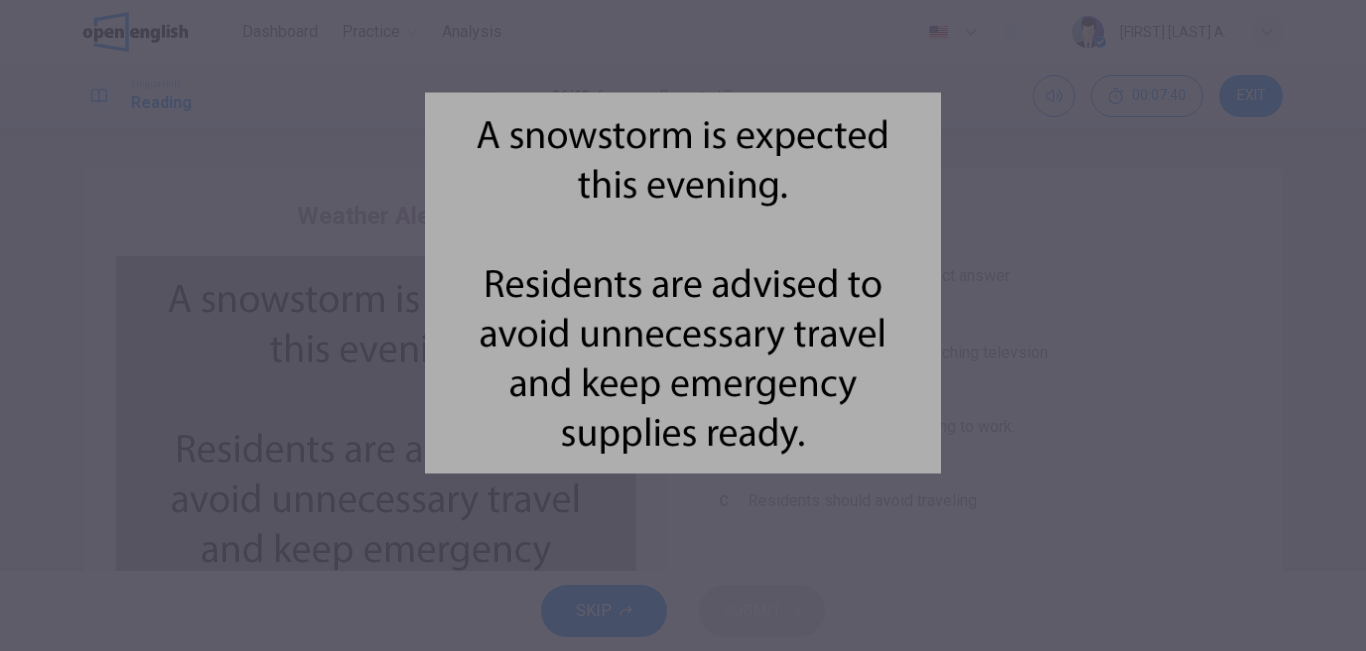 click at bounding box center [683, 283] 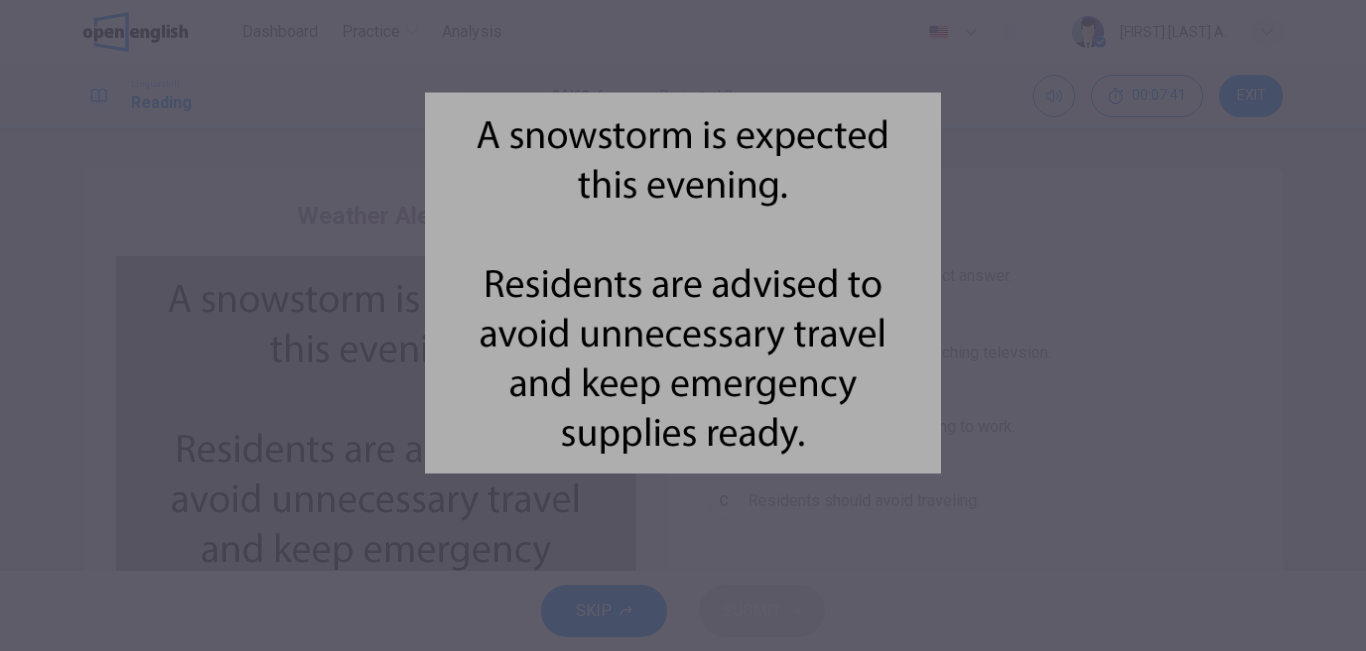 click at bounding box center [683, 283] 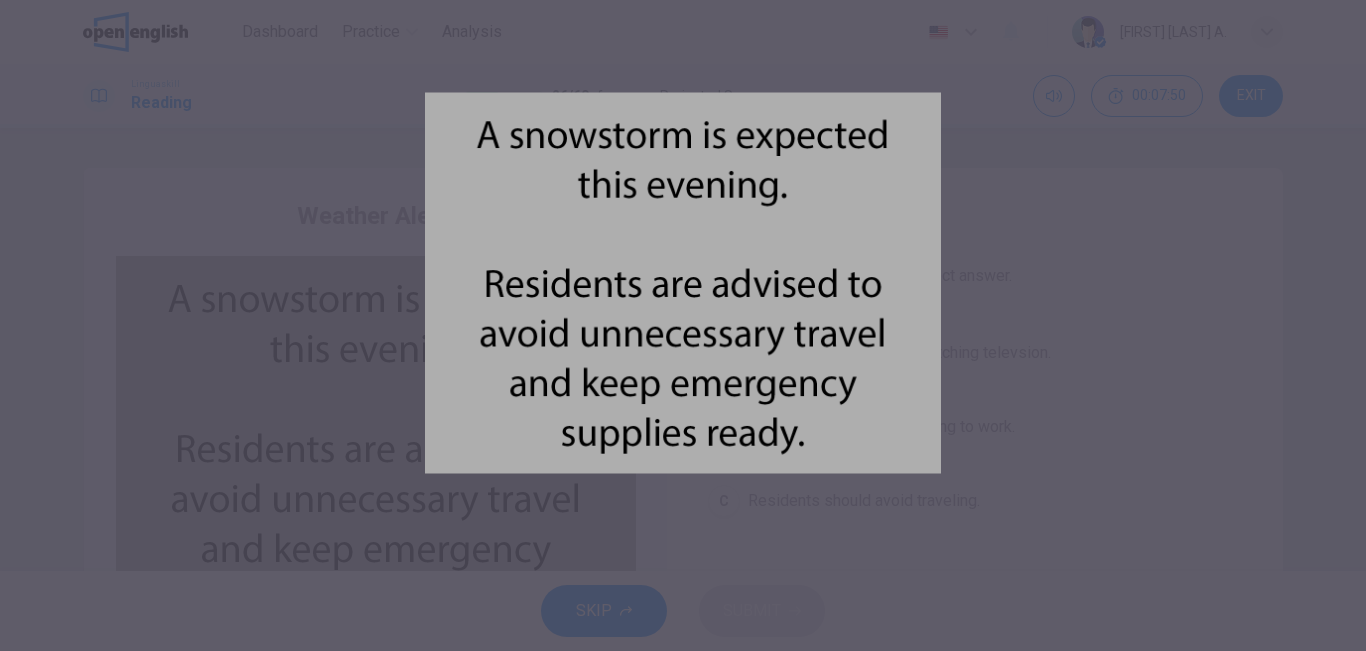 click at bounding box center [683, 283] 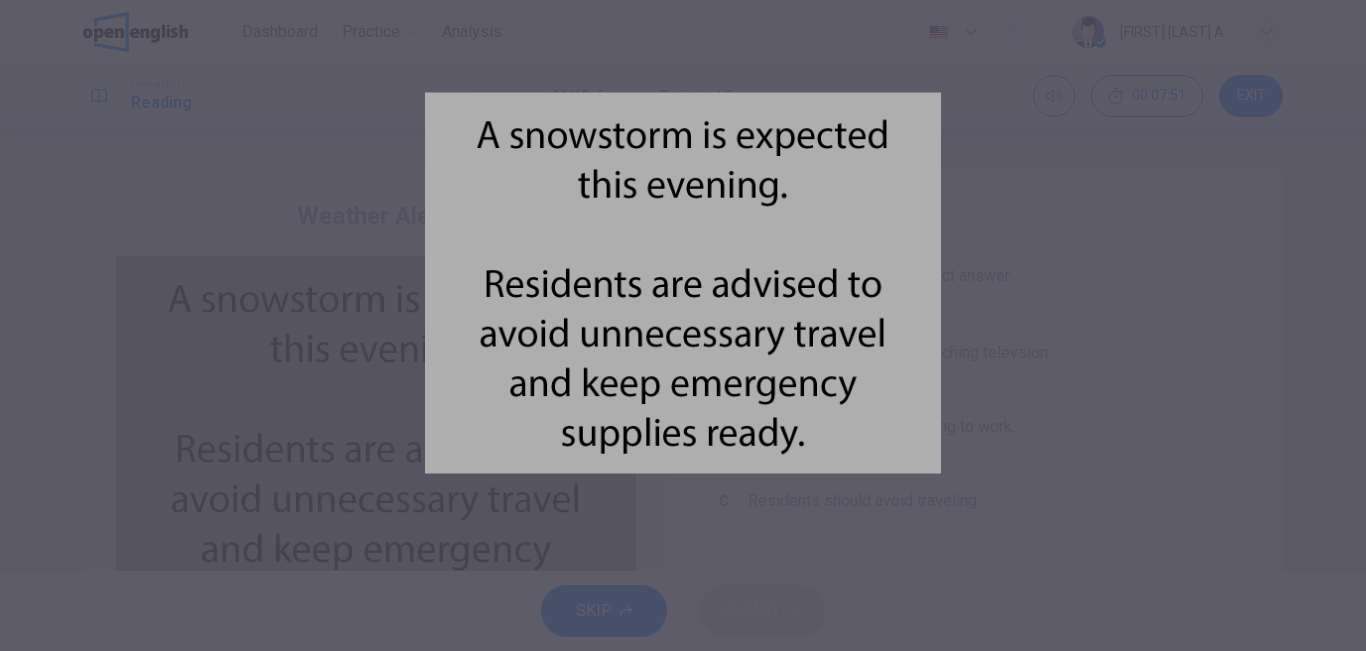 click at bounding box center (683, 283) 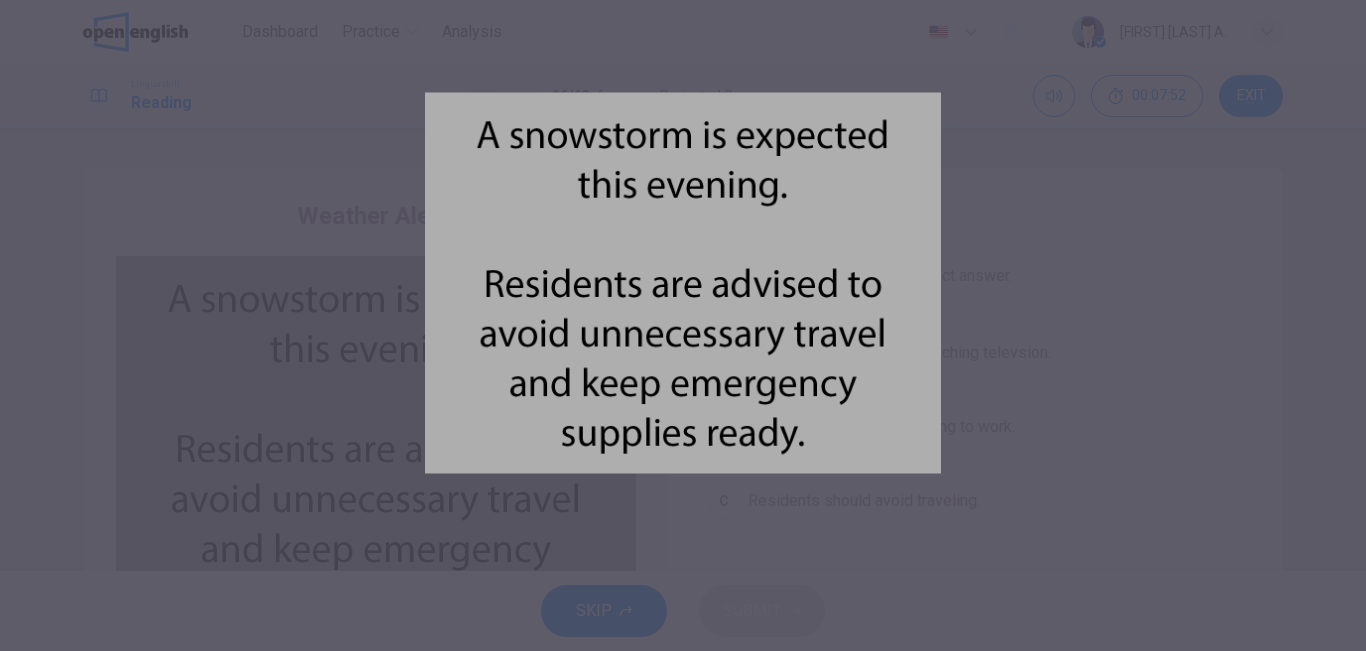 click at bounding box center [683, 283] 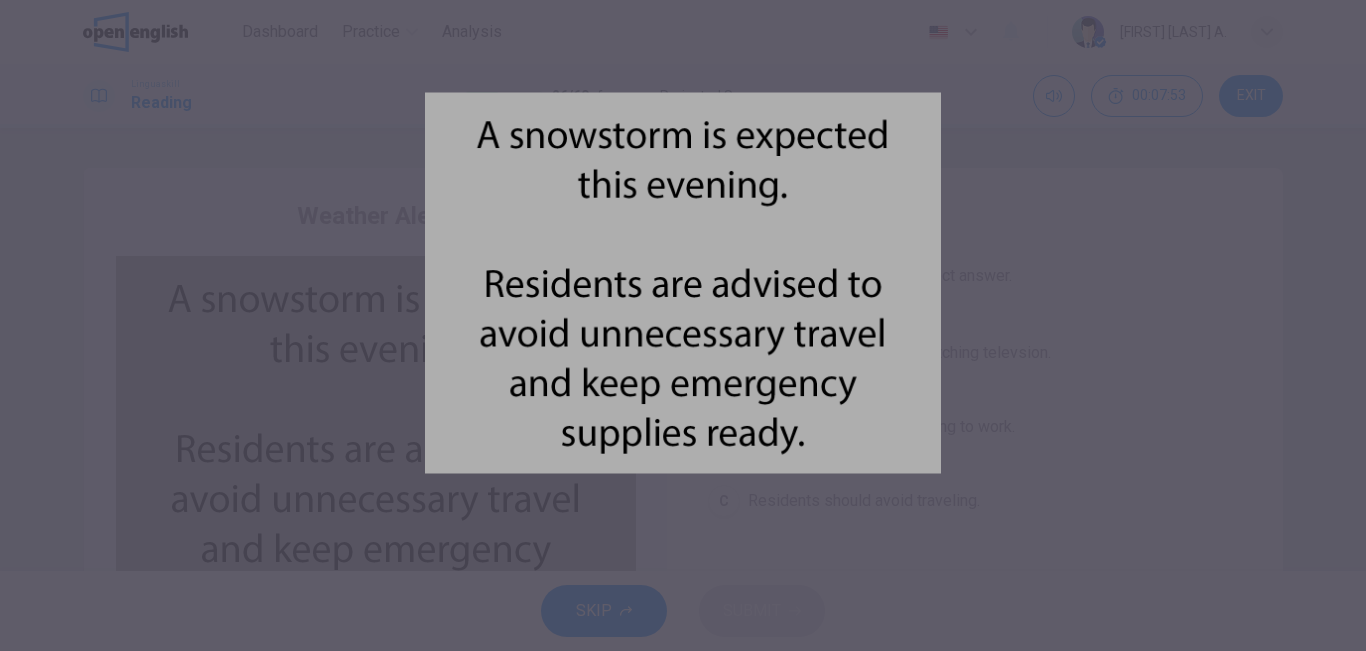 click at bounding box center (683, 283) 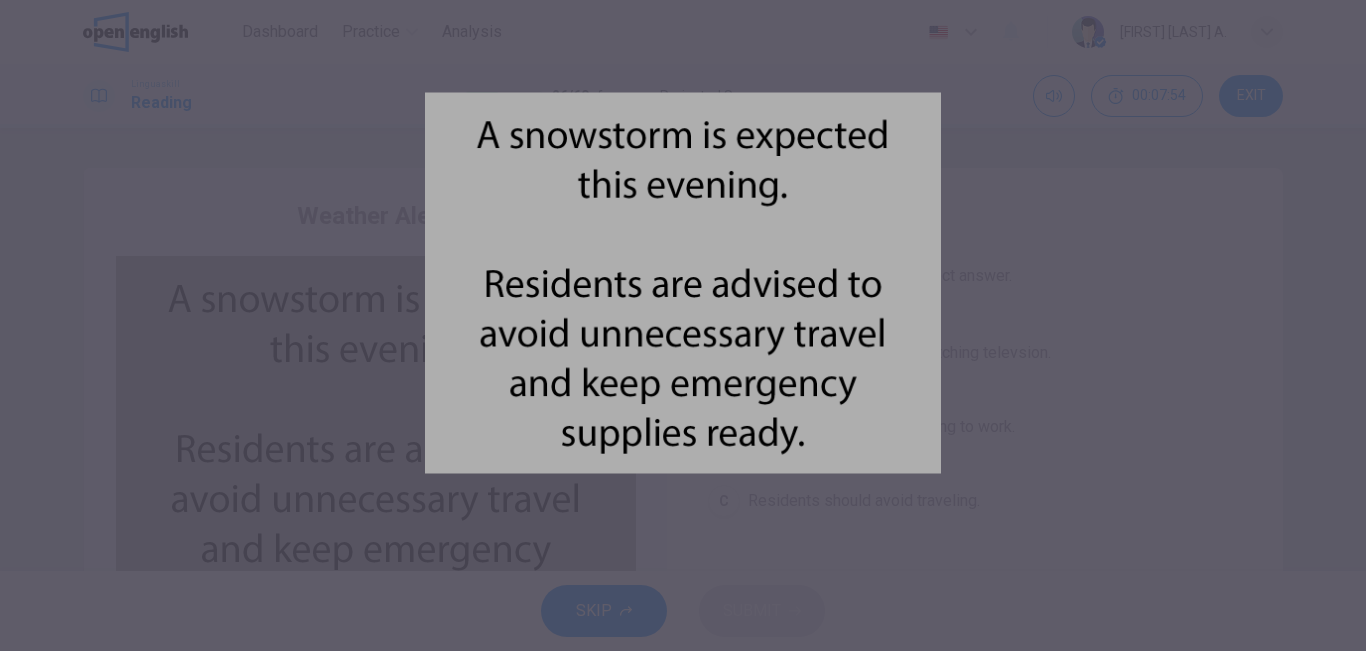 click at bounding box center [683, 283] 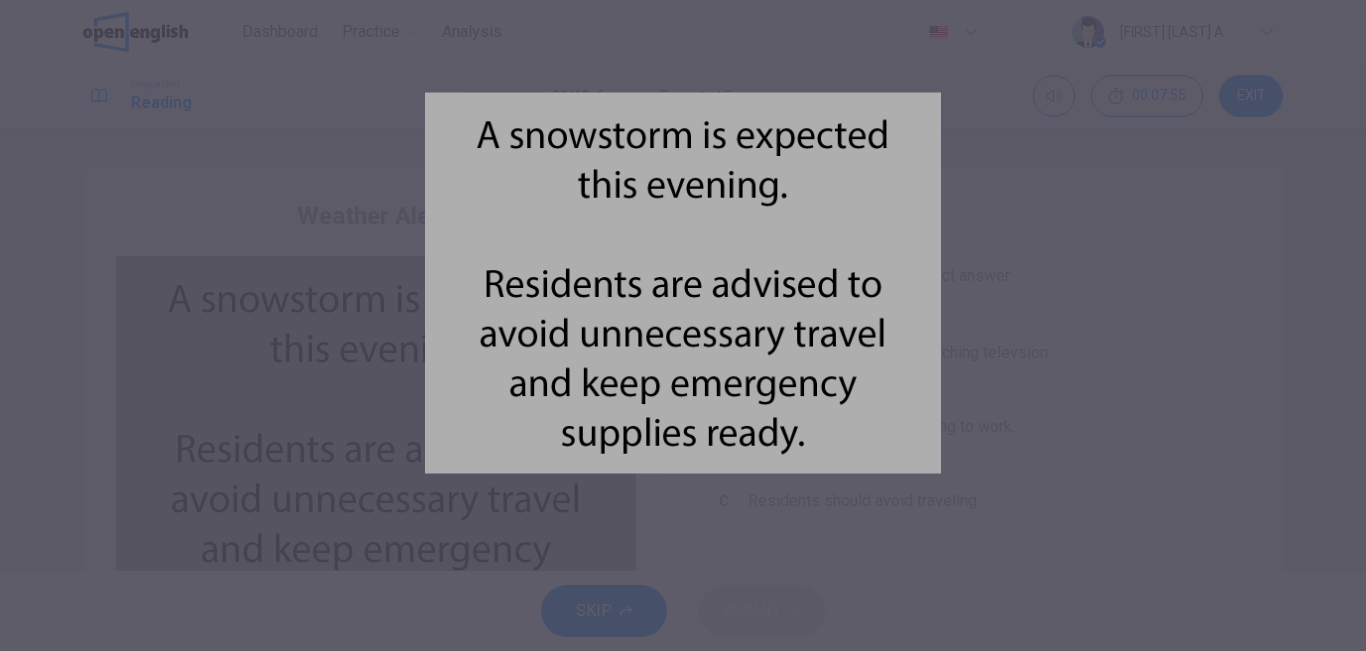 click at bounding box center [683, 283] 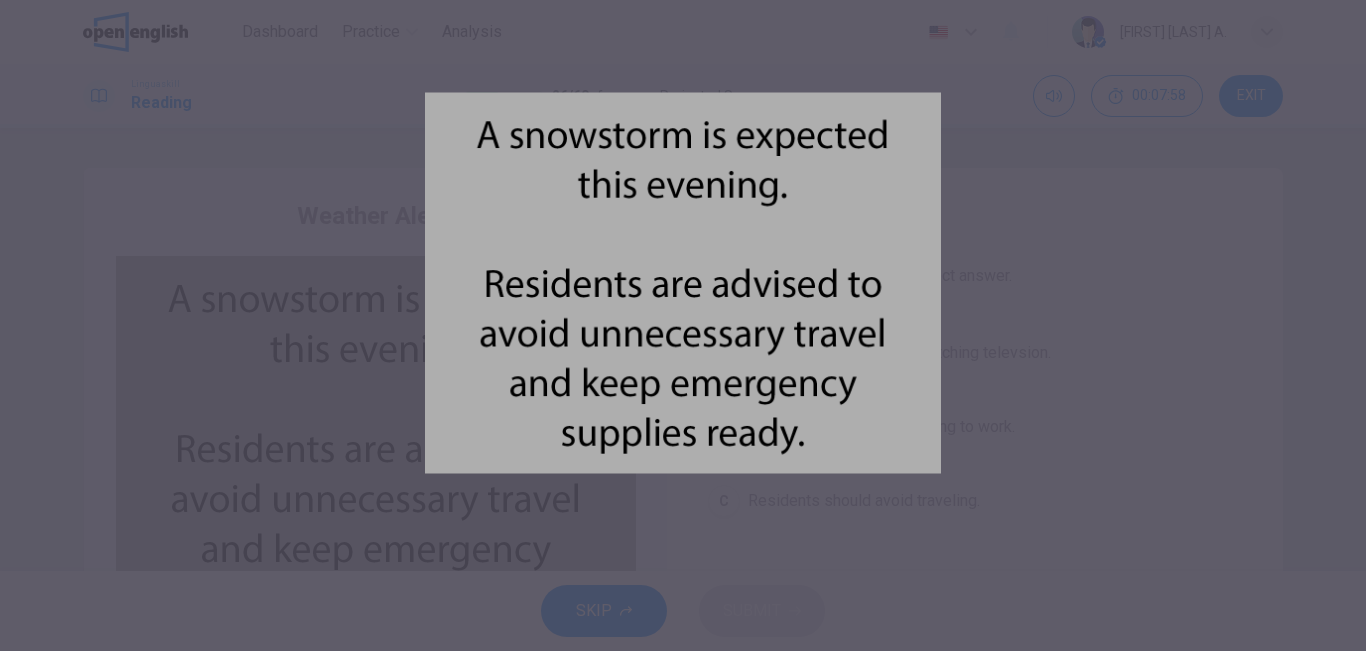 click at bounding box center [683, 283] 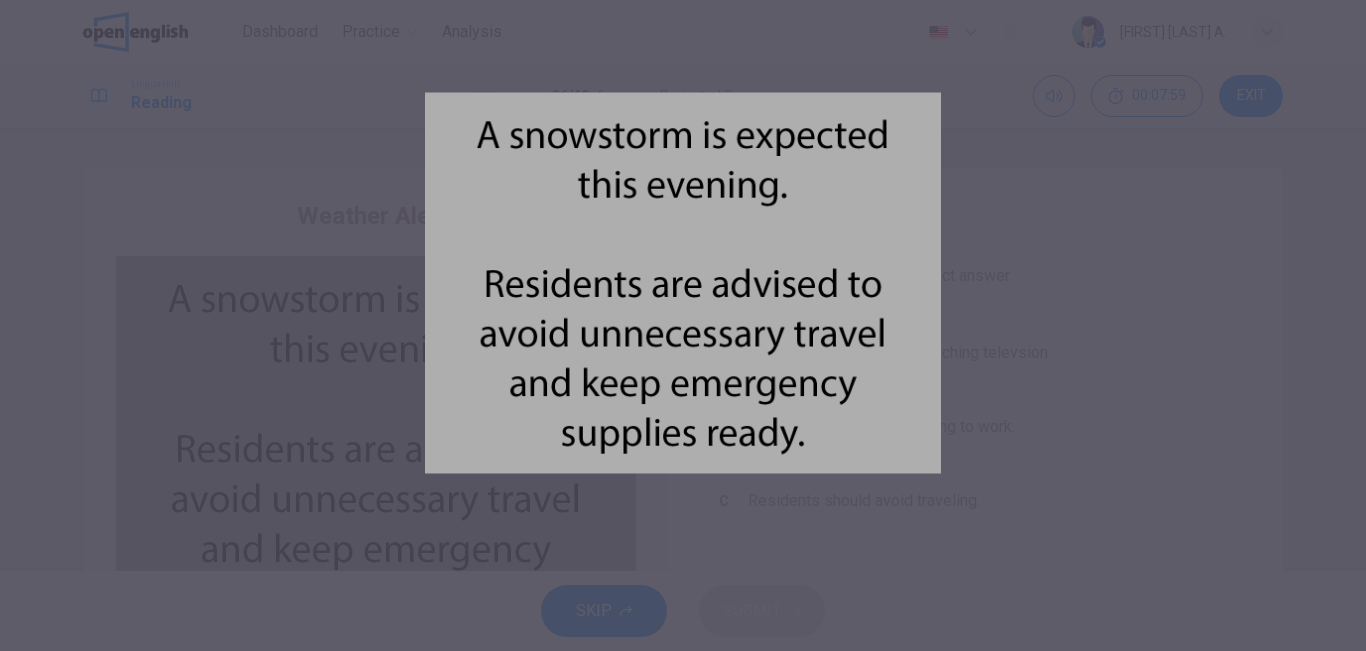 drag, startPoint x: 796, startPoint y: 286, endPoint x: 982, endPoint y: 244, distance: 190.68298 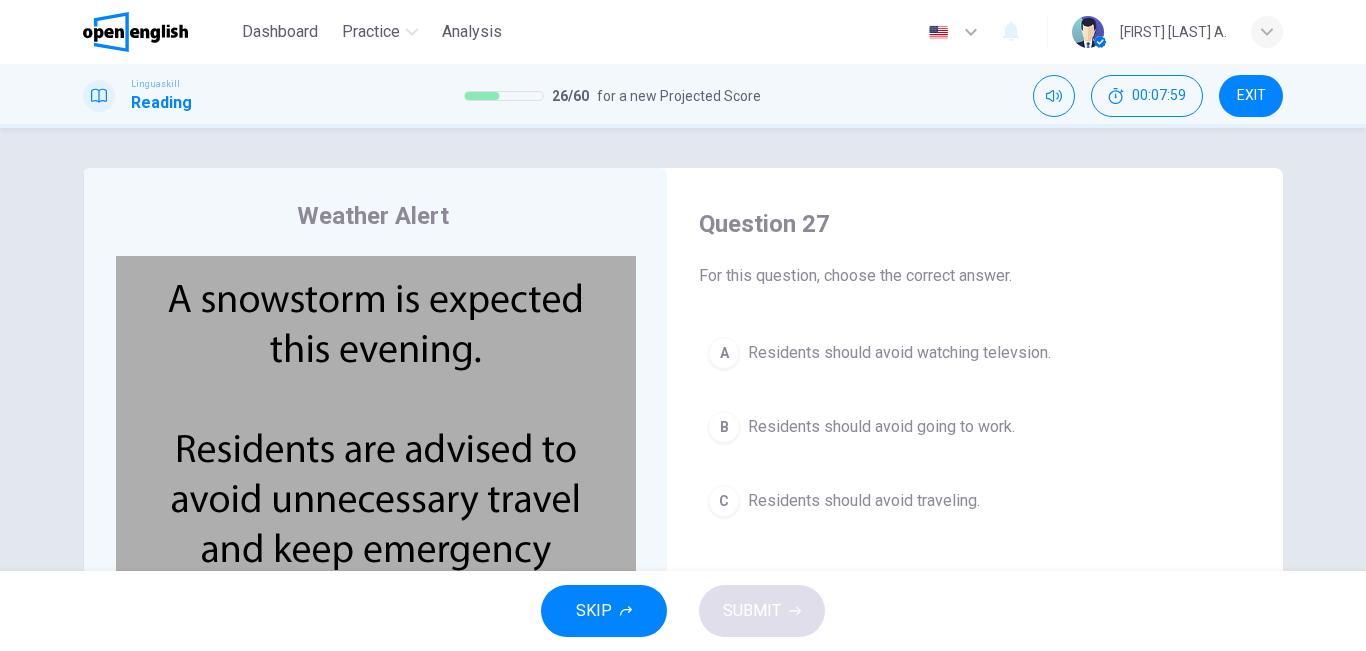 click on "Question 27 For this question, choose the correct answer." at bounding box center [975, 248] 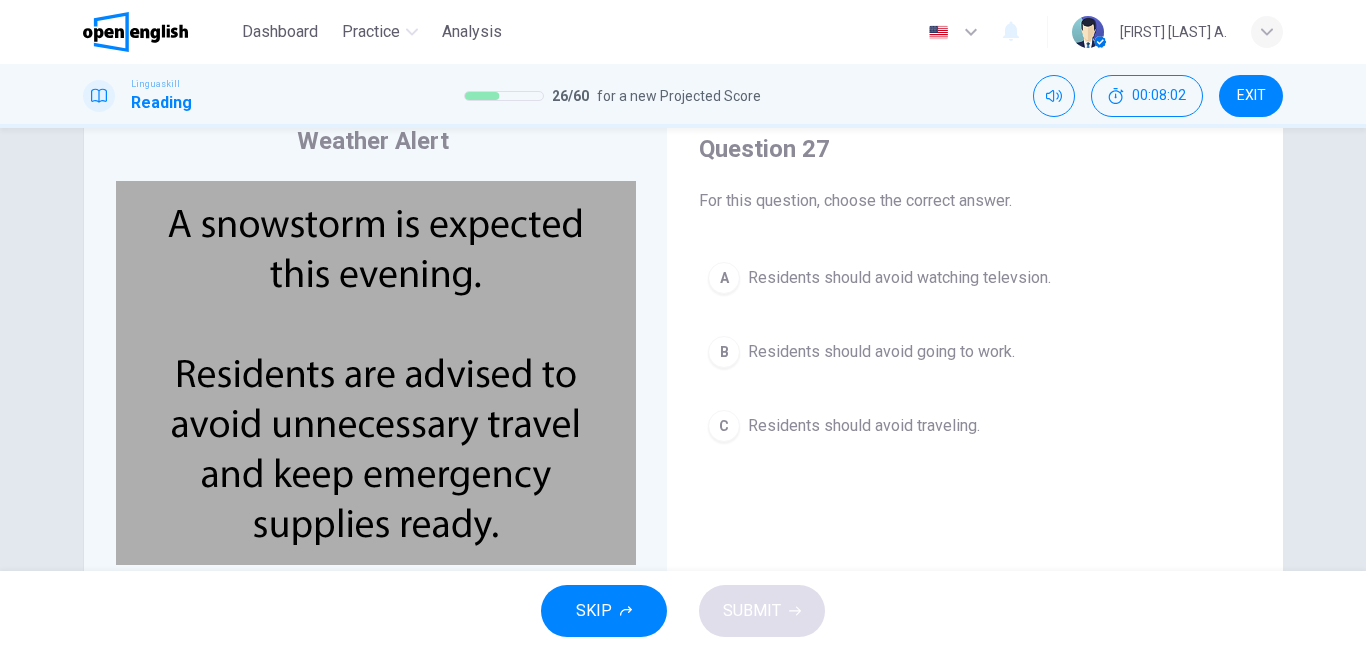 scroll, scrollTop: 80, scrollLeft: 0, axis: vertical 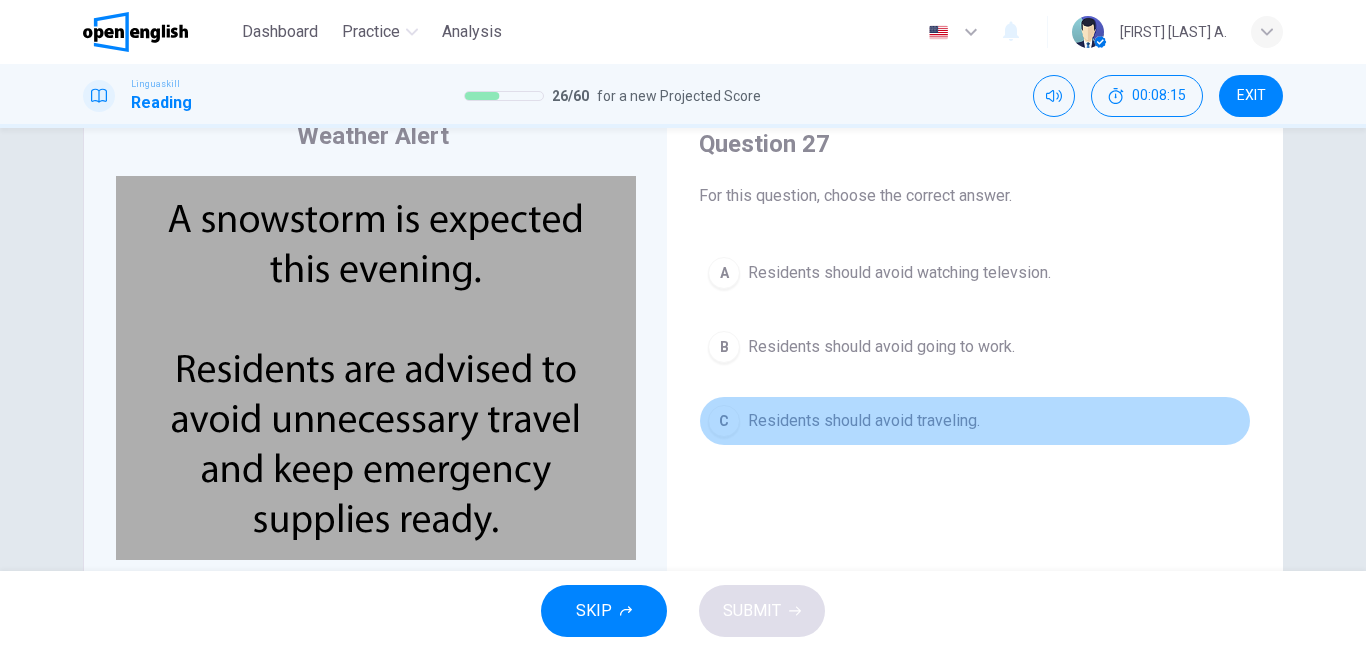 click on "C Residents should avoid traveling." at bounding box center [975, 421] 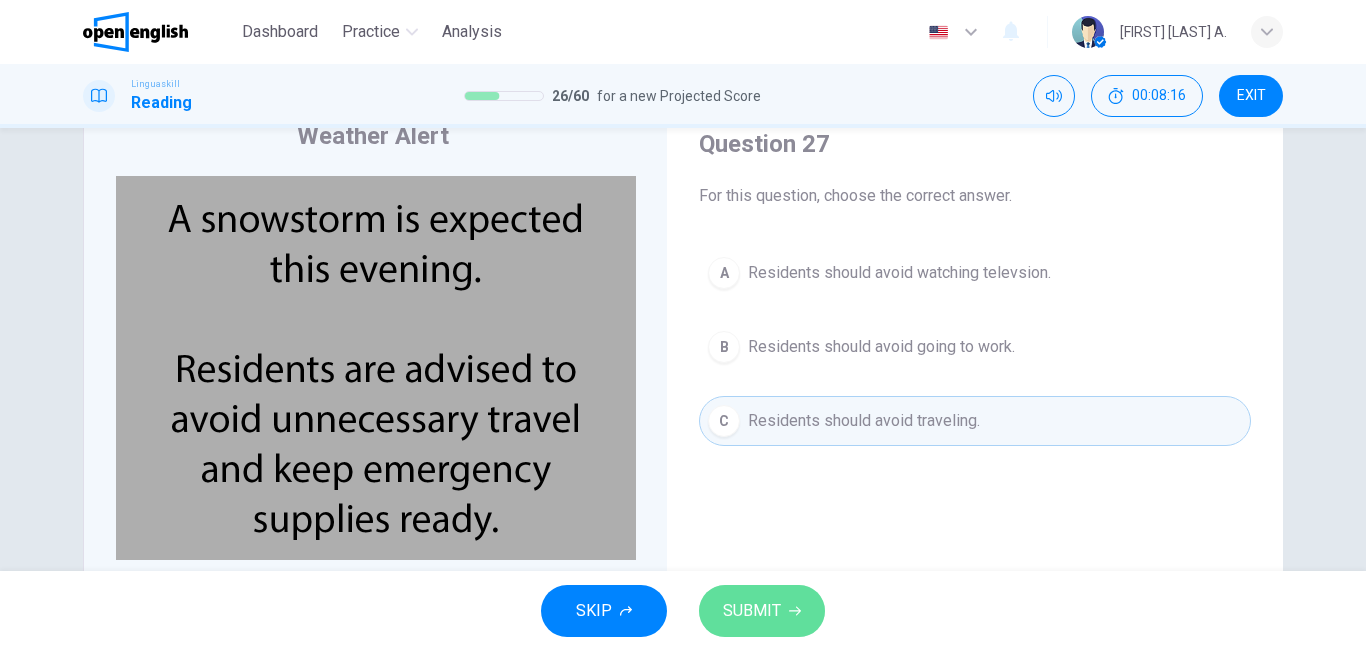 click on "SUBMIT" at bounding box center (762, 611) 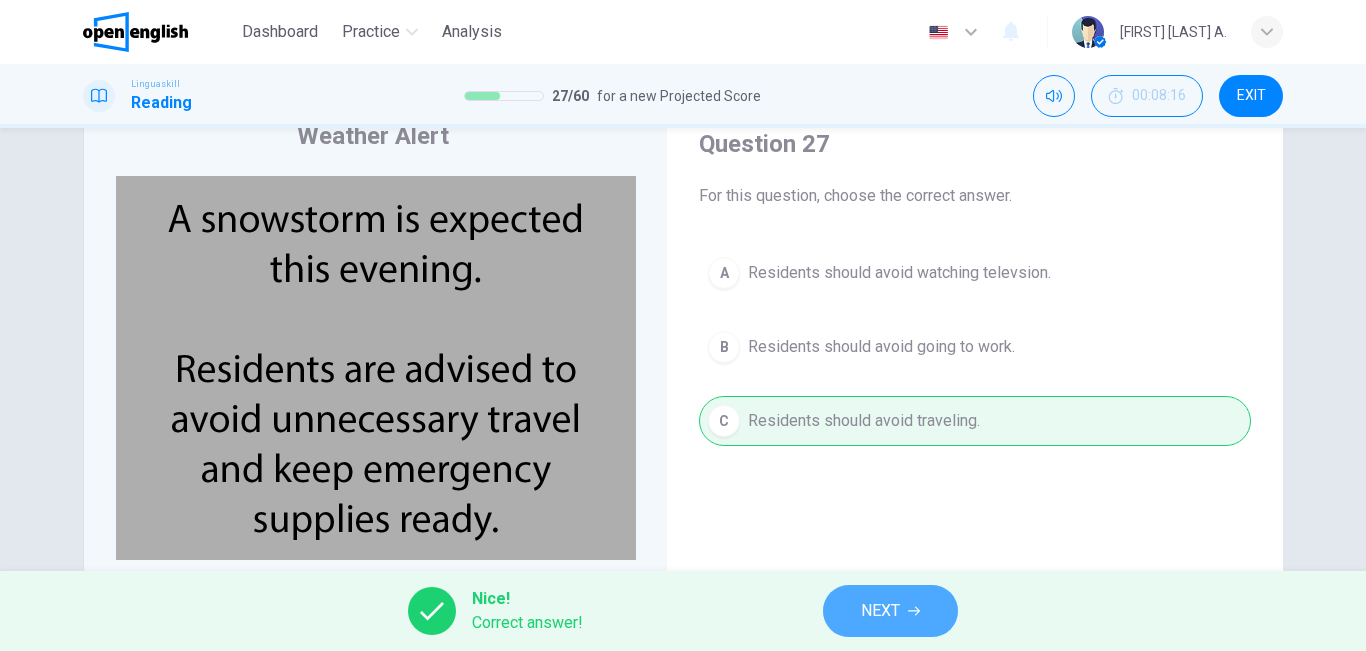 click on "NEXT" at bounding box center [880, 611] 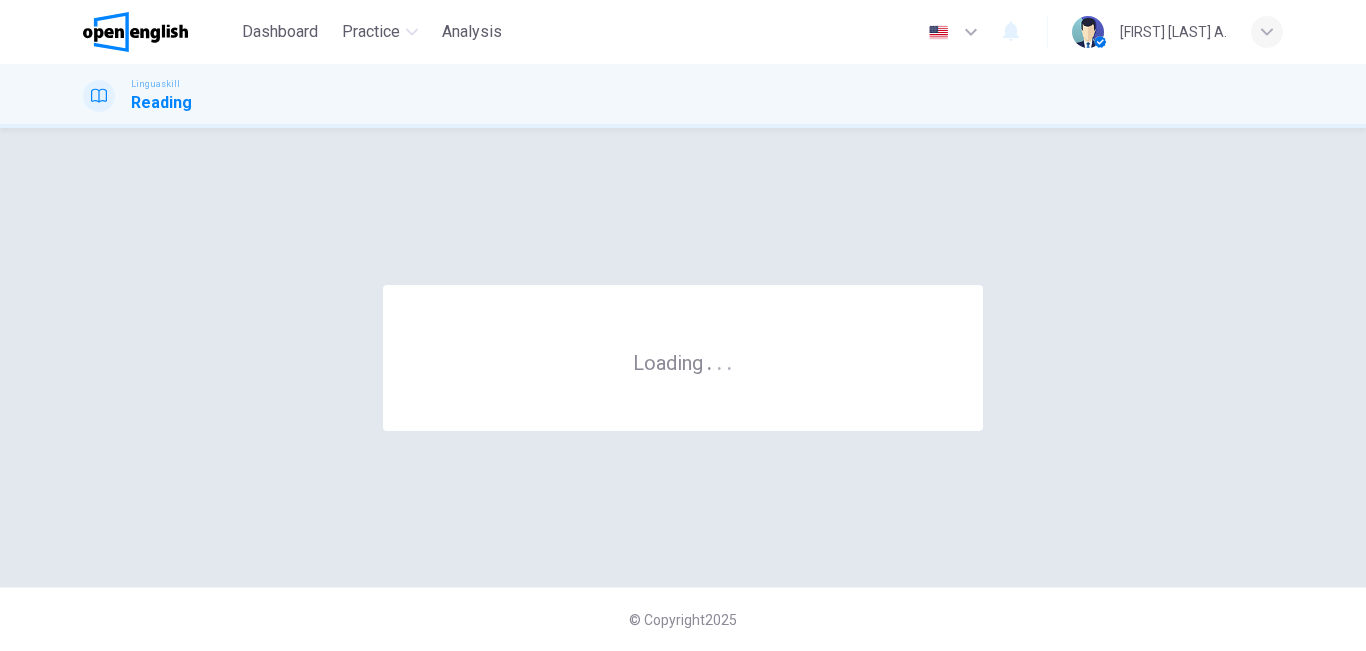 scroll, scrollTop: 0, scrollLeft: 0, axis: both 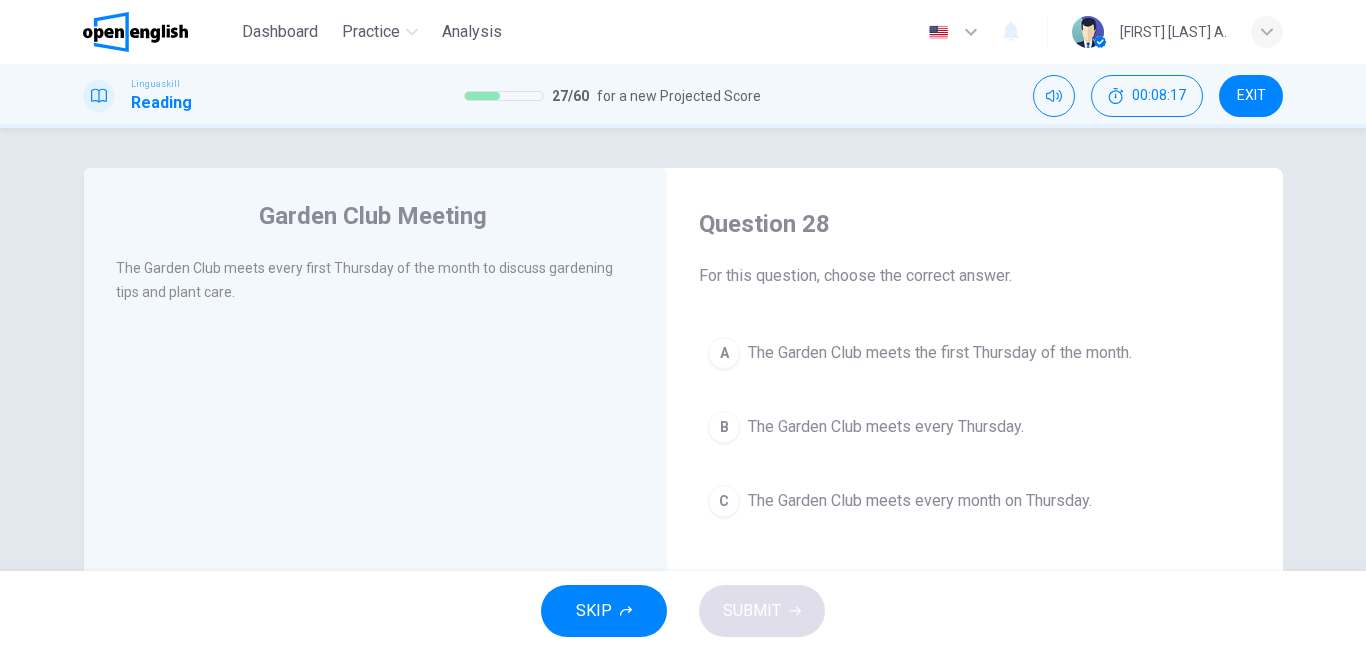 click on "Garden Club Meeting The Garden Club meets every first Thursday of the month to discuss gardening tips and plant care." at bounding box center (375, 515) 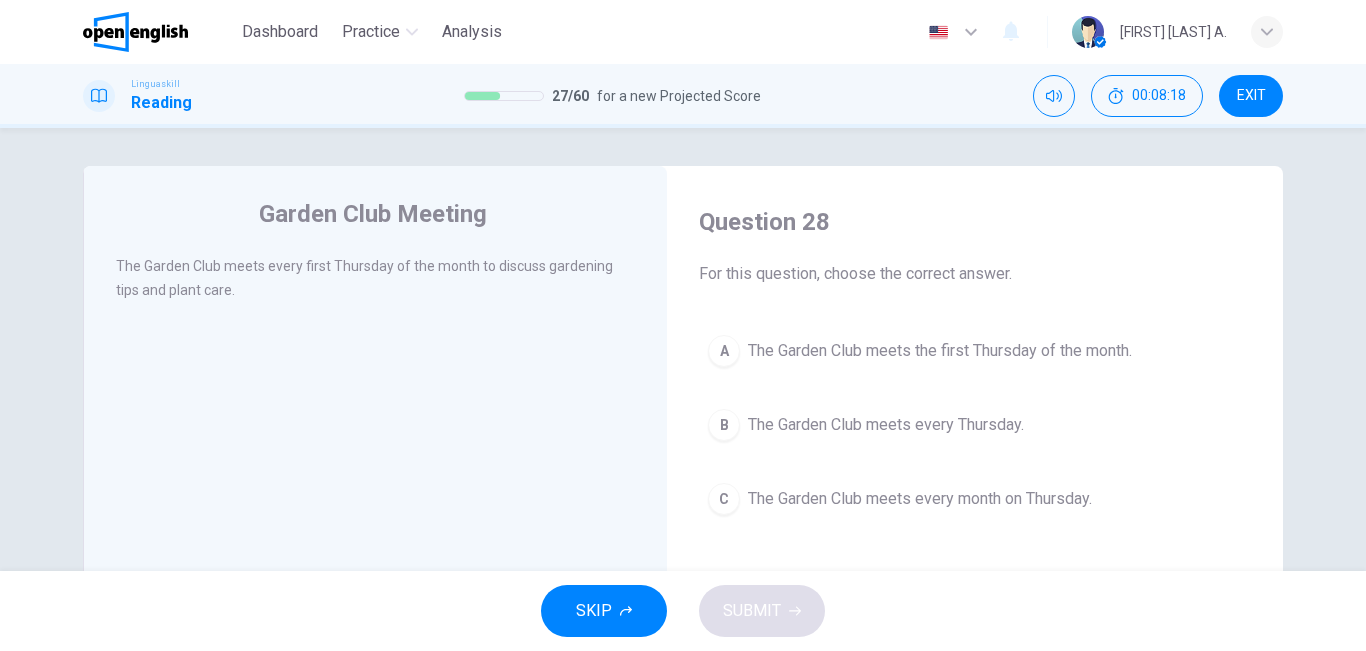 scroll, scrollTop: 0, scrollLeft: 0, axis: both 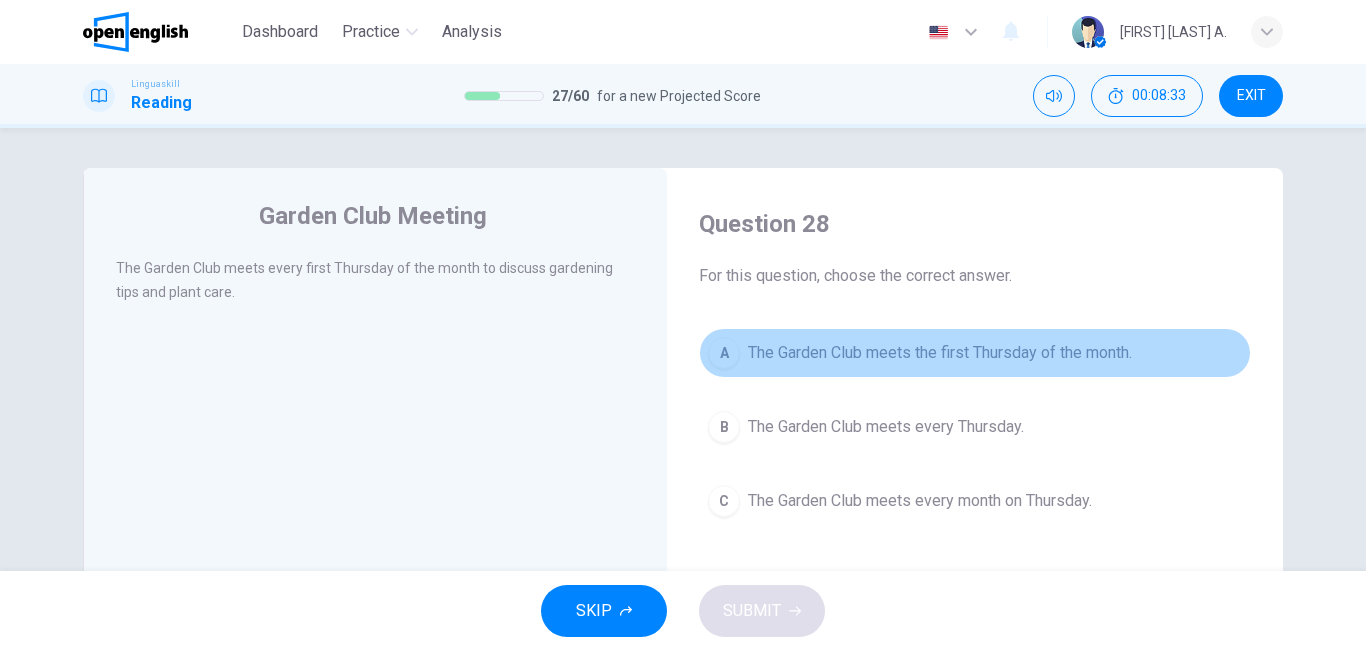 click on "The Garden Club meets the first Thursday of the month." at bounding box center [940, 353] 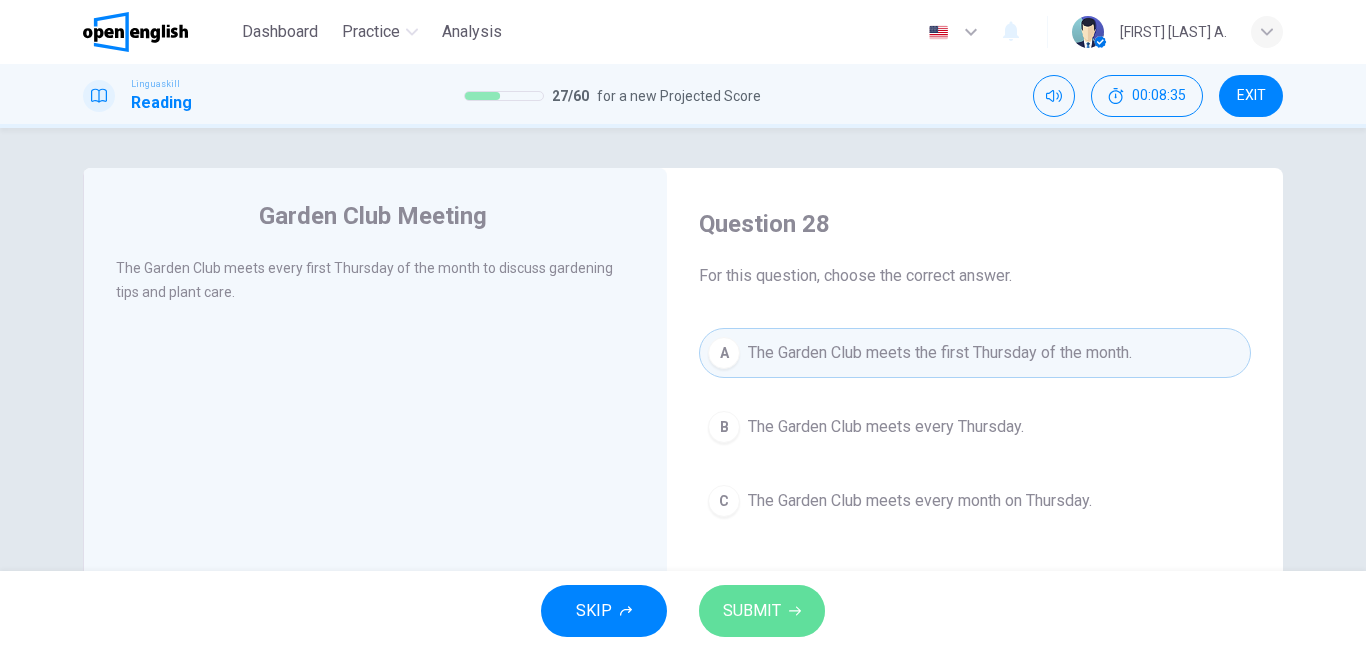 click on "SUBMIT" at bounding box center (762, 611) 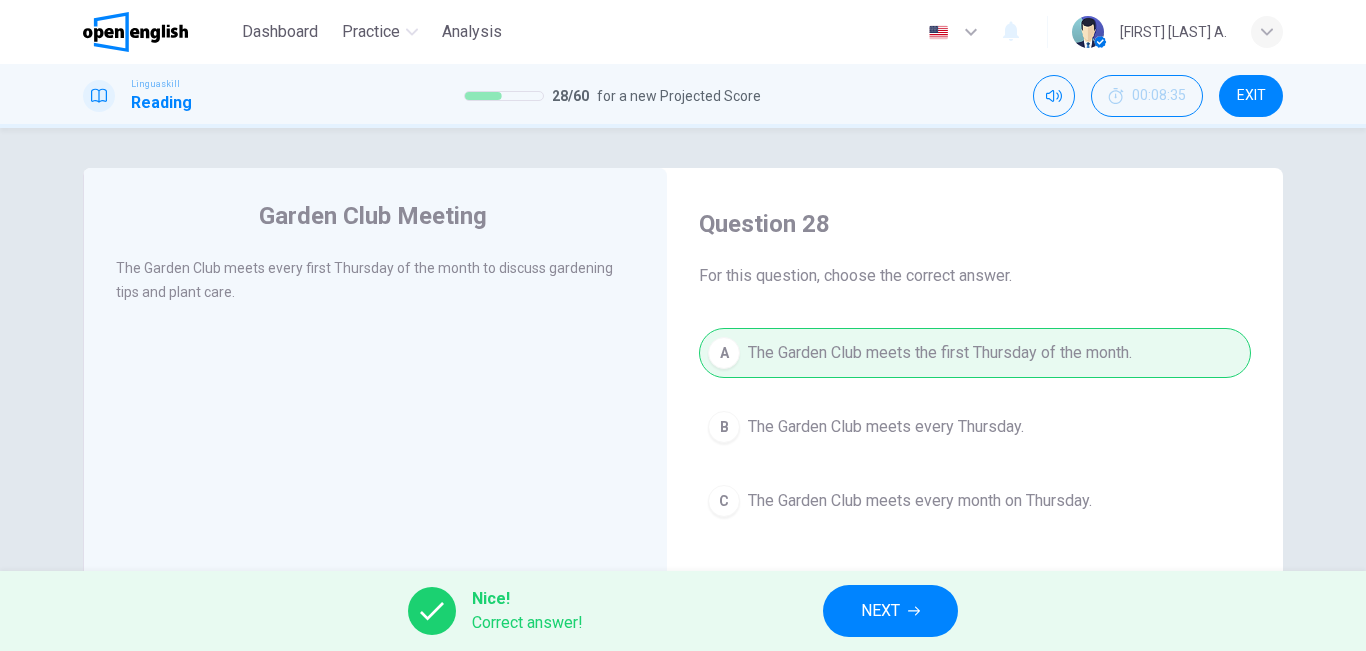 click on "NEXT" at bounding box center [880, 611] 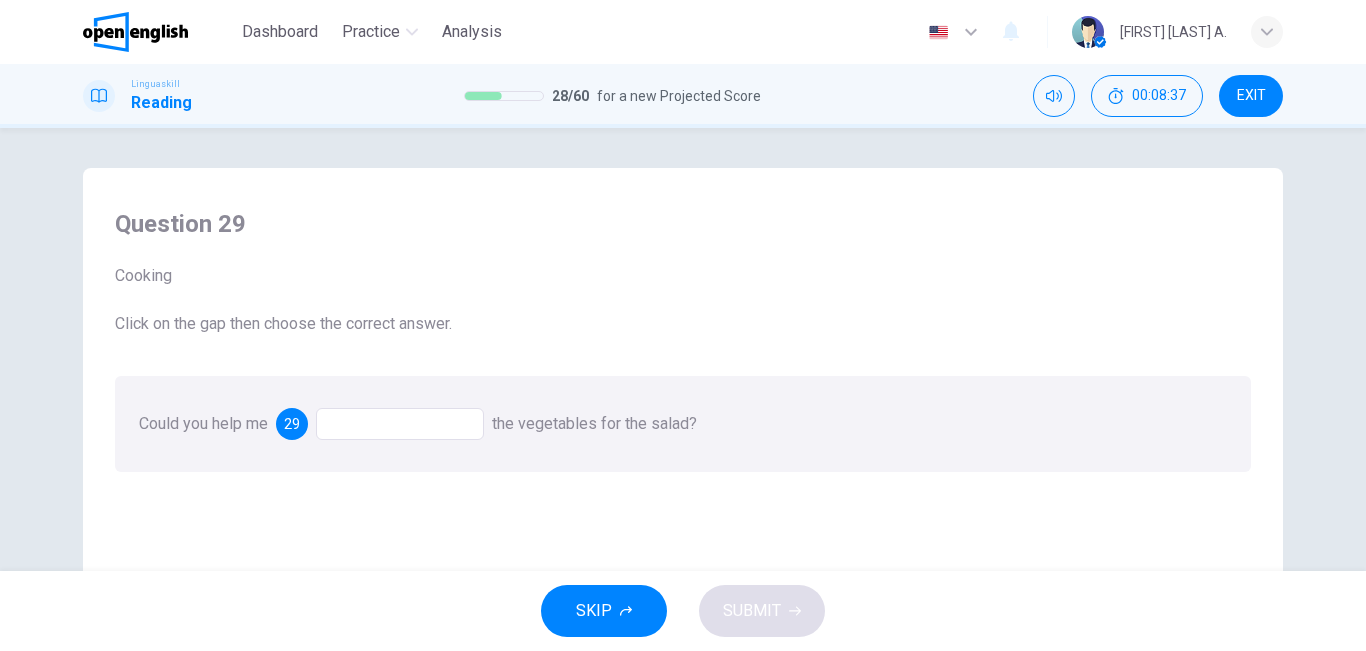 click at bounding box center (400, 424) 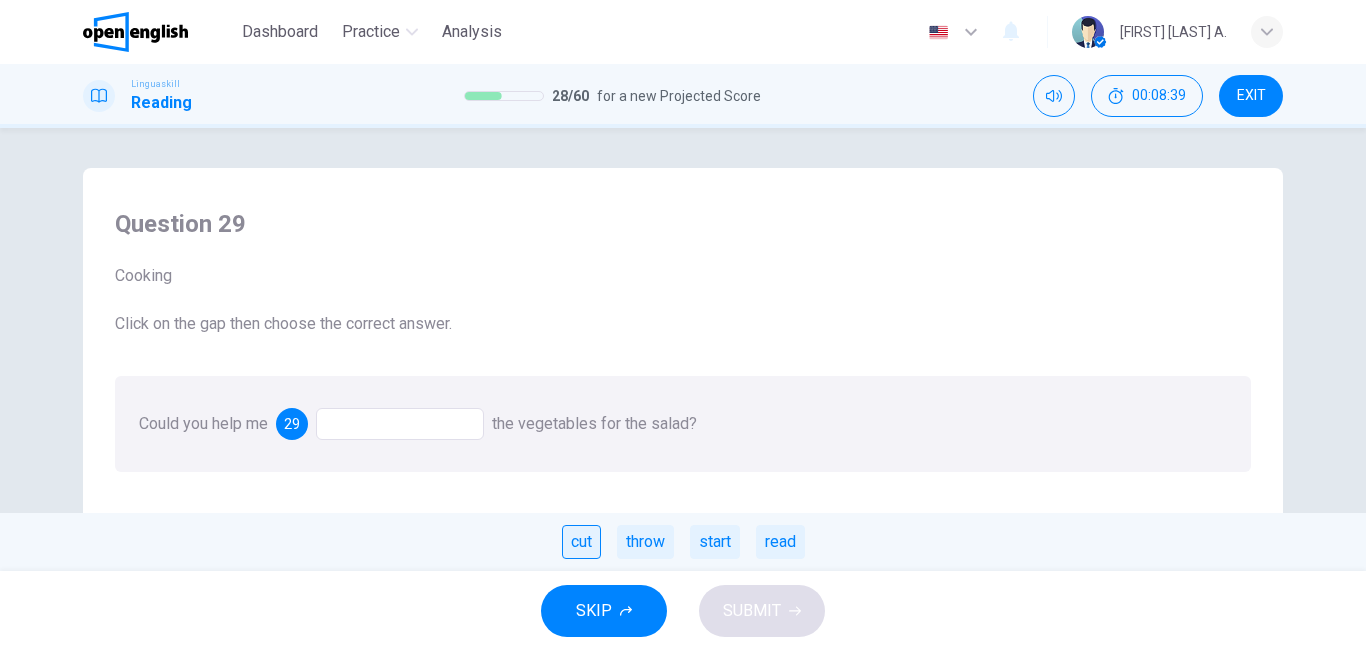 click on "cut" at bounding box center (581, 542) 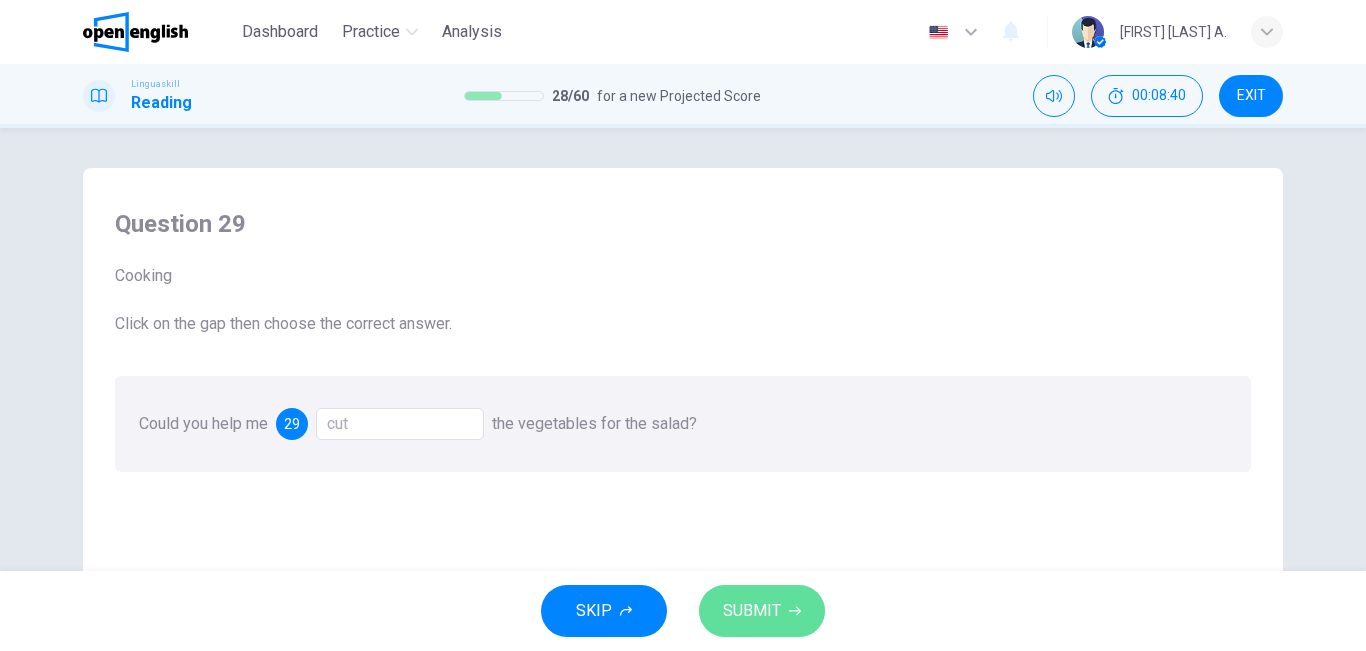 click on "SUBMIT" at bounding box center (762, 611) 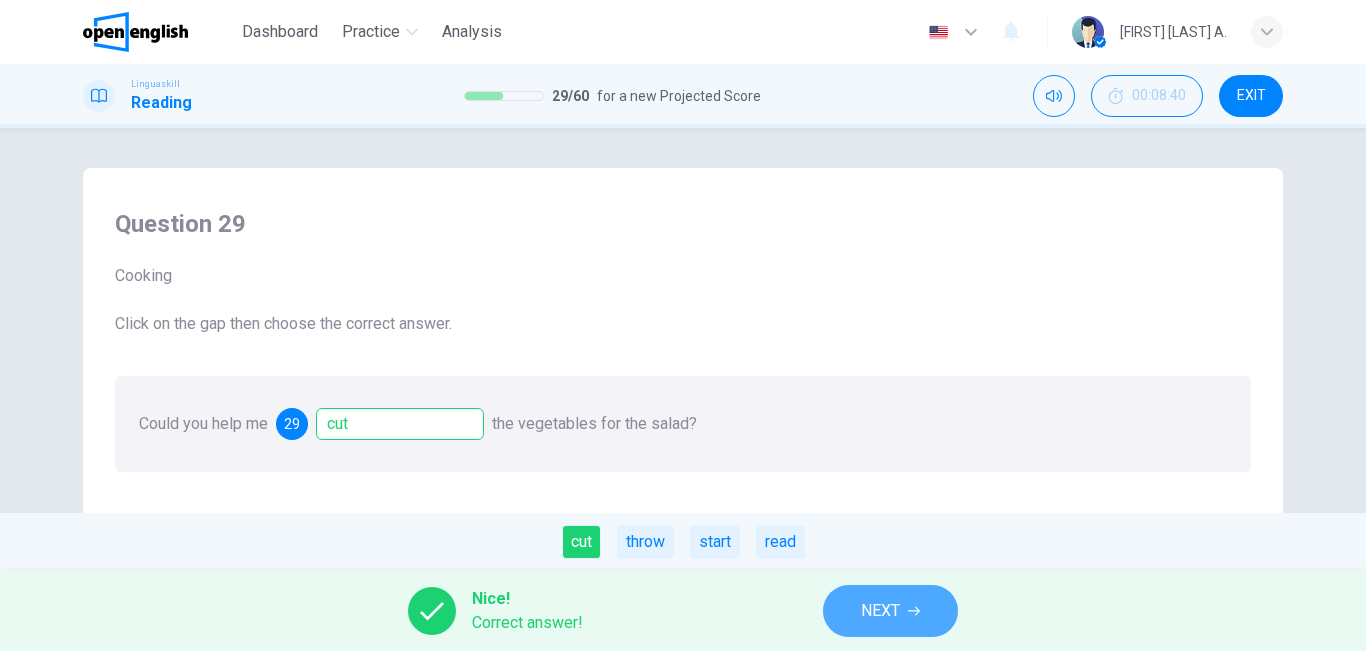 click on "NEXT" at bounding box center [880, 611] 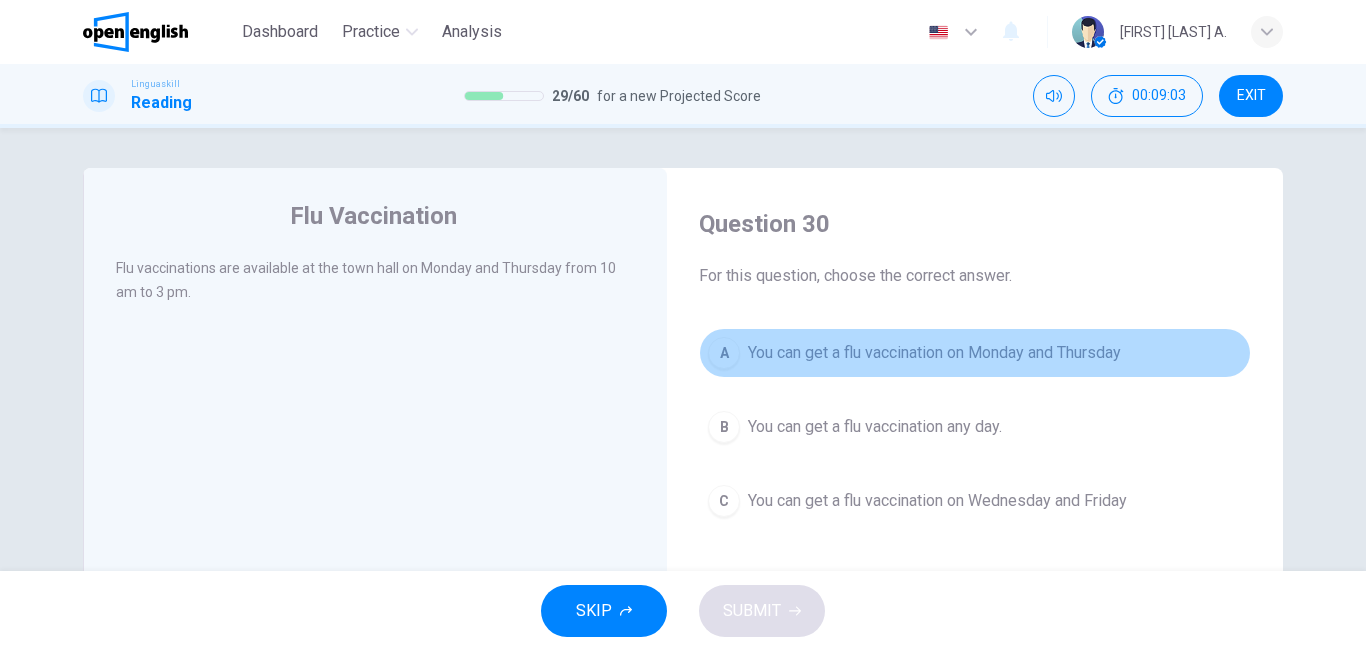 click on "A You can get a flu vaccination on Monday and Thursday" at bounding box center [975, 353] 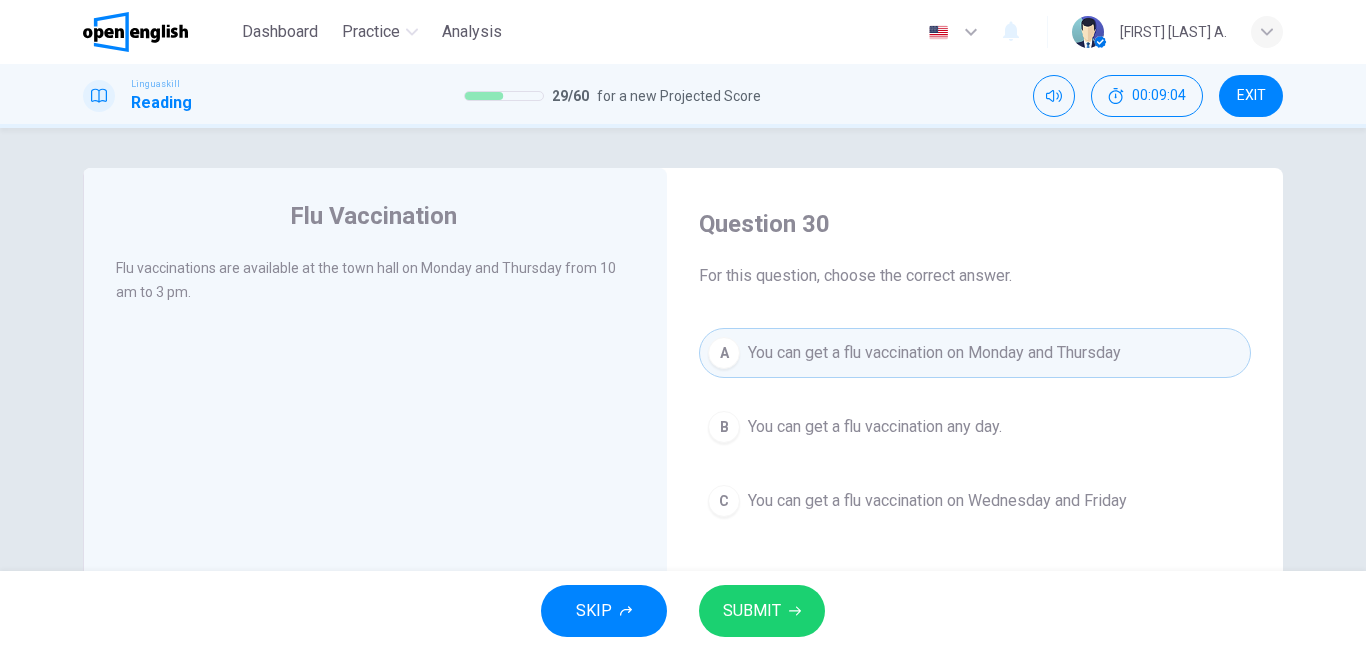 click on "SUBMIT" at bounding box center (762, 611) 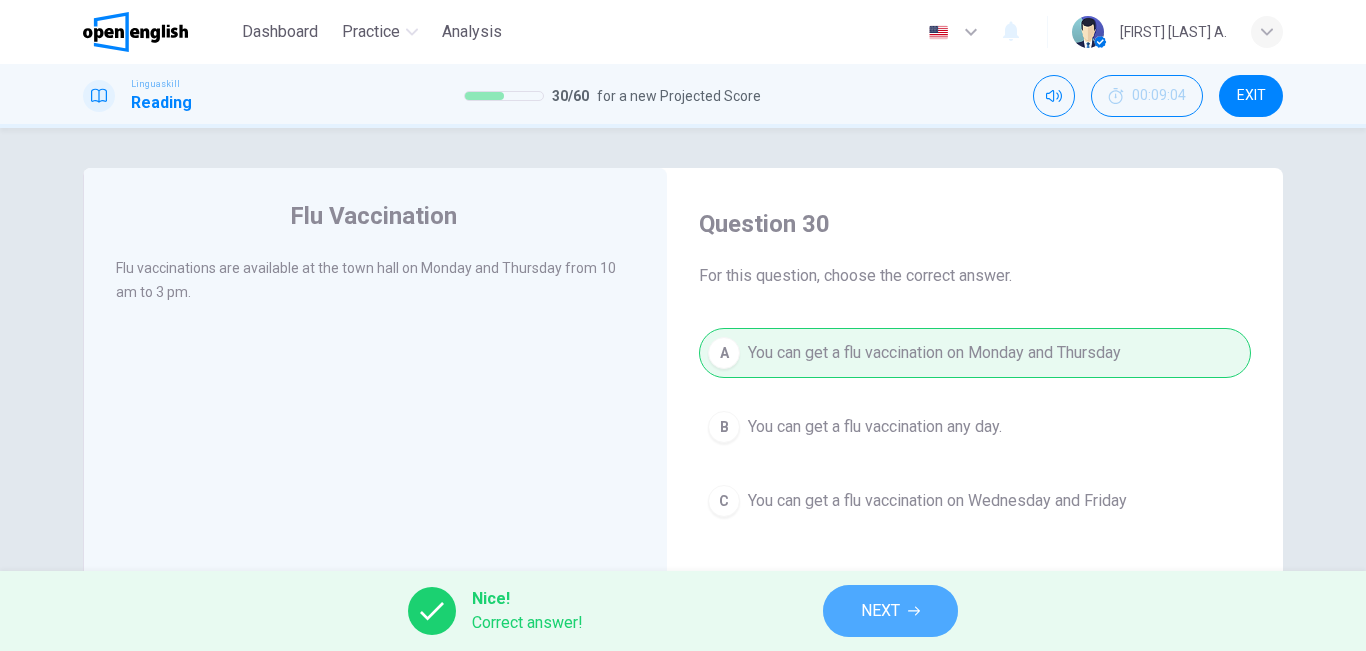click on "NEXT" at bounding box center (890, 611) 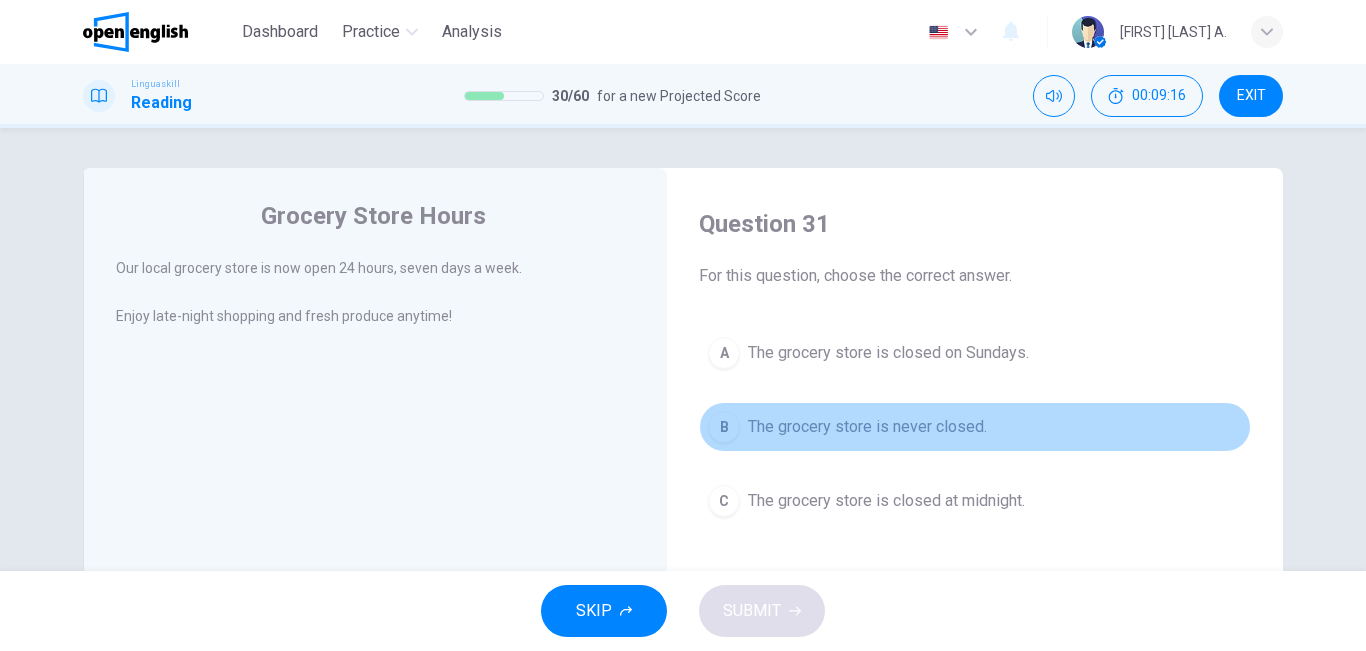 click on "The grocery store is never closed." at bounding box center (867, 427) 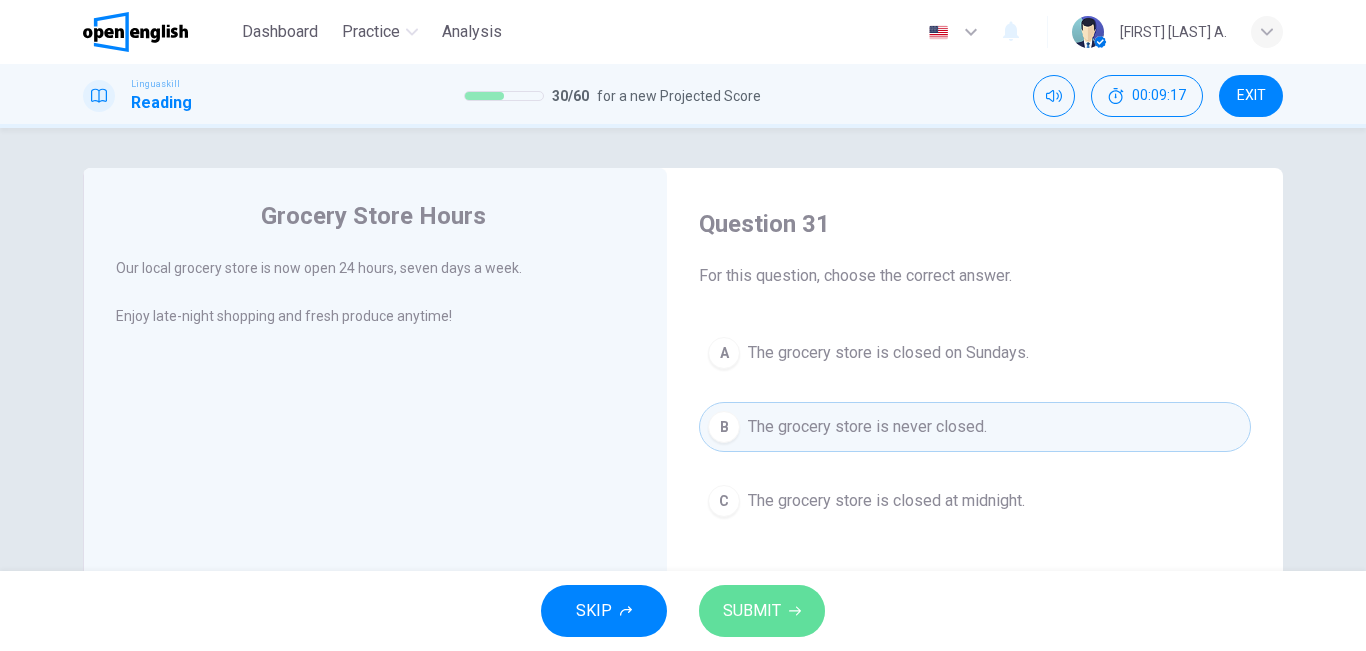 click on "SUBMIT" at bounding box center (752, 611) 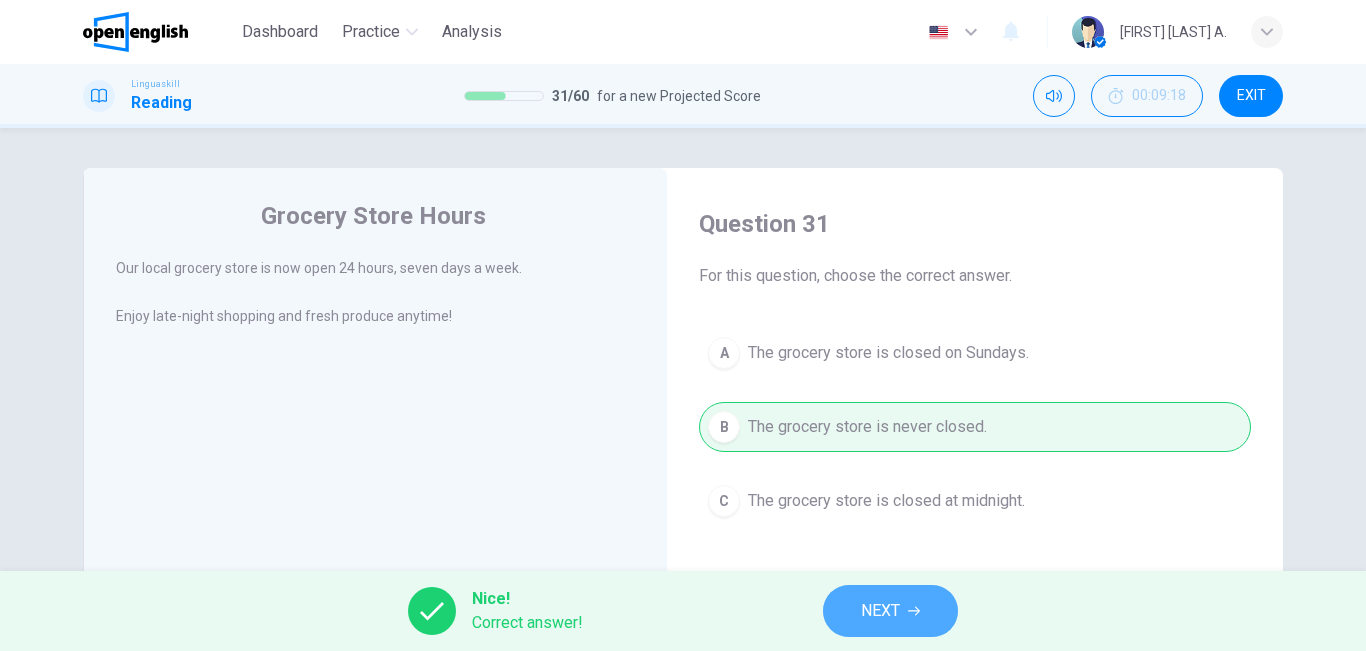 click on "NEXT" at bounding box center (880, 611) 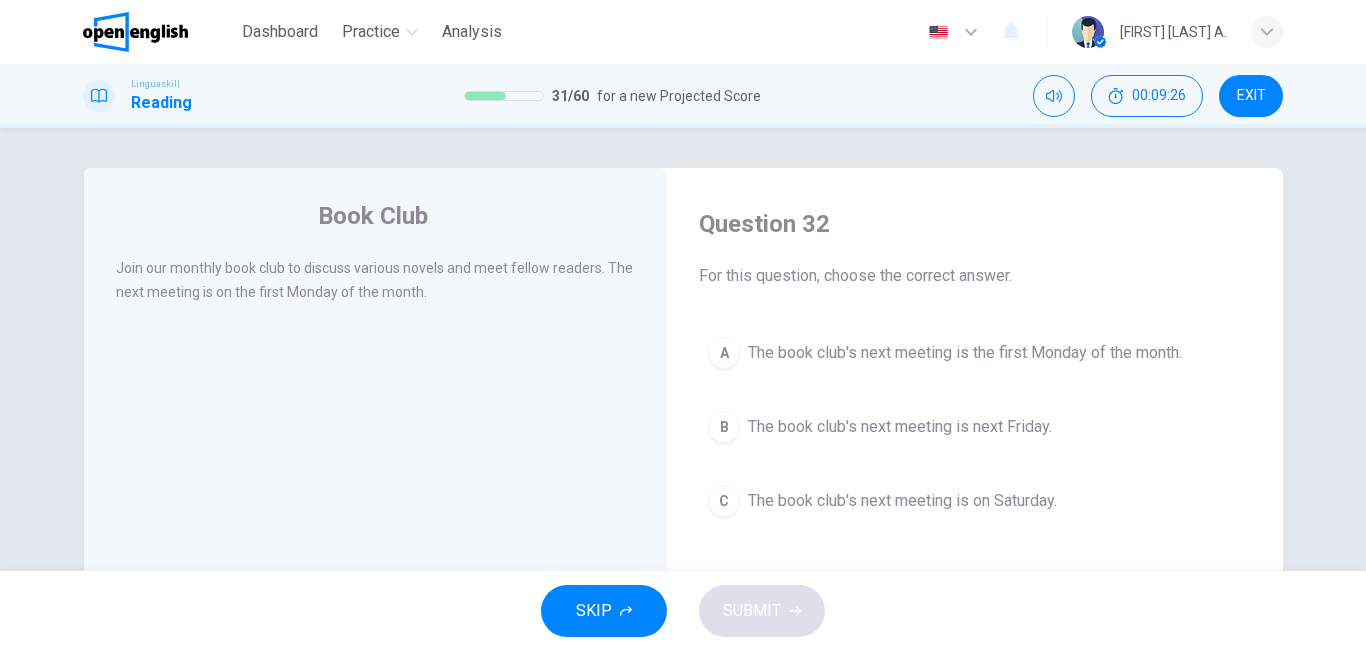 click on "SKIP SUBMIT" at bounding box center [683, 611] 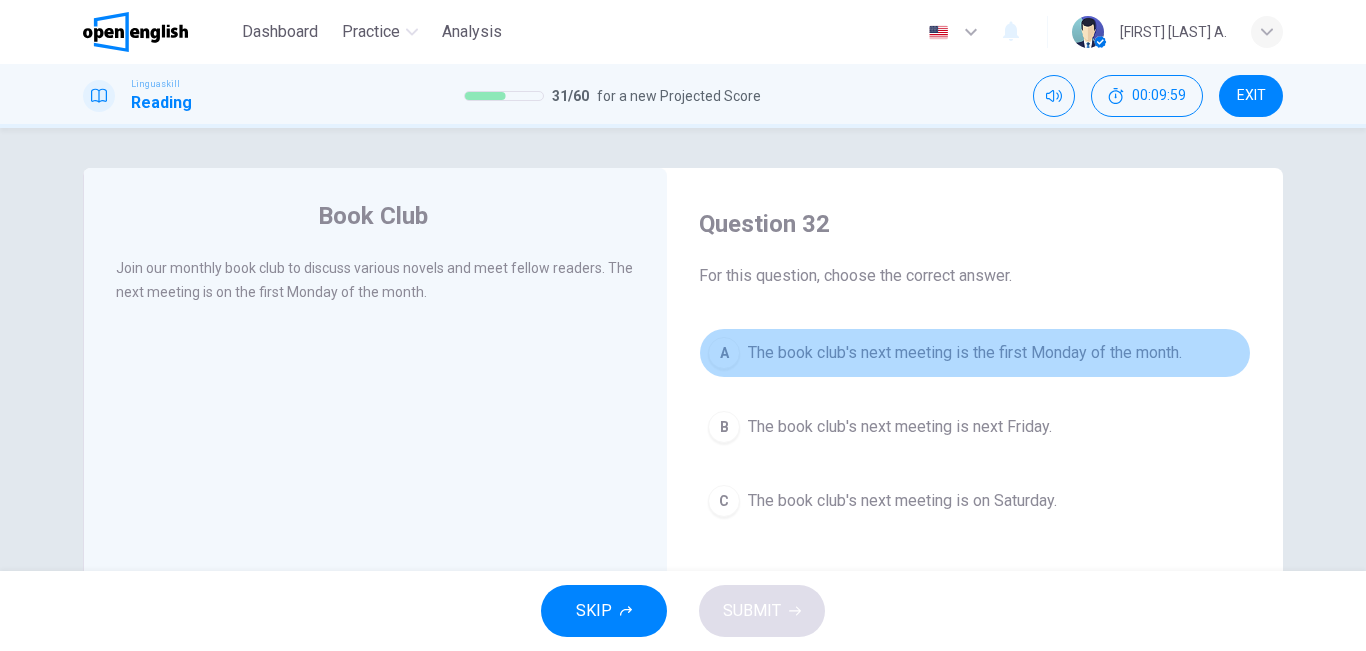 click on "The book club's next meeting is the first Monday of the month." at bounding box center (965, 353) 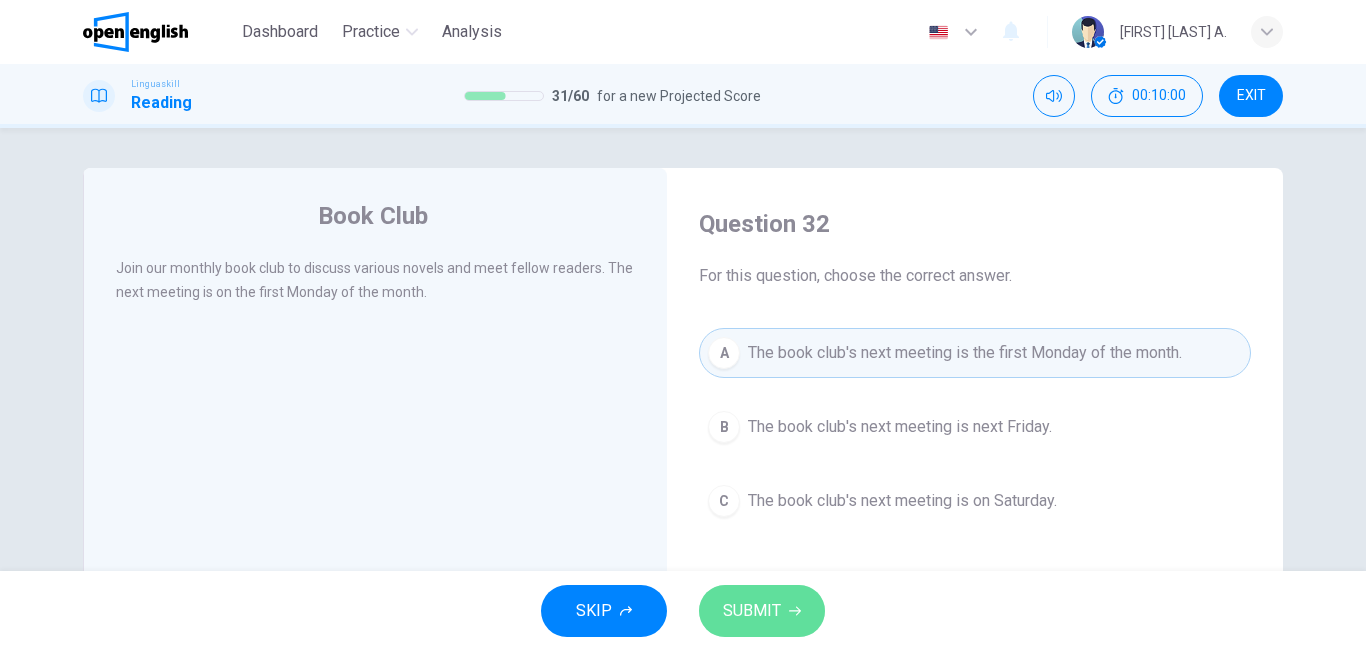 click on "SUBMIT" at bounding box center [762, 611] 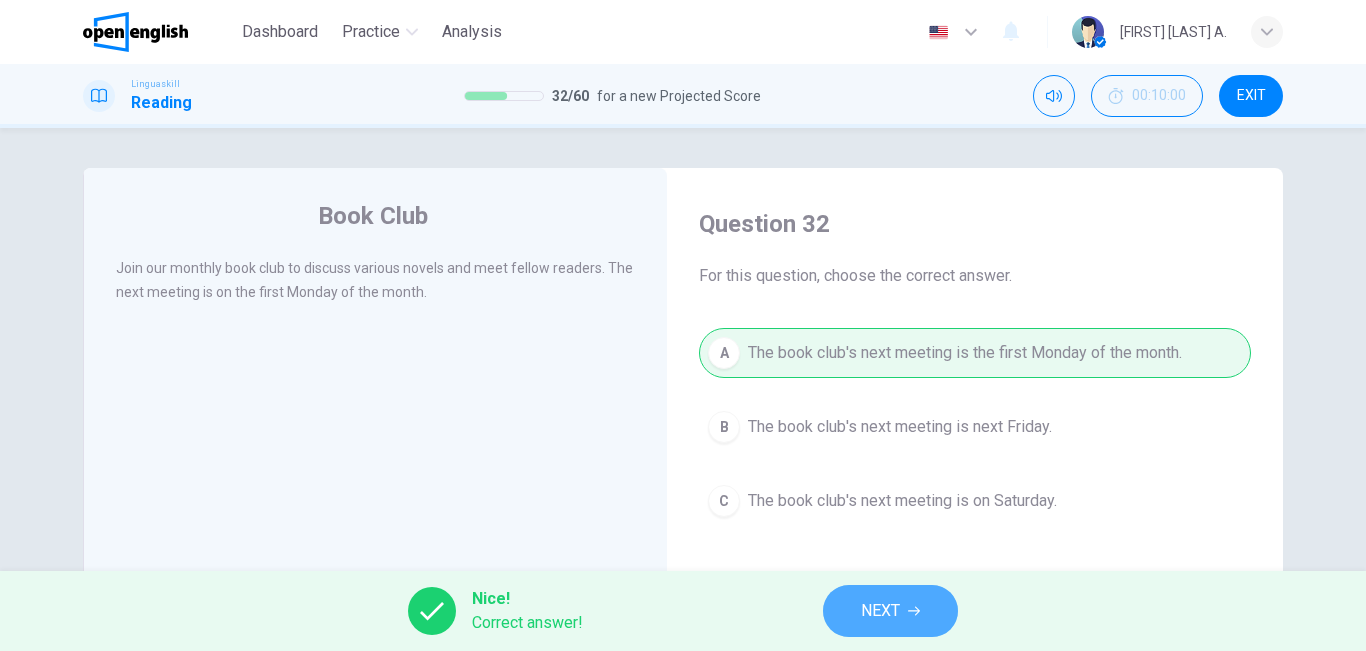 click on "NEXT" at bounding box center (880, 611) 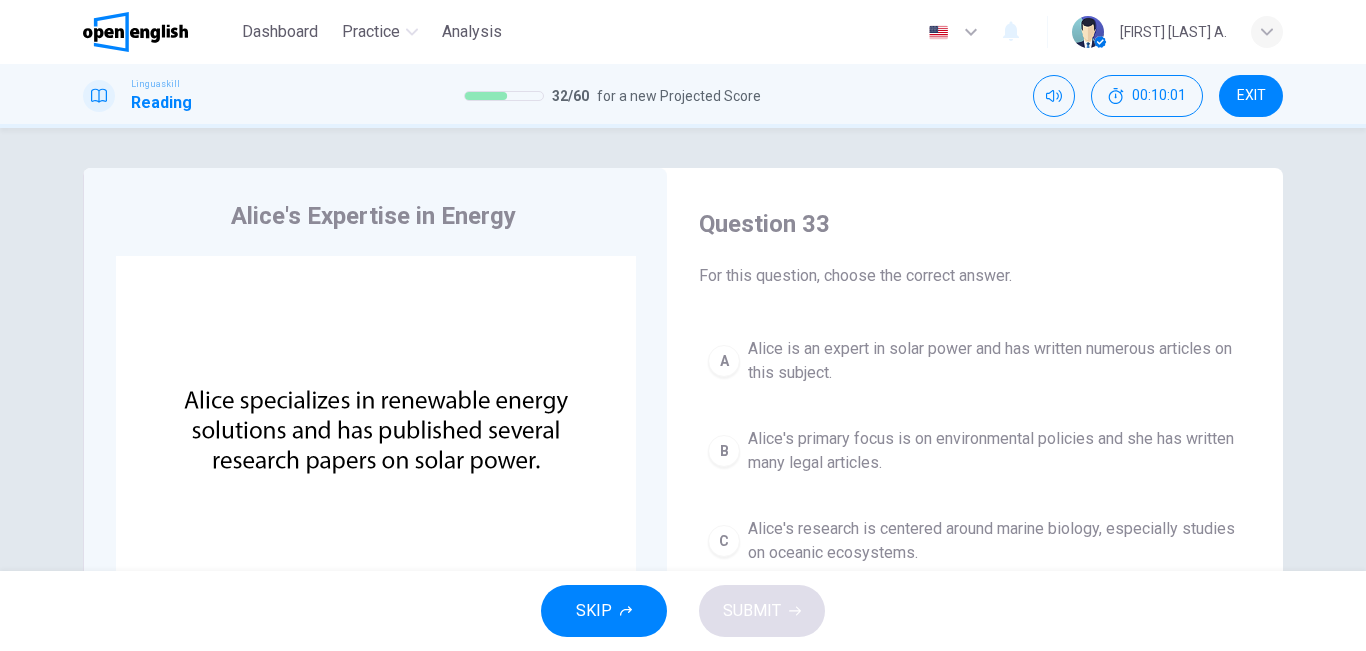 click on "[NAME]'s Expertise in Energy CLICK TO ZOOM Click to Zoom" at bounding box center [375, 515] 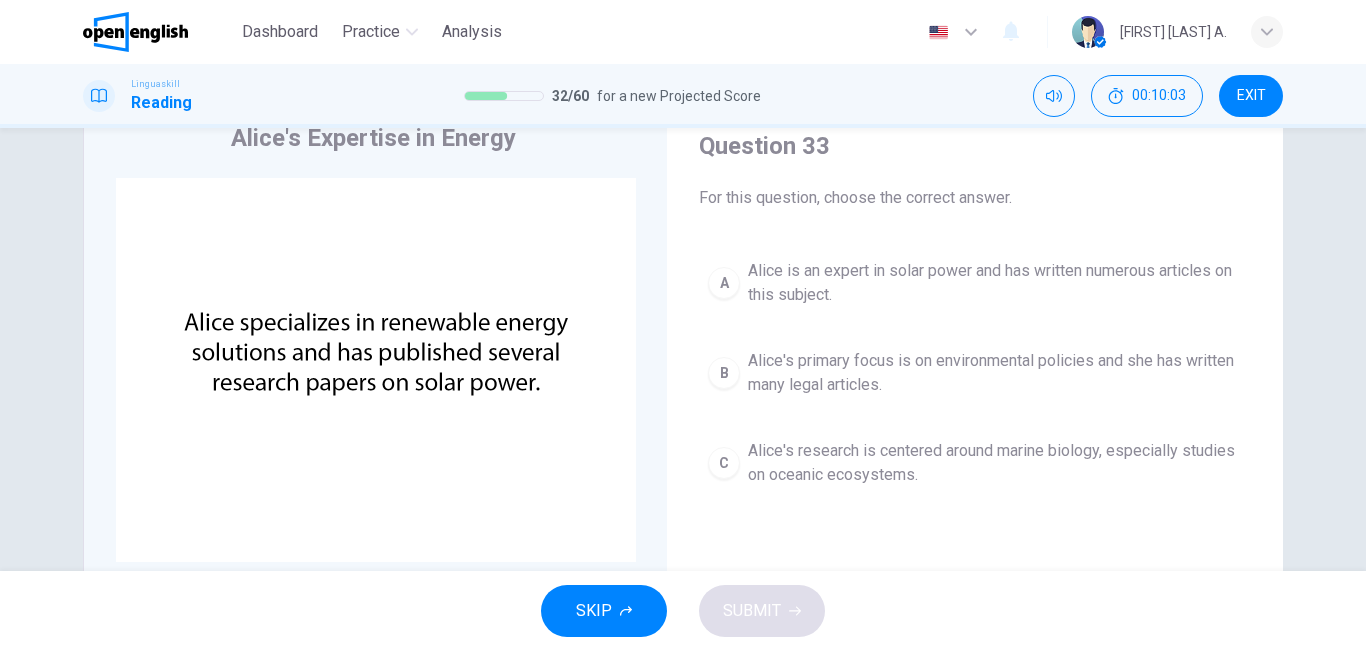 scroll, scrollTop: 80, scrollLeft: 0, axis: vertical 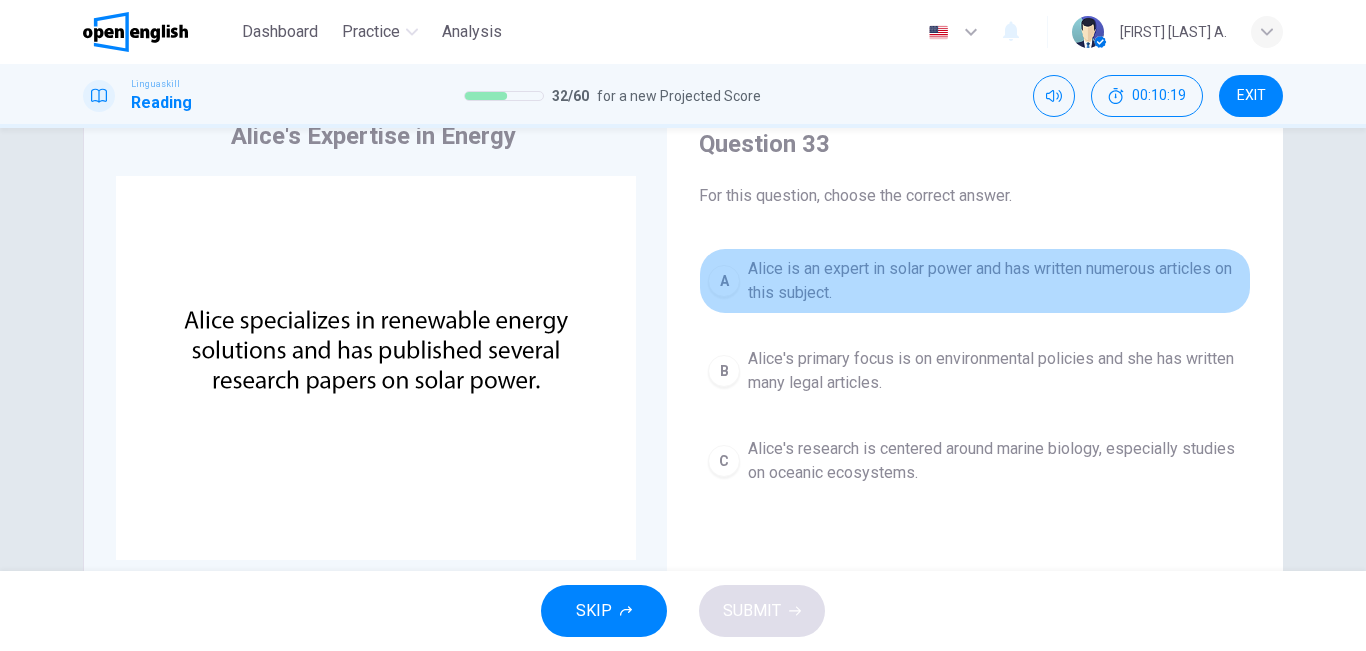 click on "Alice is an expert in solar power and has written numerous articles on this subject." at bounding box center [995, 281] 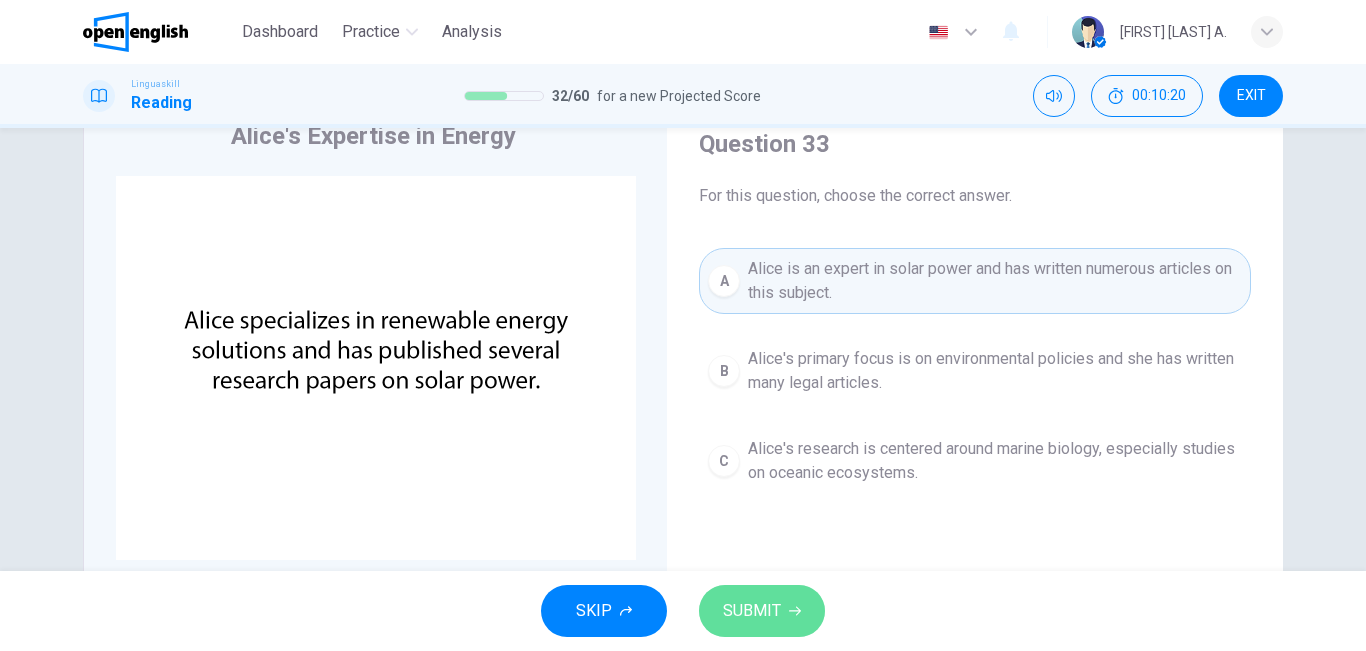 click 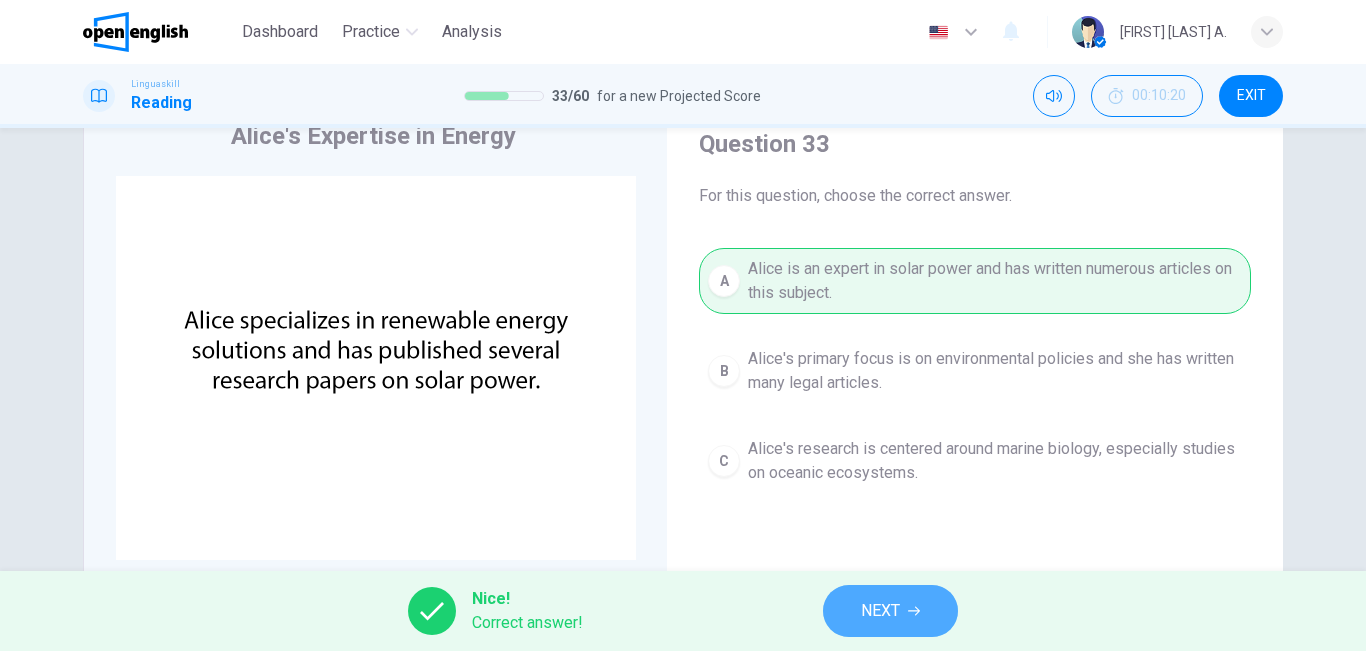 click on "NEXT" at bounding box center [890, 611] 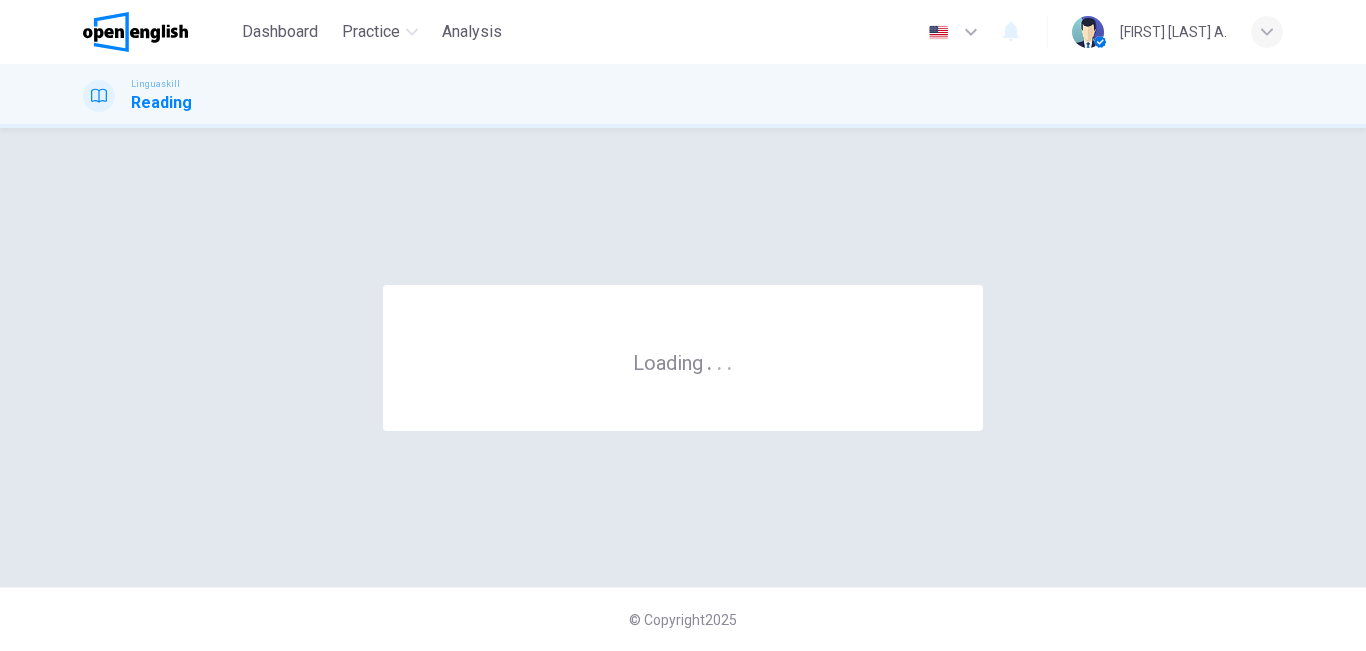 scroll, scrollTop: 0, scrollLeft: 0, axis: both 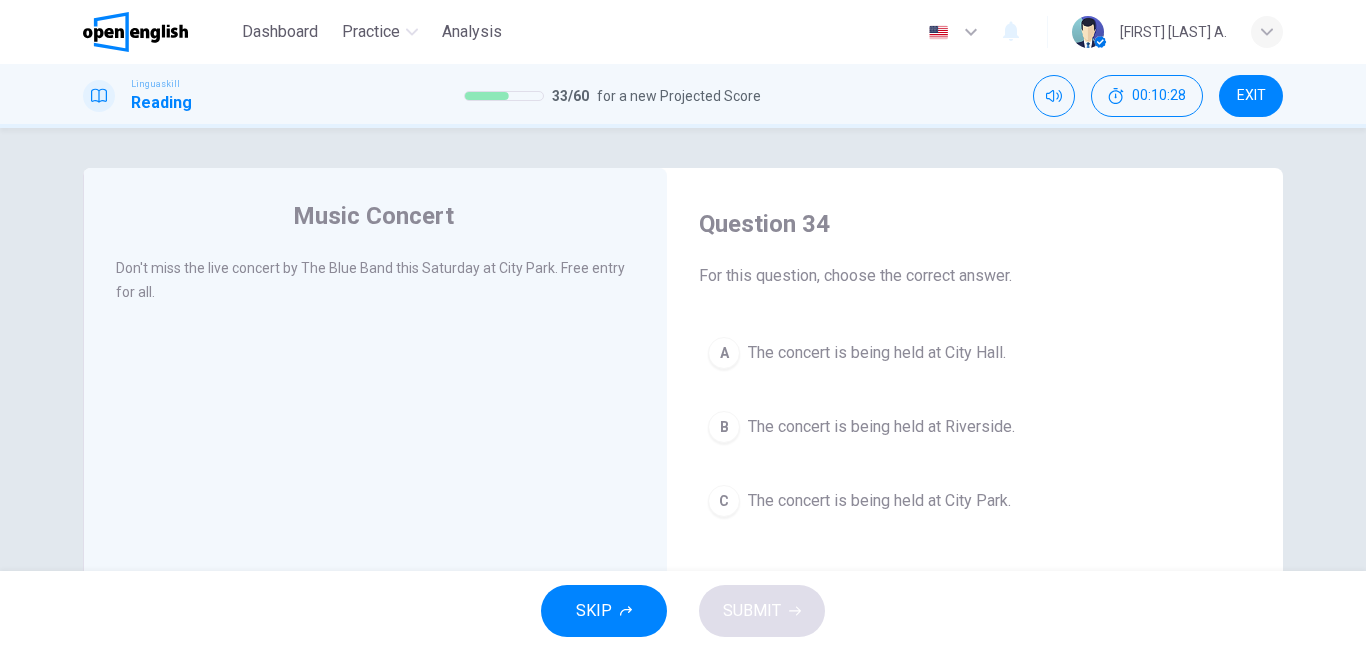 click on "The concert is being held at City Park." at bounding box center [879, 501] 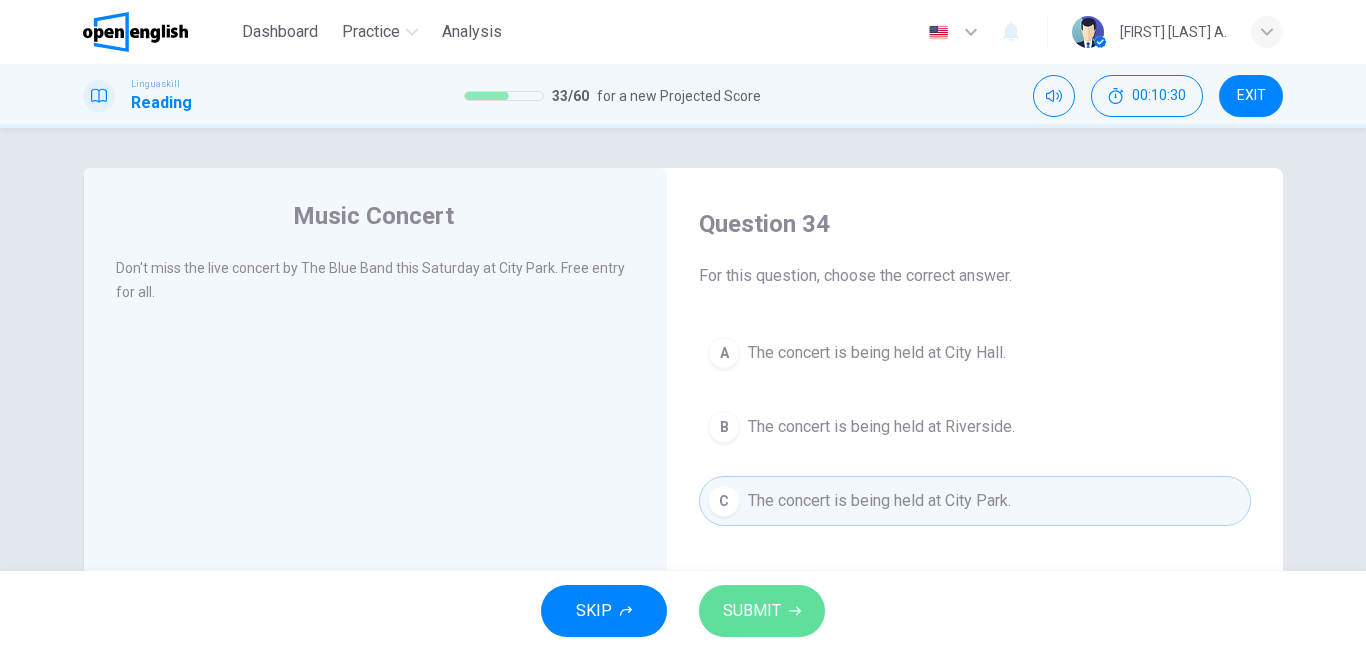 click on "SUBMIT" at bounding box center (762, 611) 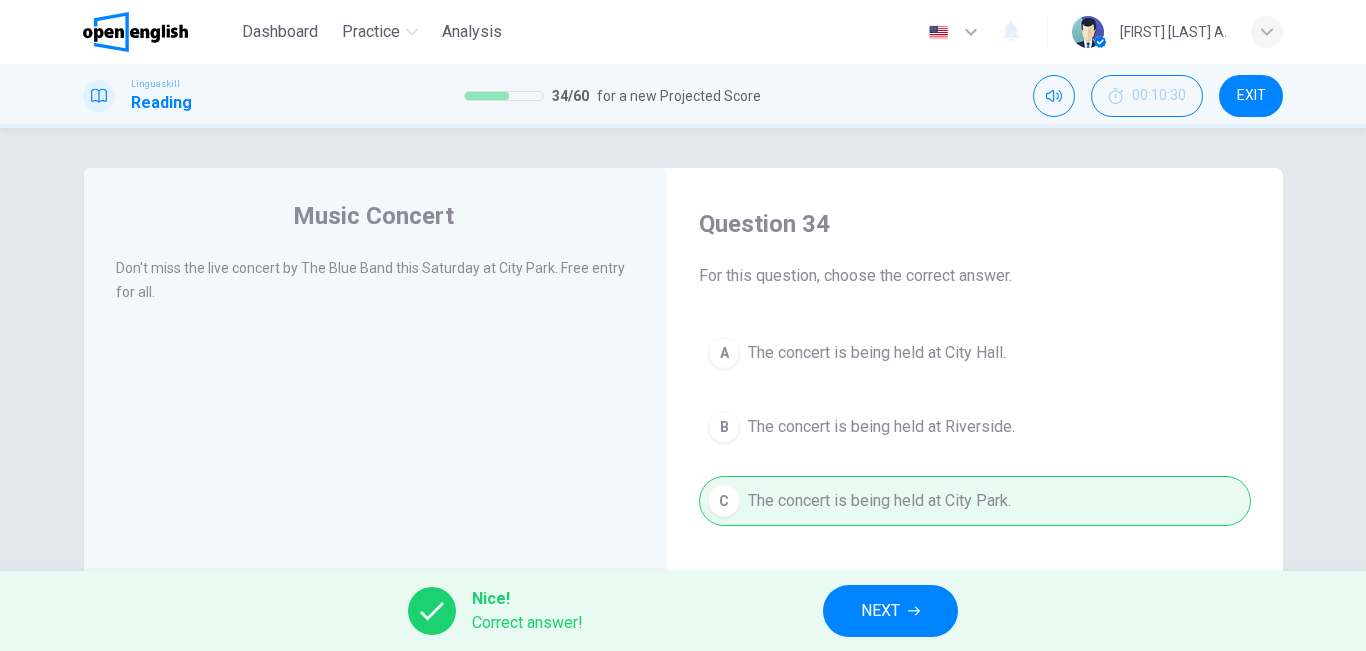 click on "NEXT" at bounding box center [880, 611] 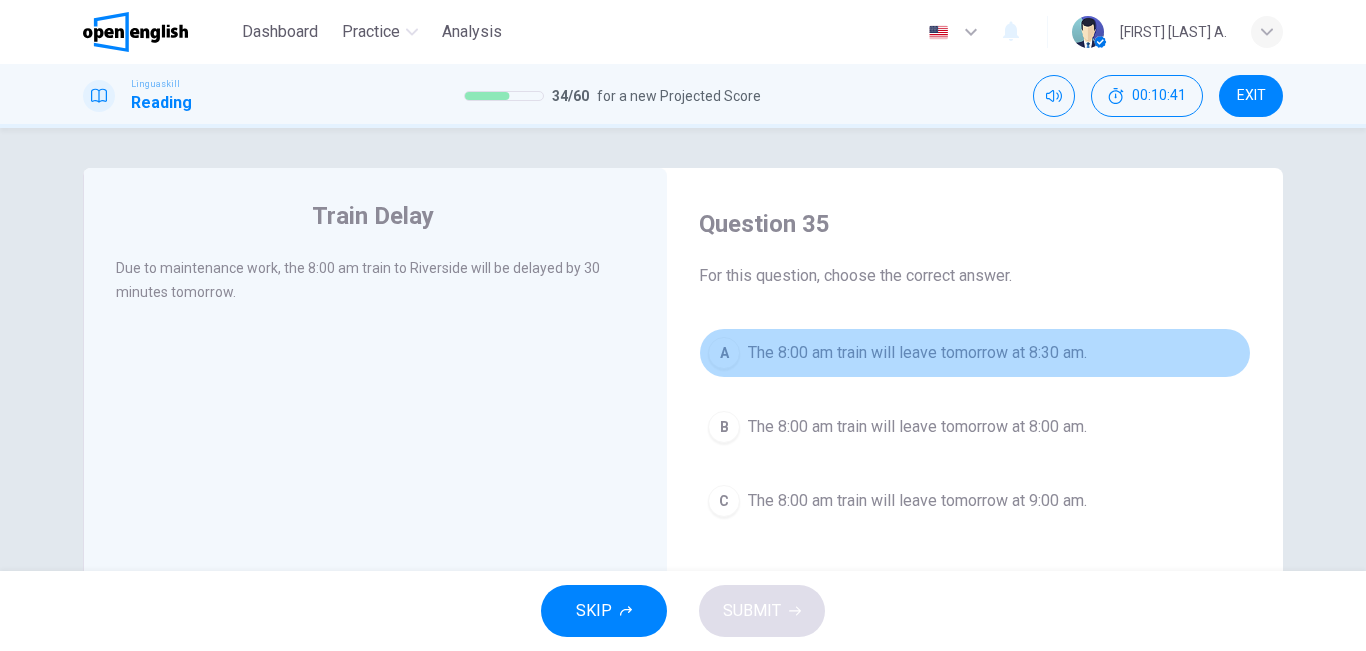 click on "The 8:00 am train will leave tomorrow at 8:30 am." at bounding box center [917, 353] 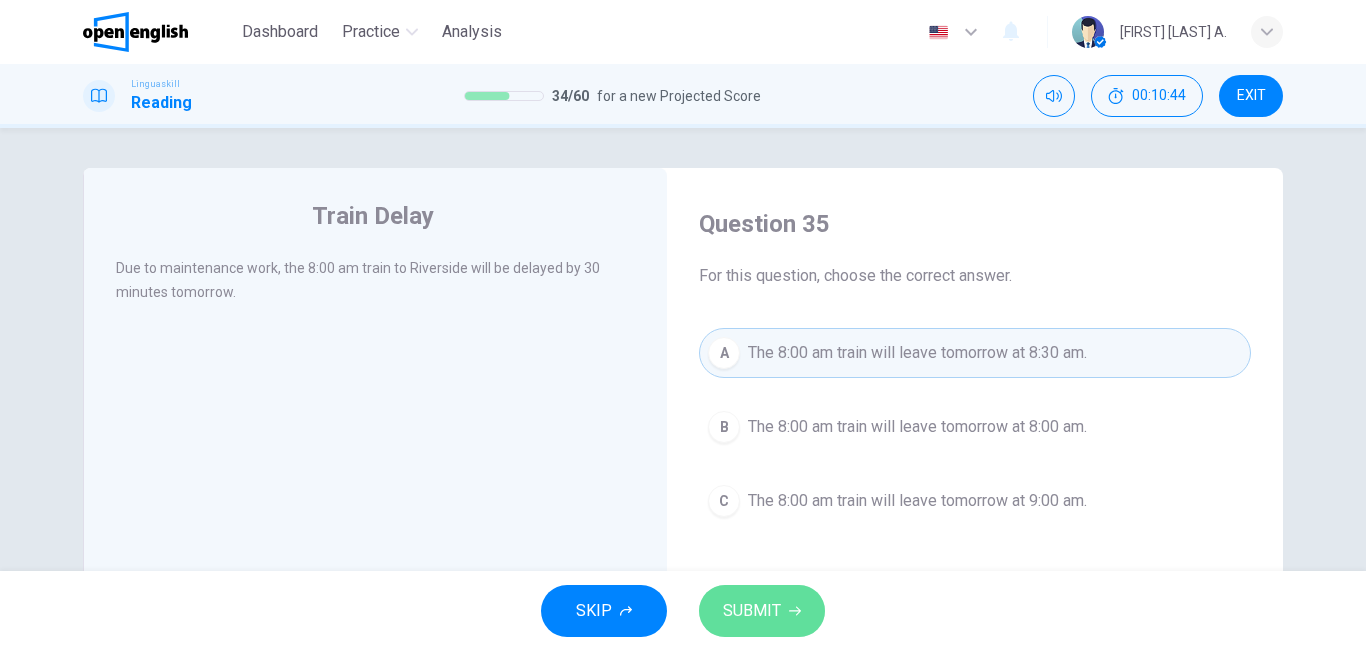 click on "SUBMIT" at bounding box center (762, 611) 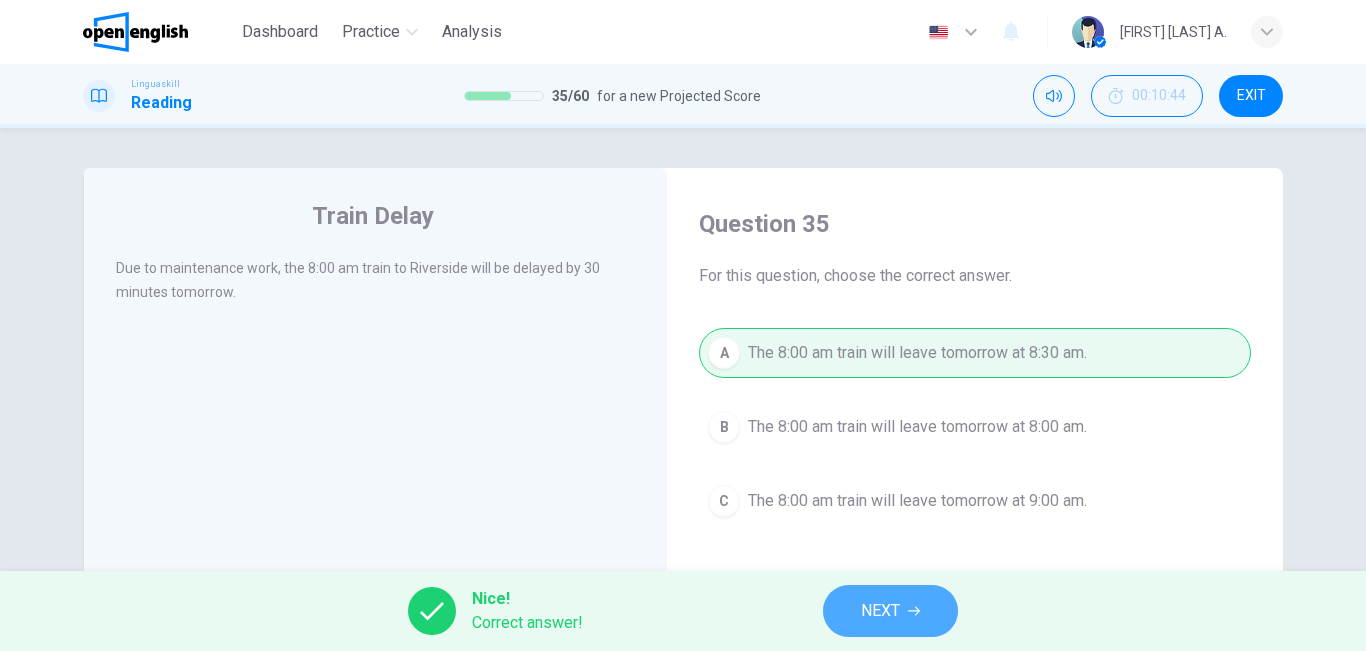click on "NEXT" at bounding box center (880, 611) 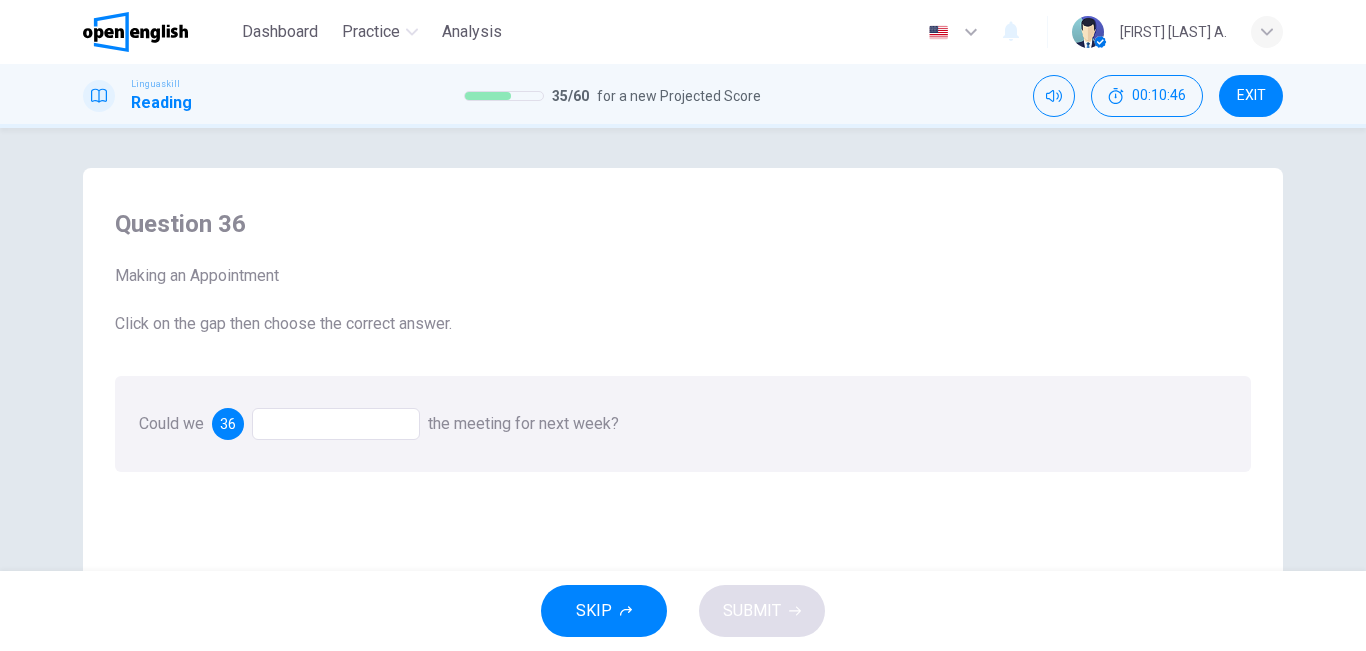 click at bounding box center (336, 424) 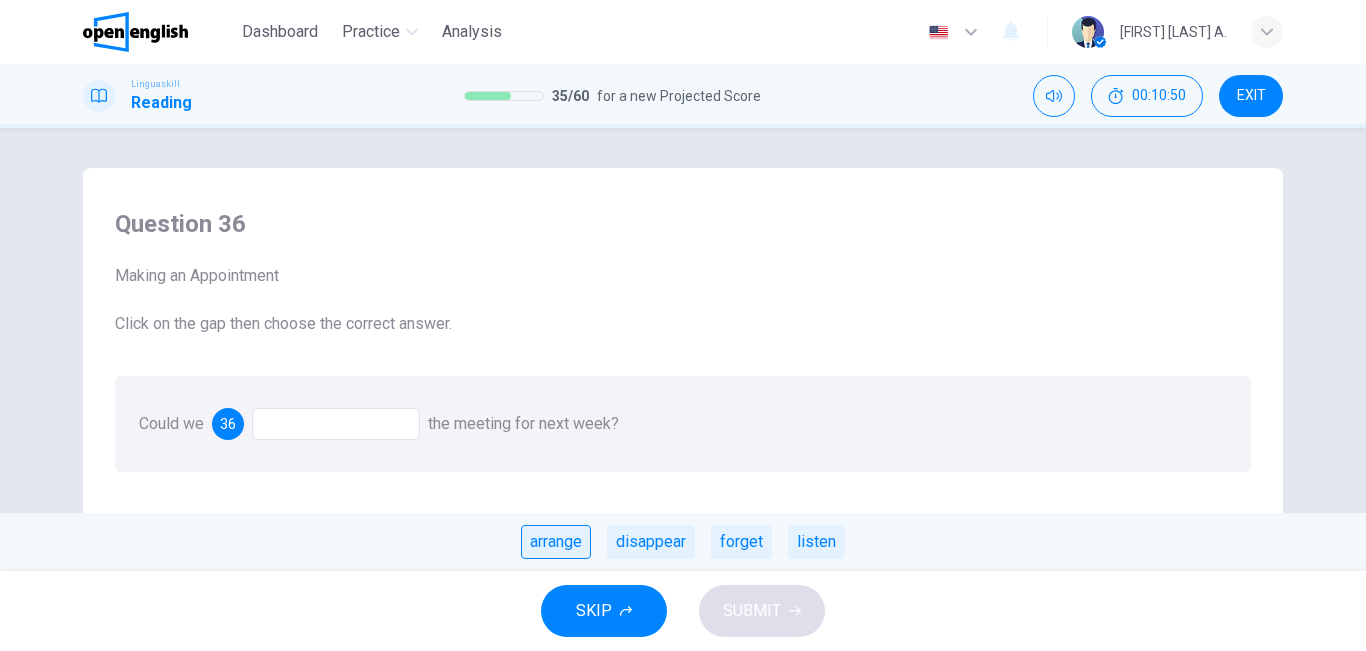 click on "arrange" at bounding box center [556, 542] 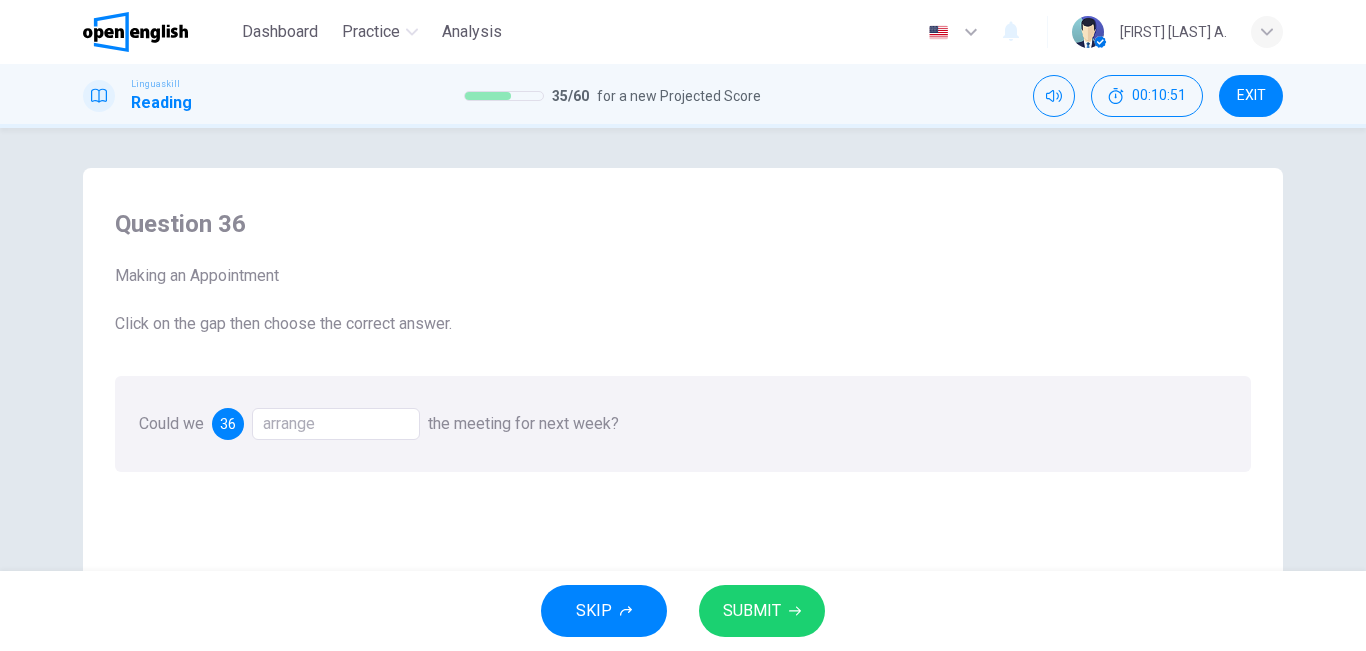 click on "SUBMIT" at bounding box center (762, 611) 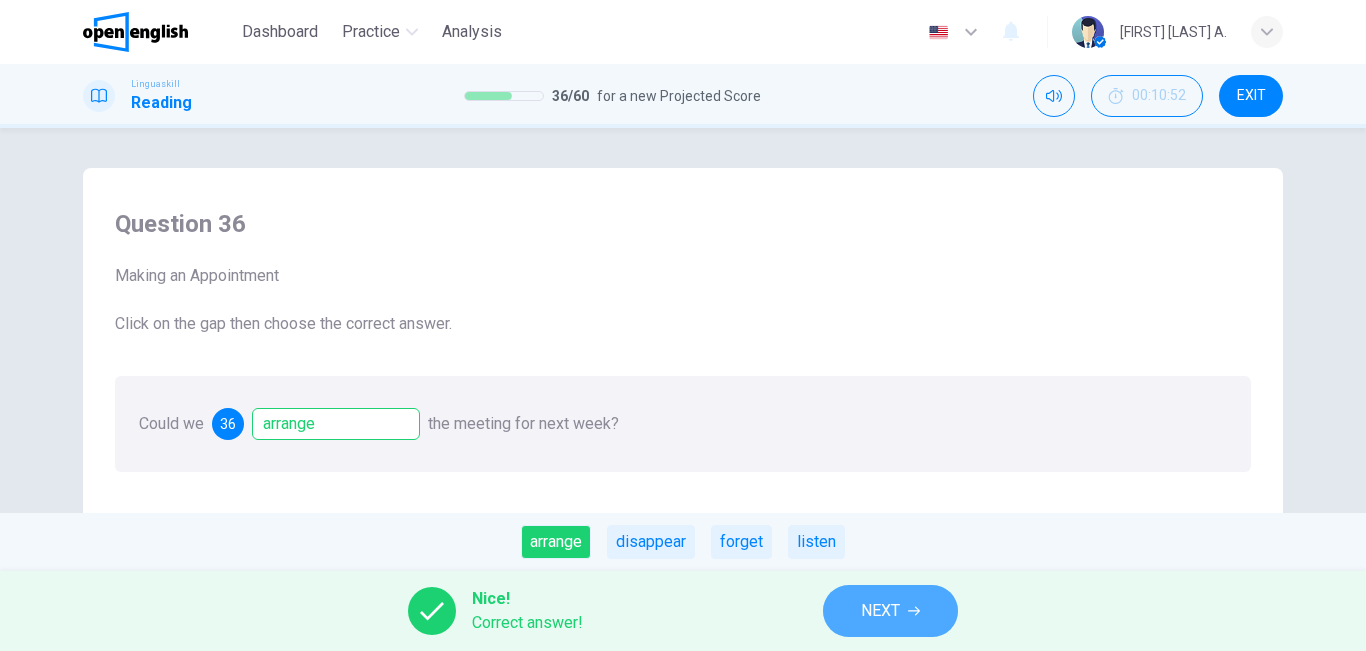 click on "NEXT" at bounding box center [880, 611] 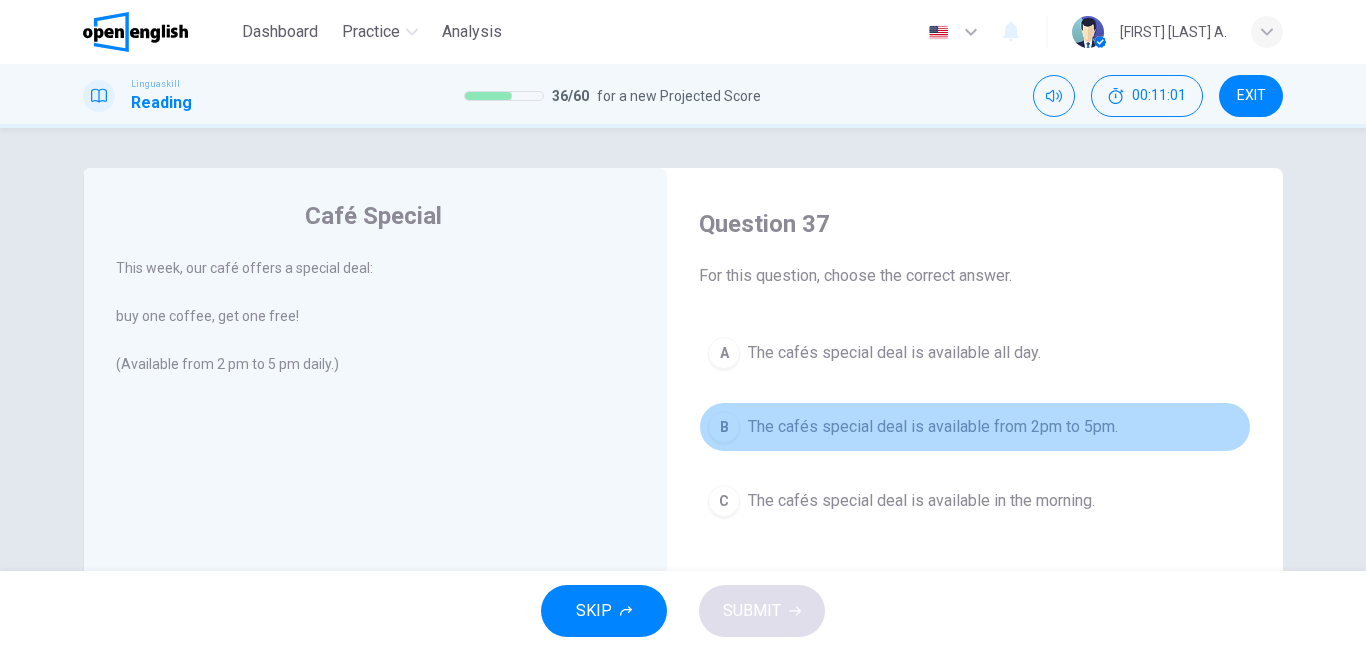 click on "The cafés special deal is available from 2pm to 5pm." at bounding box center [933, 427] 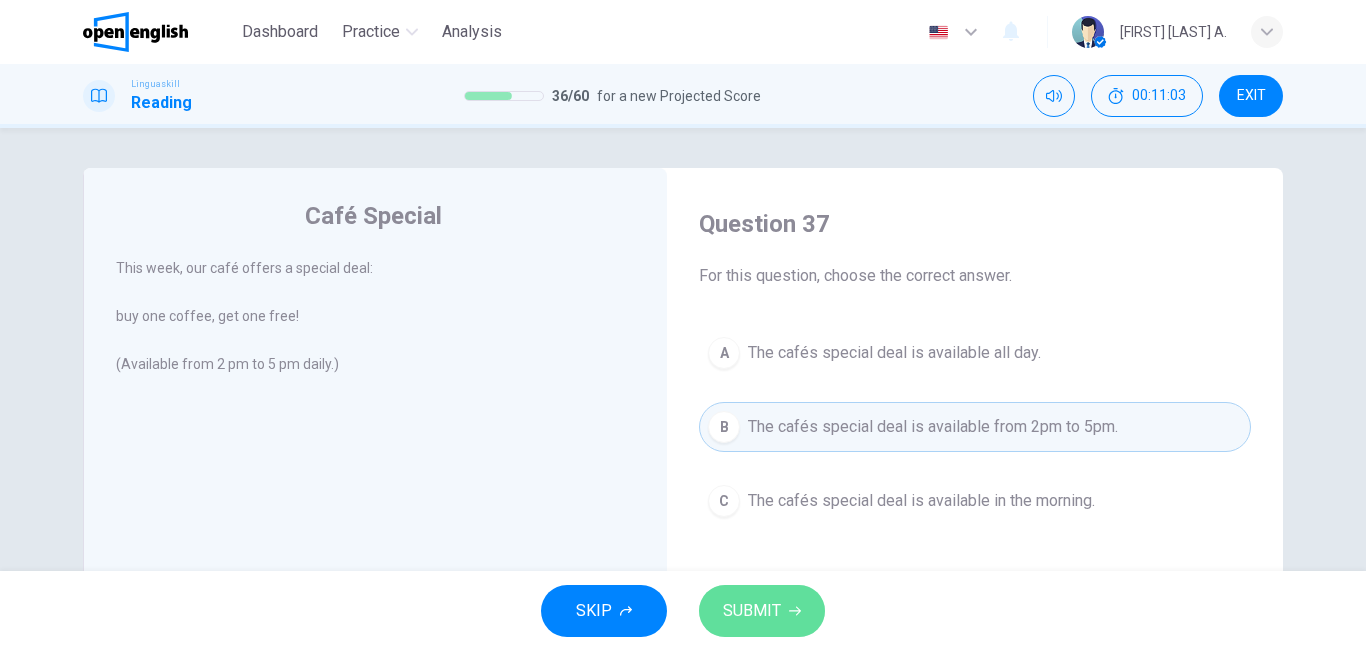 click on "SUBMIT" at bounding box center [762, 611] 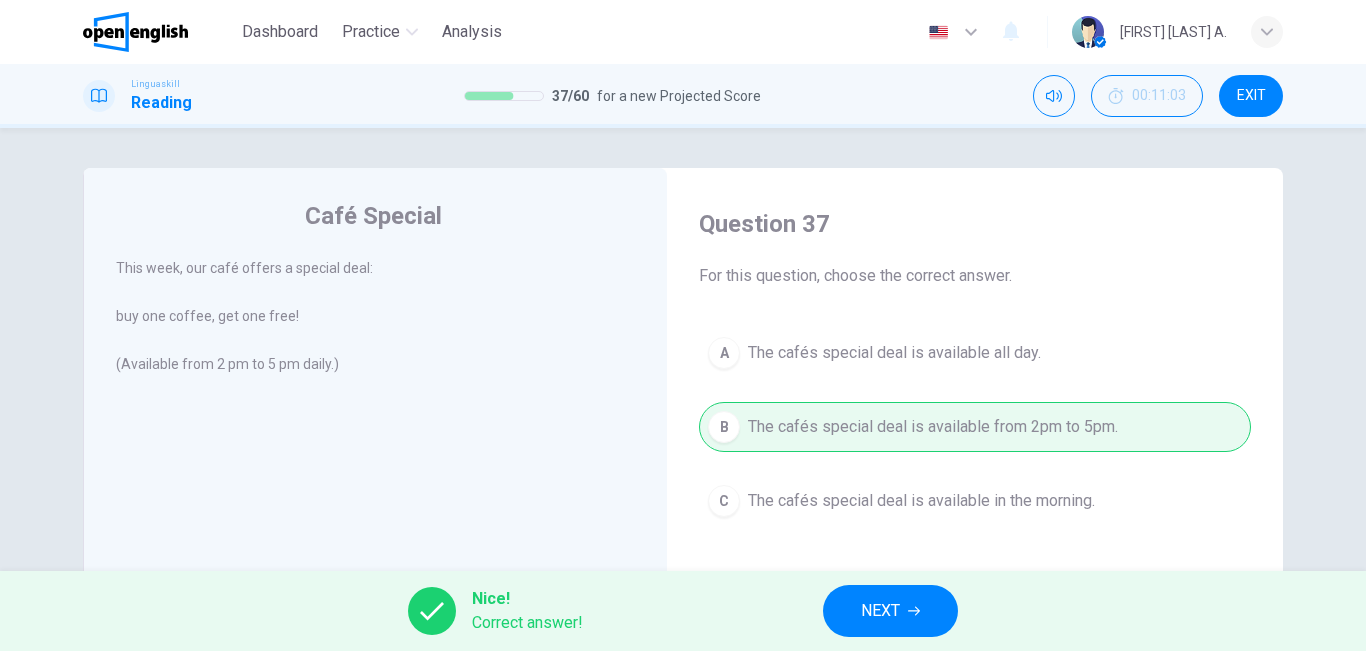 click on "NEXT" at bounding box center (880, 611) 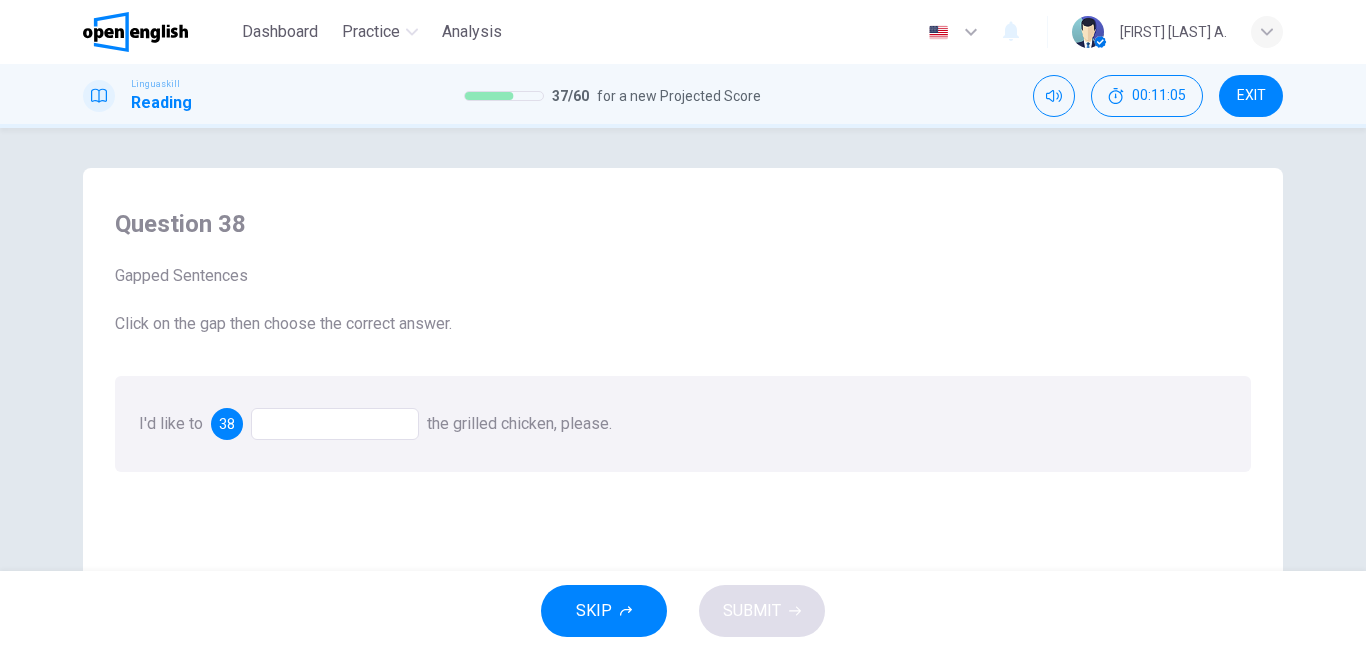 click at bounding box center (335, 424) 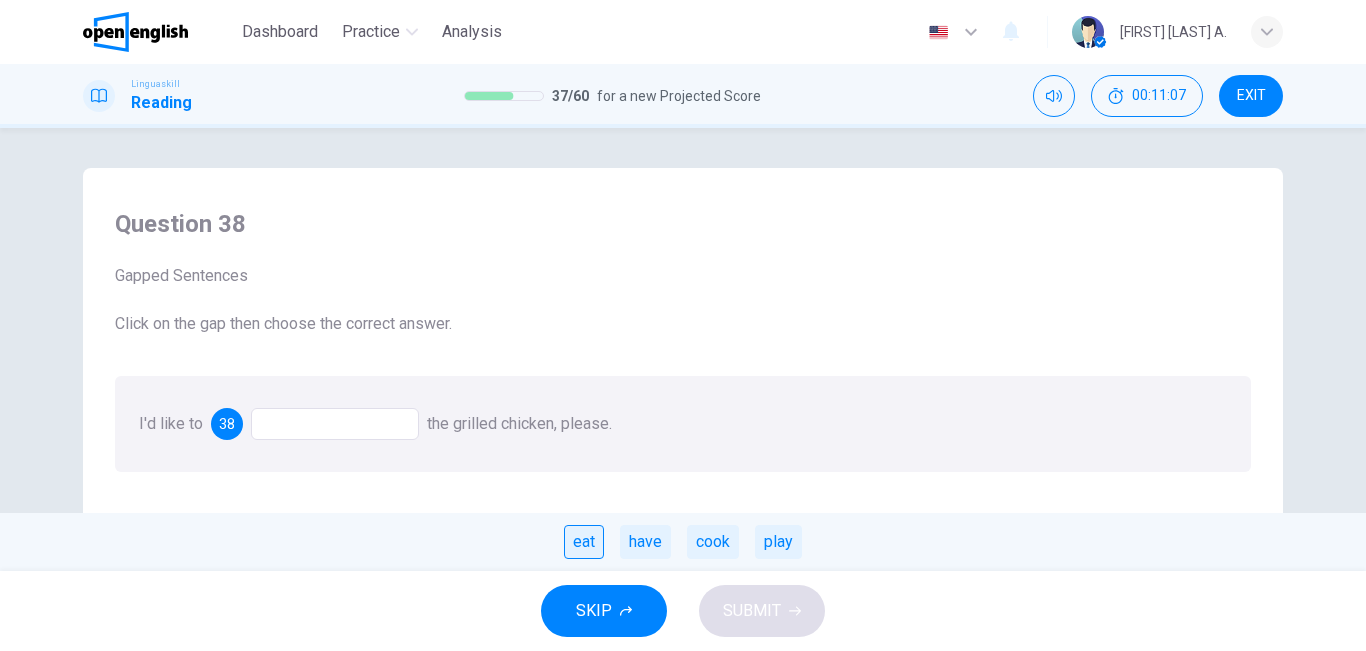 click on "eat" at bounding box center [584, 542] 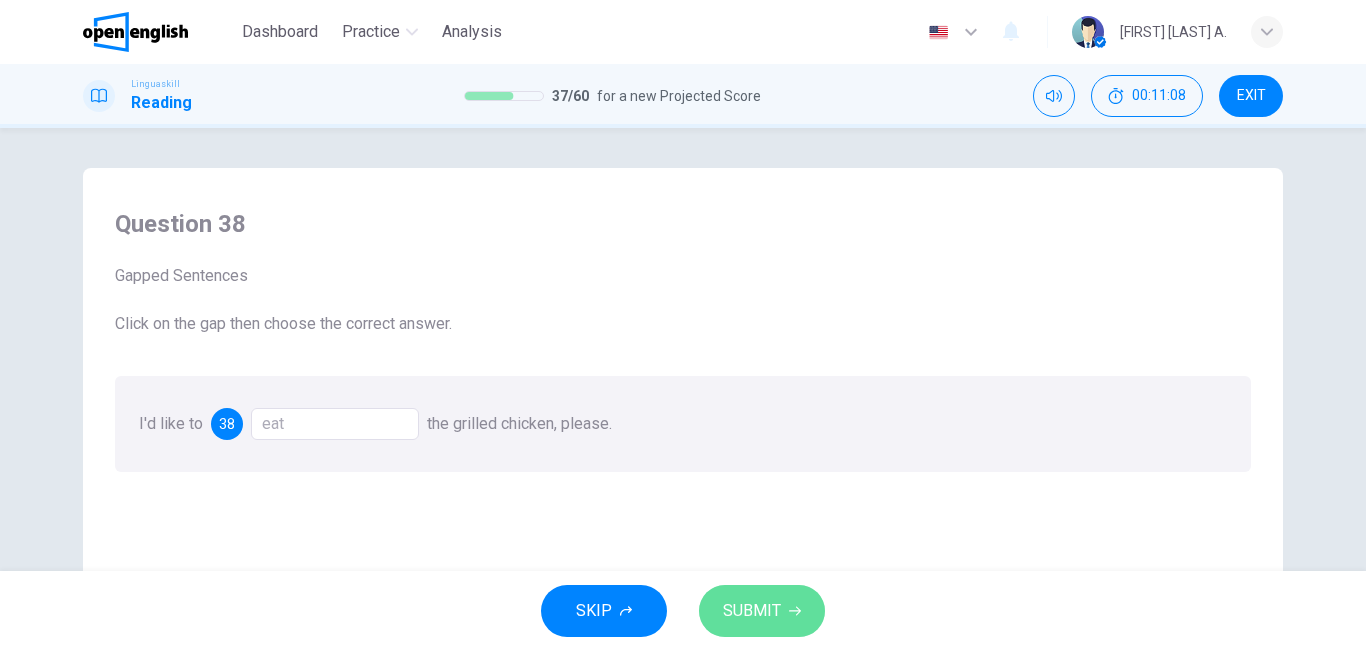 click on "SUBMIT" at bounding box center (752, 611) 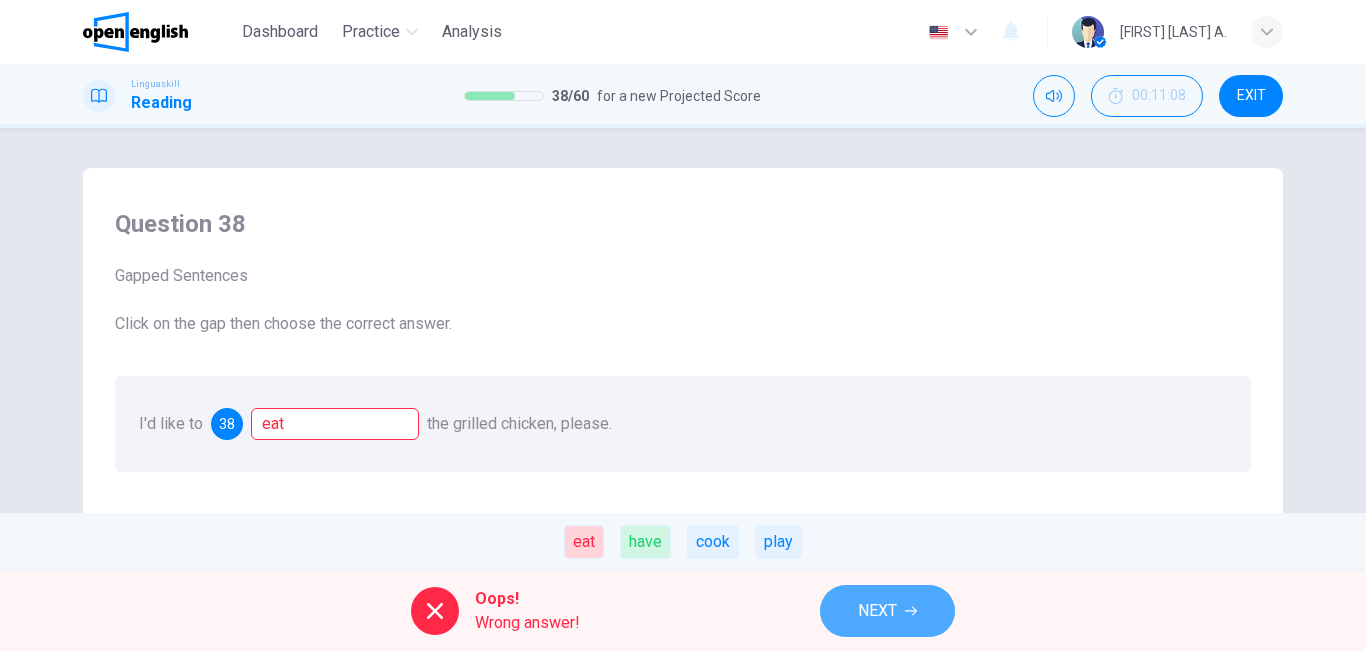 click on "NEXT" at bounding box center [887, 611] 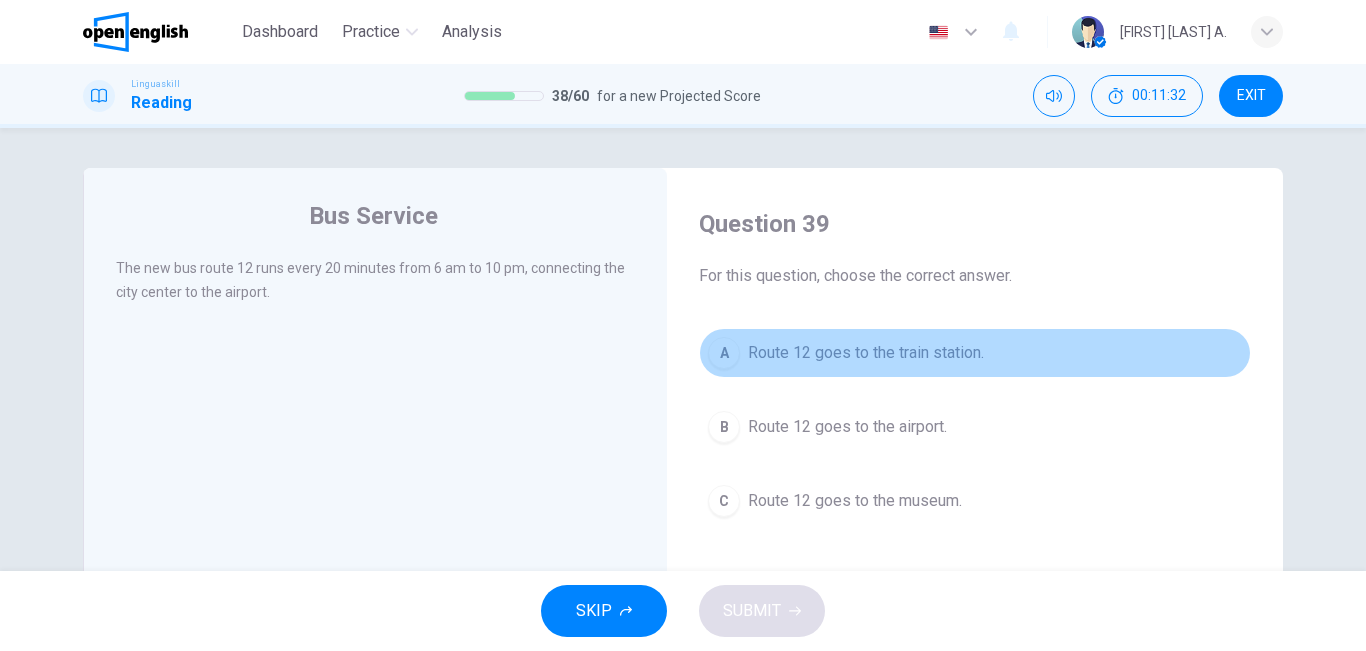 click on "A Route 12 goes to the train station." at bounding box center (975, 353) 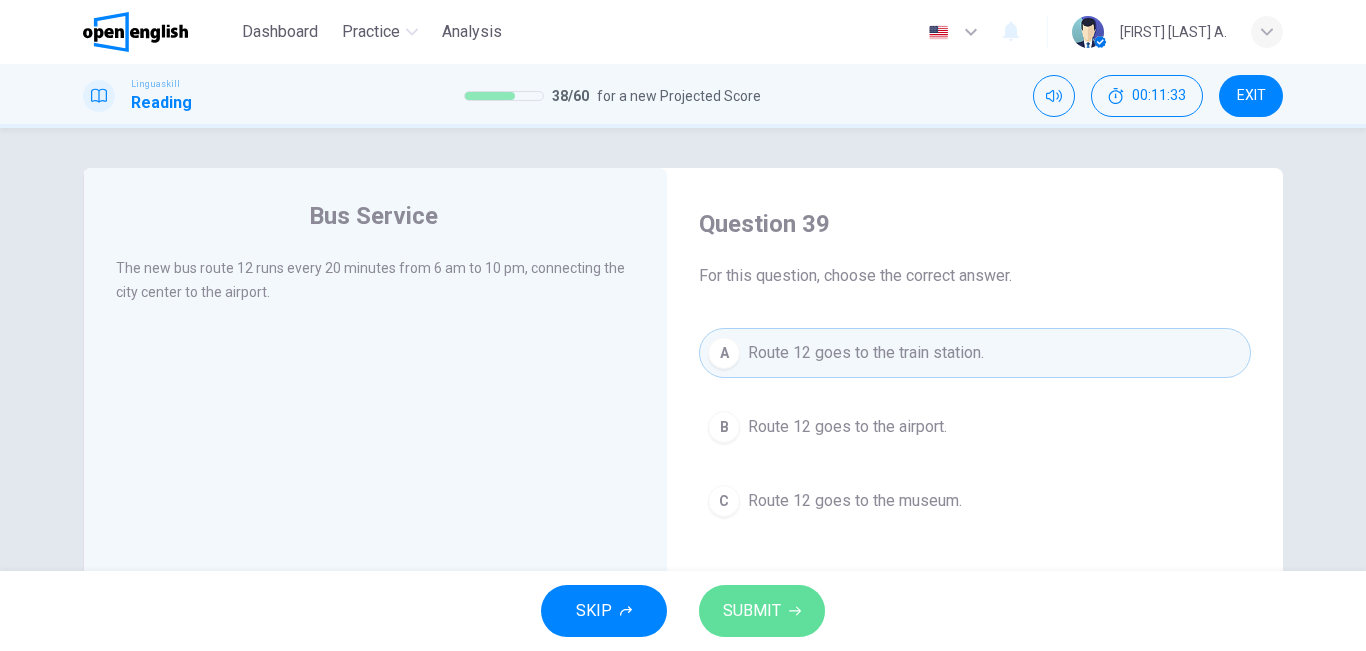 click on "SUBMIT" at bounding box center [762, 611] 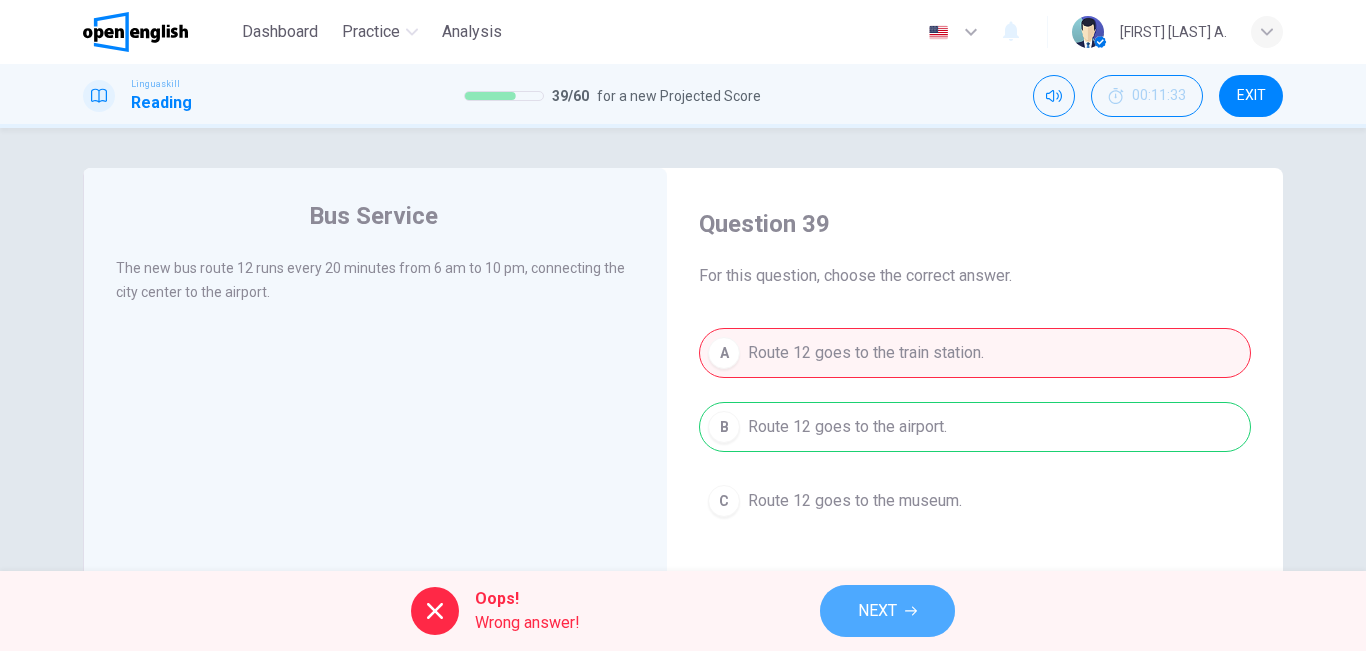 click on "NEXT" at bounding box center [887, 611] 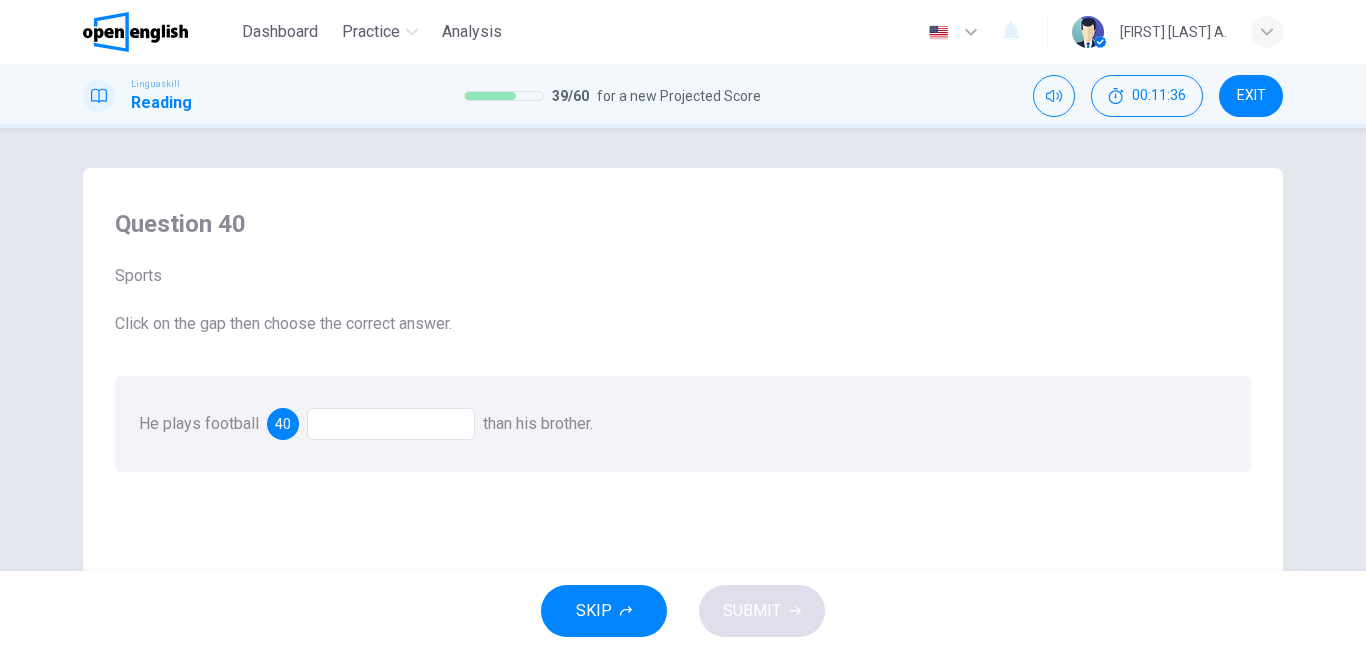 click at bounding box center [391, 424] 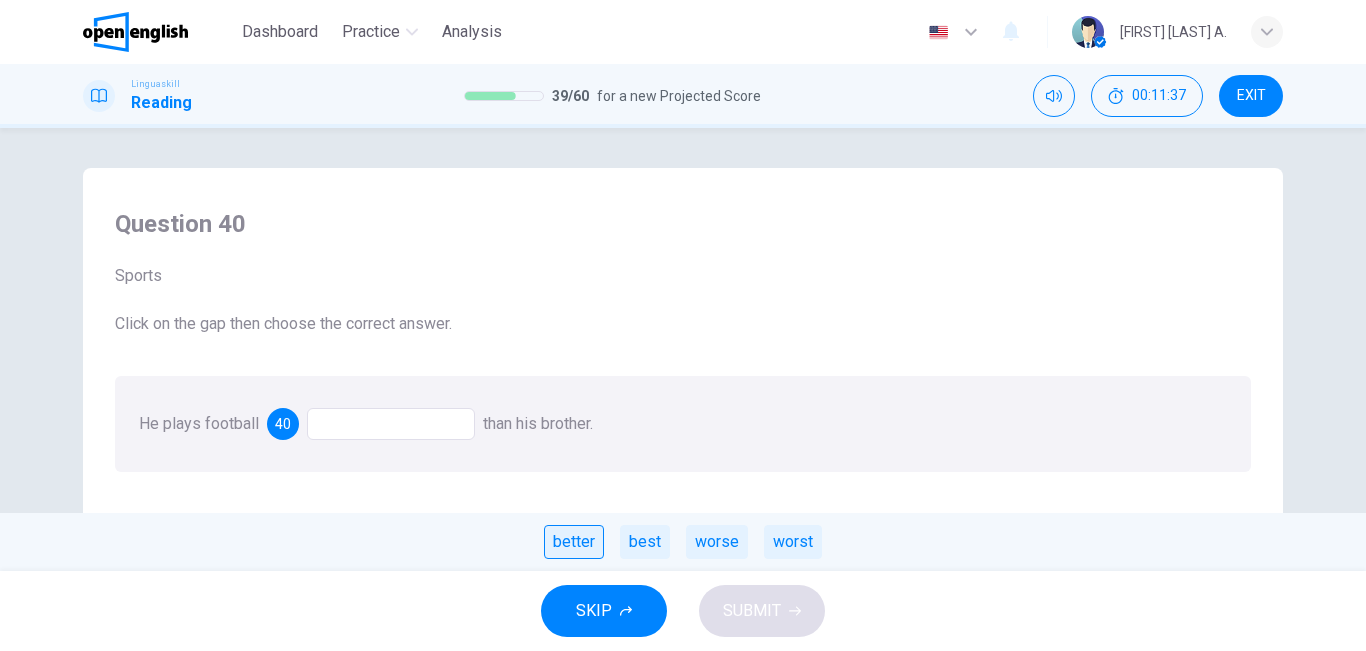 click on "better" at bounding box center [574, 542] 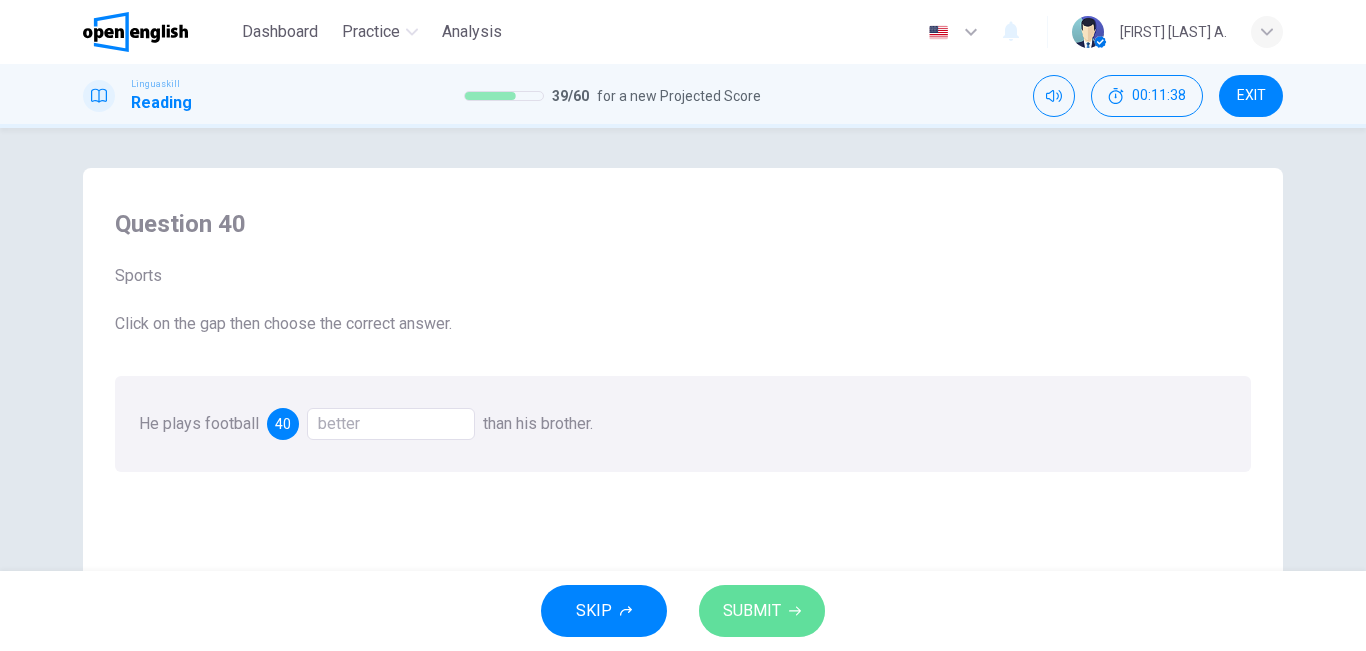 click on "SUBMIT" at bounding box center (762, 611) 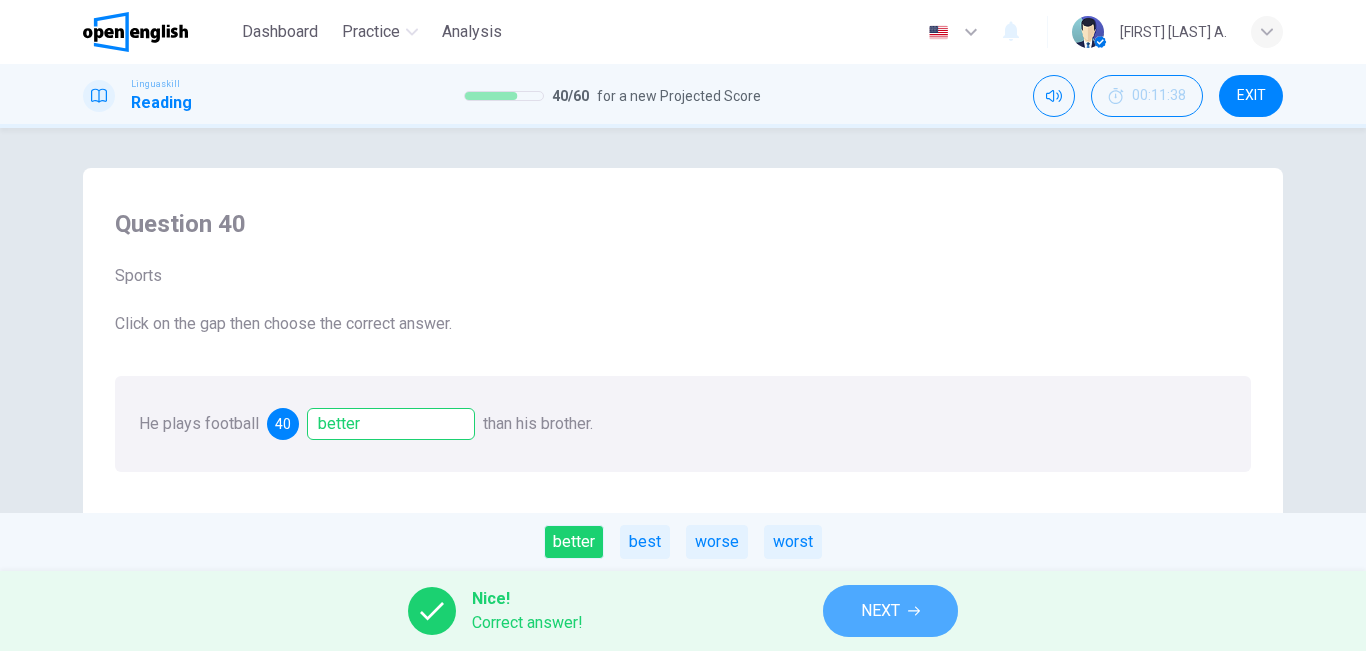 click on "NEXT" at bounding box center [890, 611] 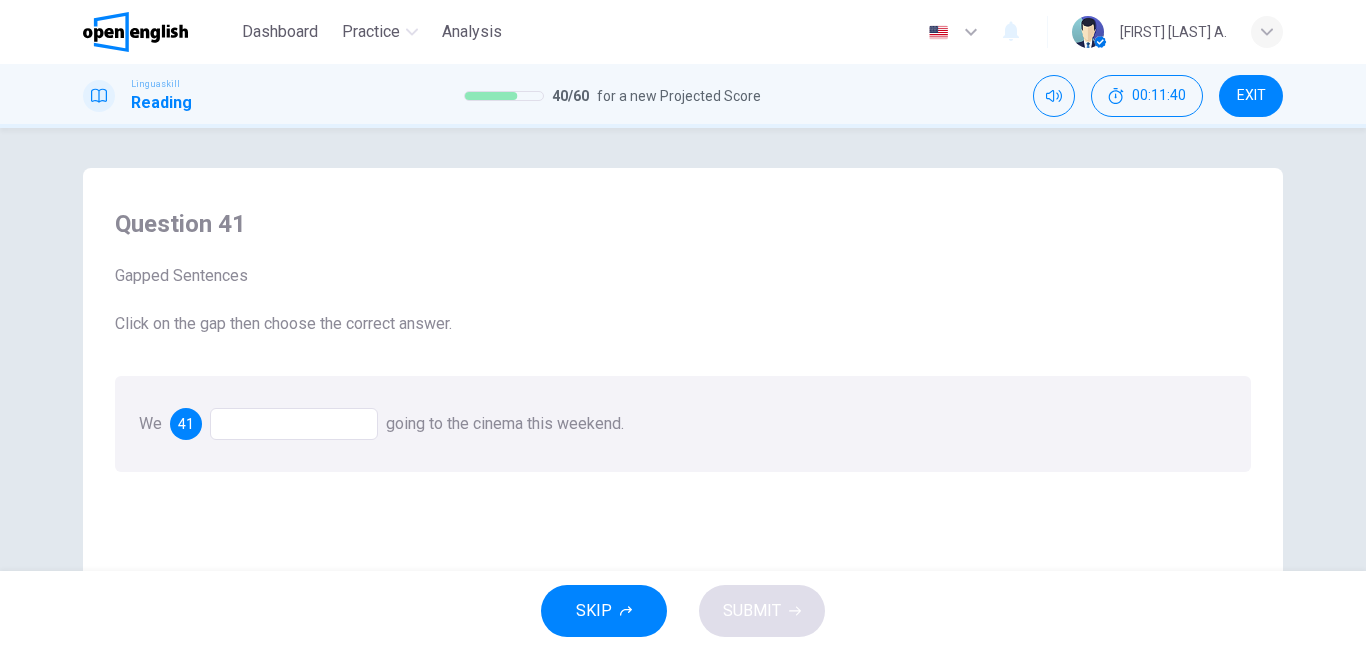 click on "We  41  going to the cinema this weekend." at bounding box center (683, 424) 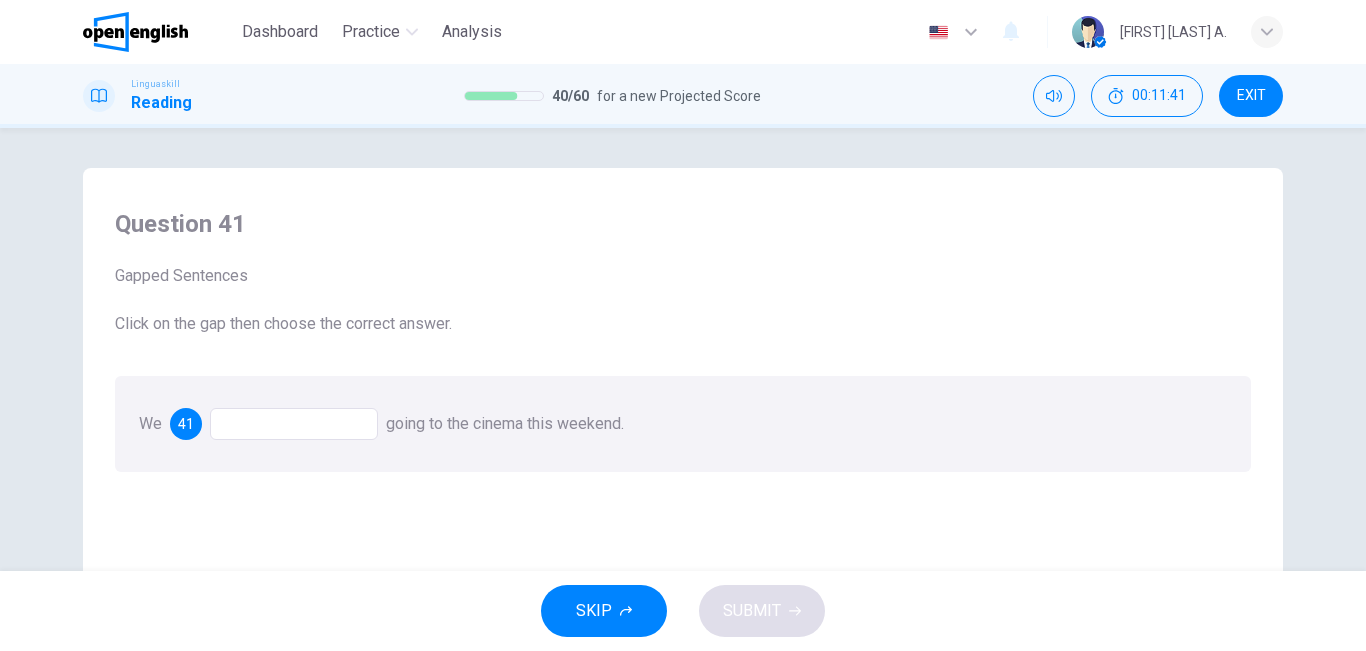 click at bounding box center [294, 424] 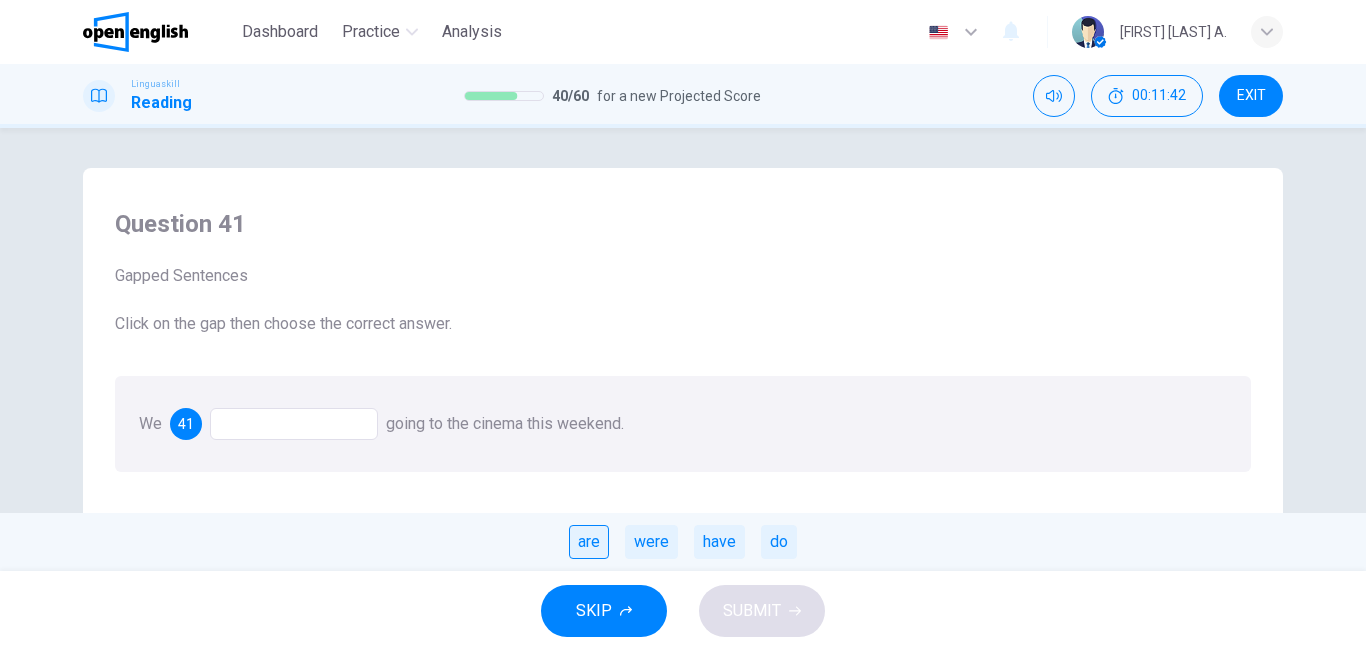 click on "are" at bounding box center (589, 542) 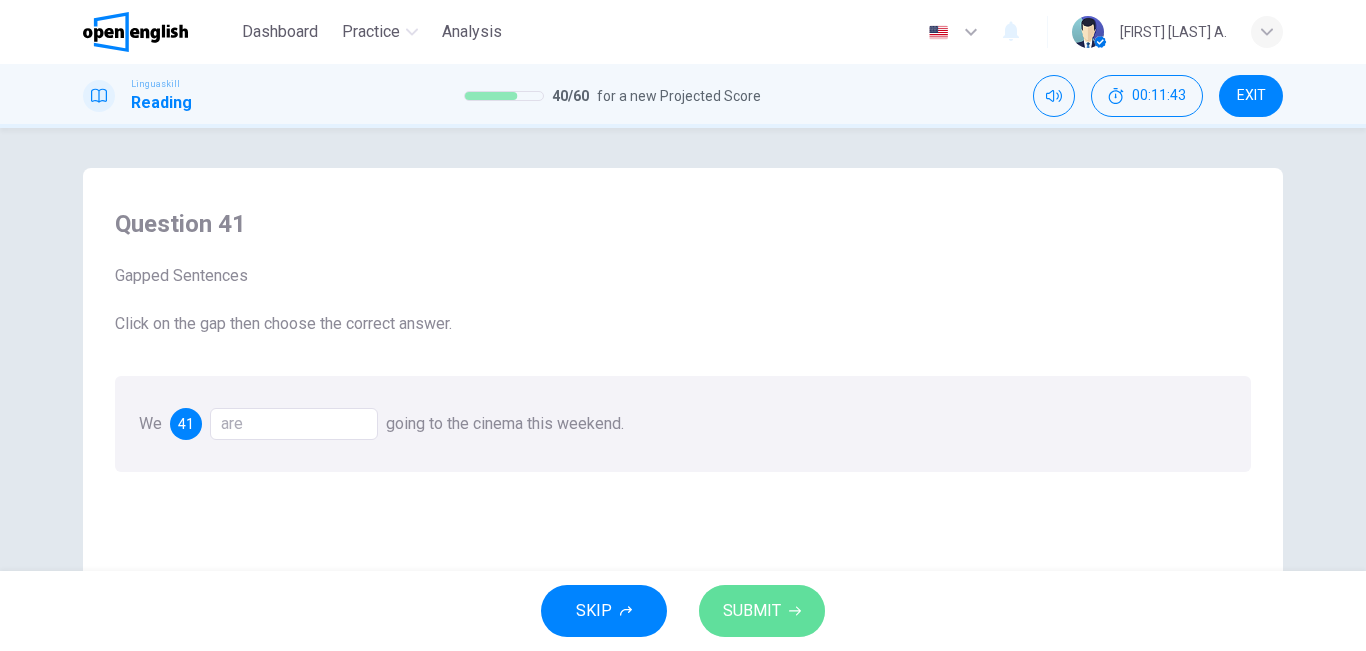 click on "SUBMIT" at bounding box center [752, 611] 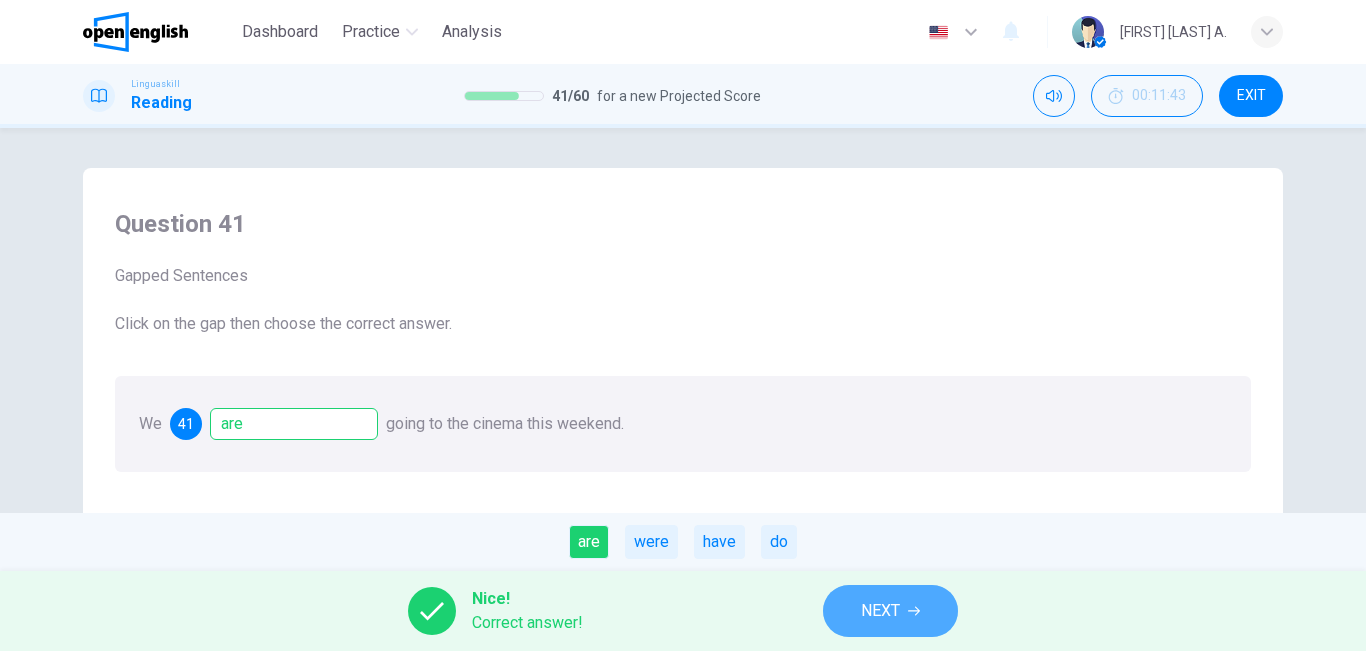 click on "NEXT" at bounding box center [880, 611] 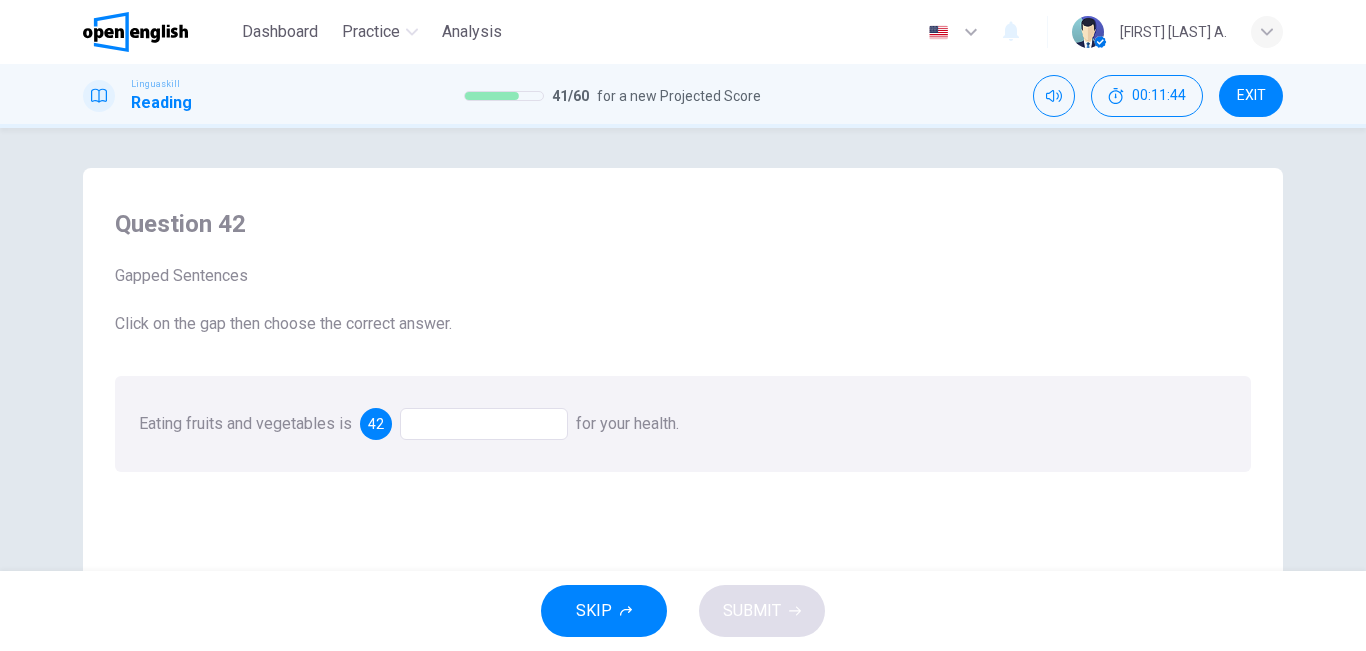 click at bounding box center [484, 424] 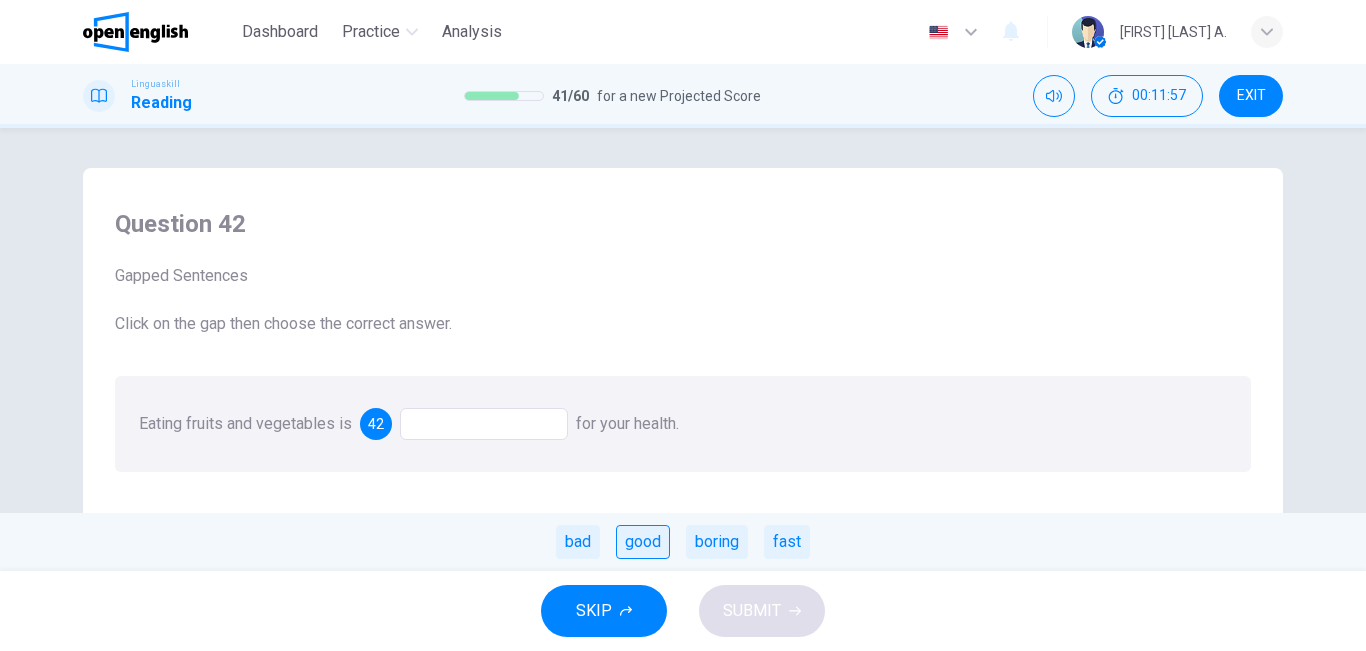 click on "good" at bounding box center [643, 542] 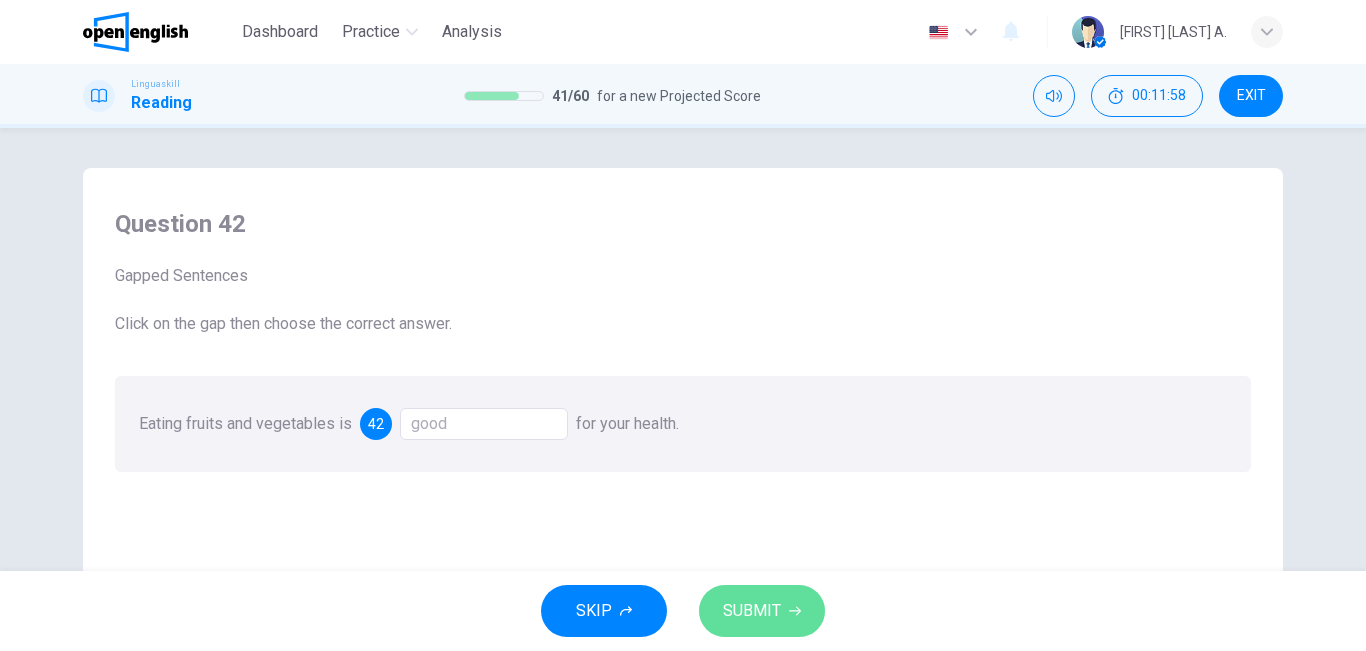 click on "SUBMIT" at bounding box center (752, 611) 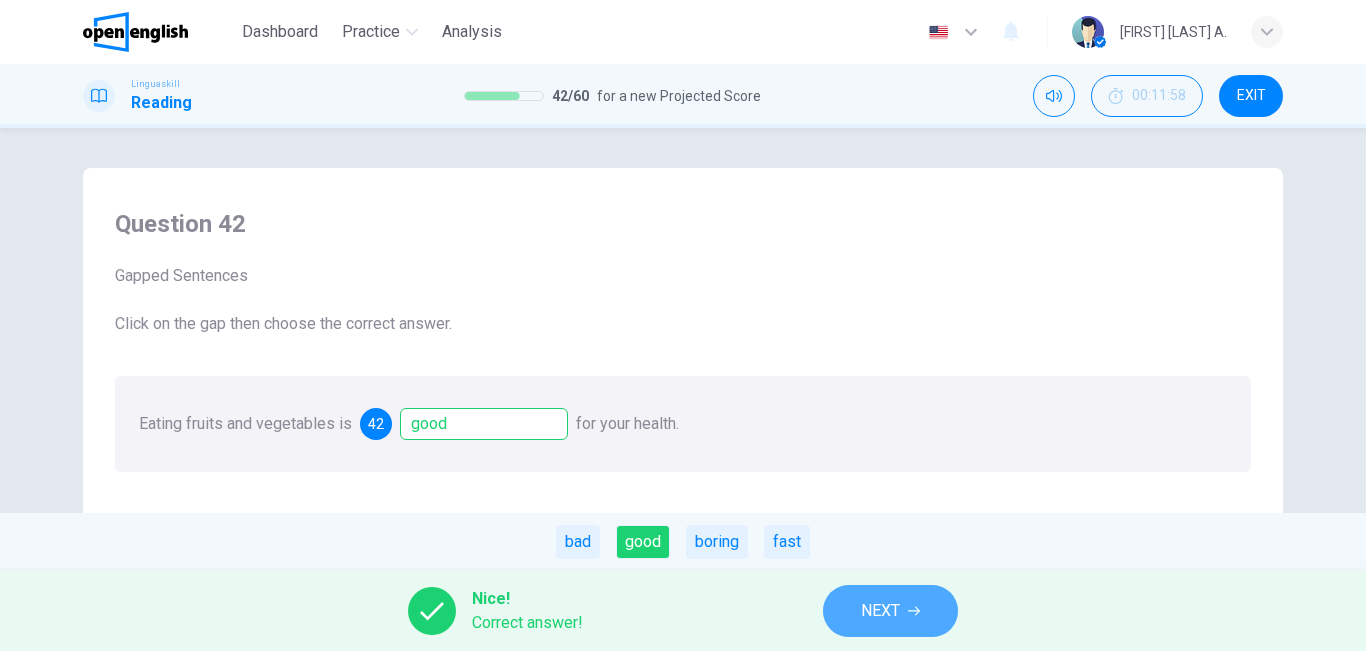 click on "NEXT" at bounding box center (890, 611) 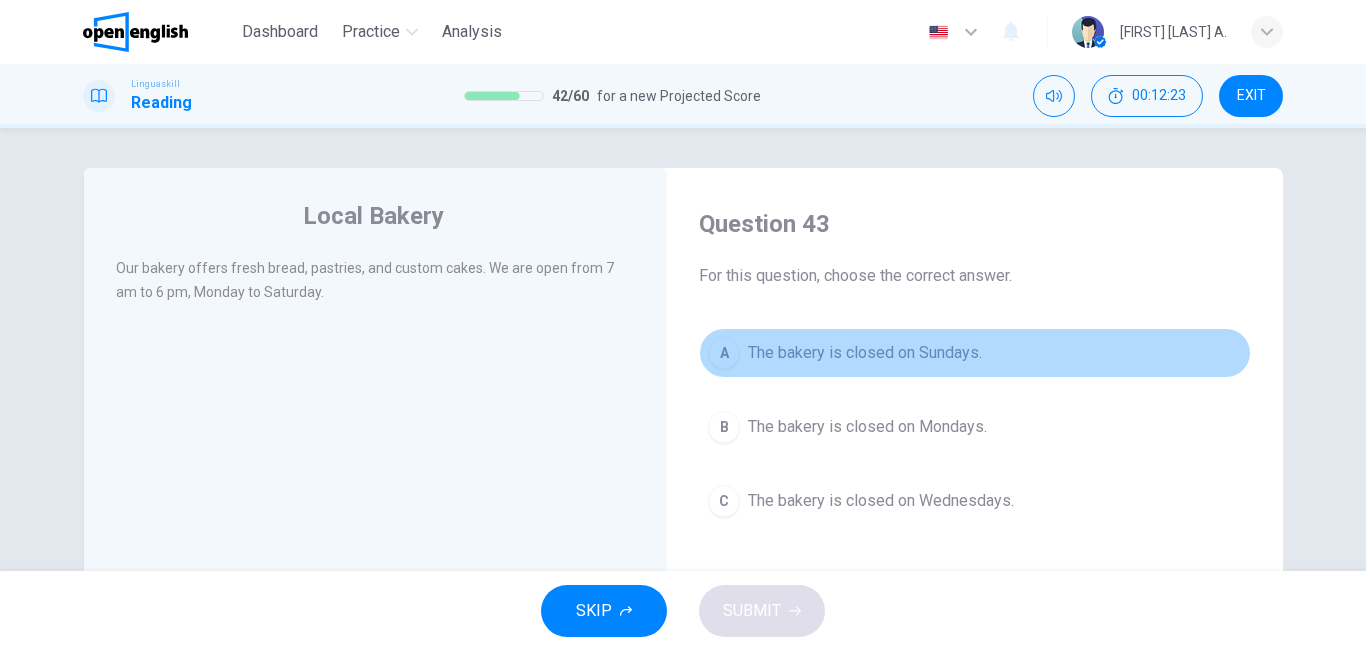 click on "The bakery is closed on Sundays." at bounding box center (865, 353) 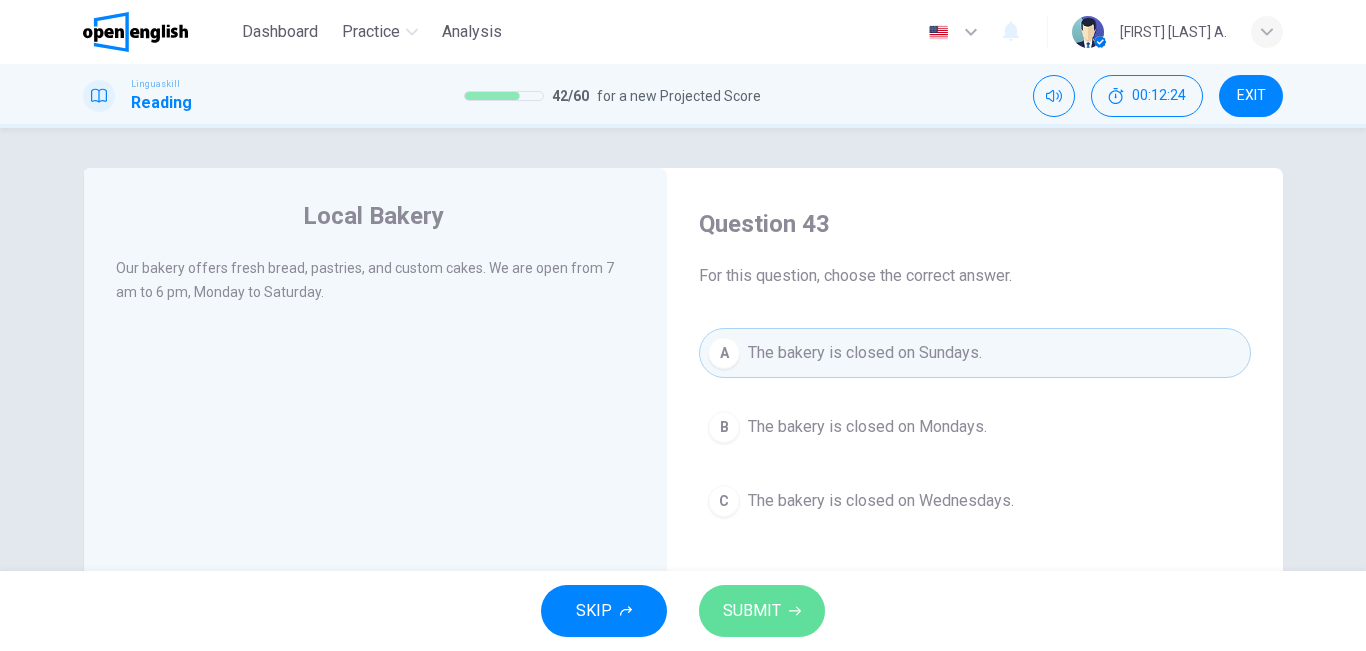 click on "SUBMIT" at bounding box center (762, 611) 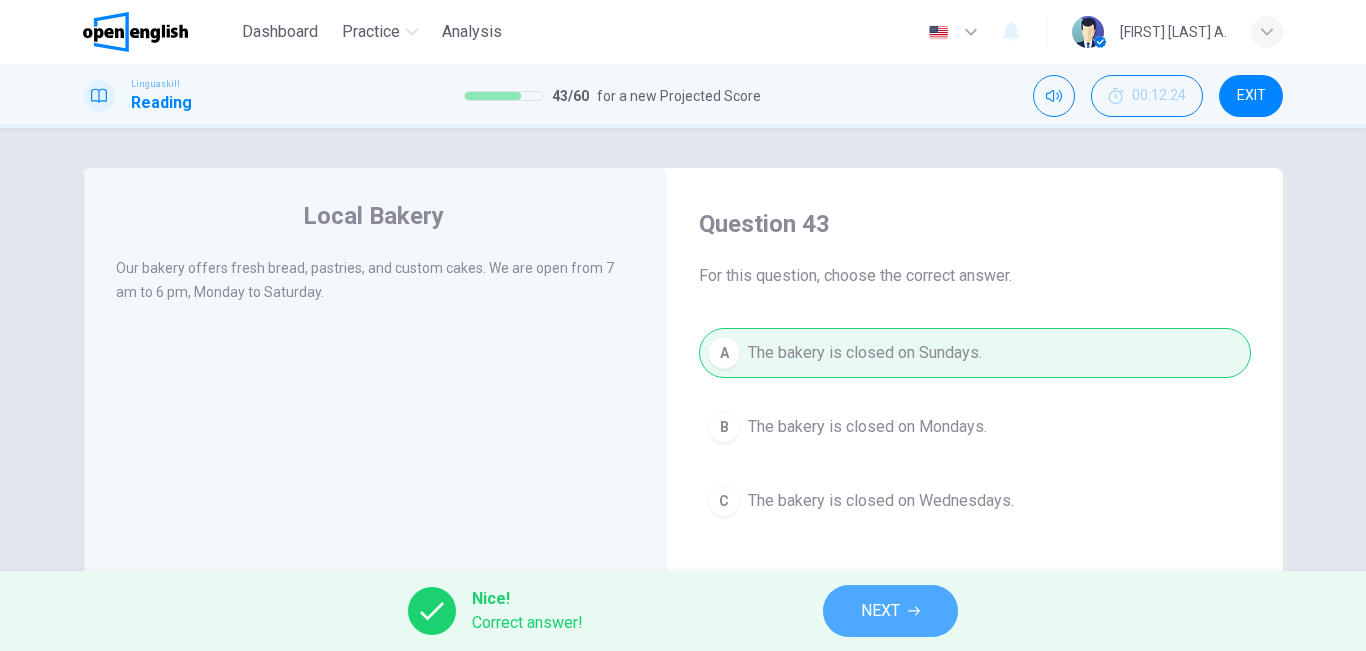 click on "NEXT" at bounding box center (890, 611) 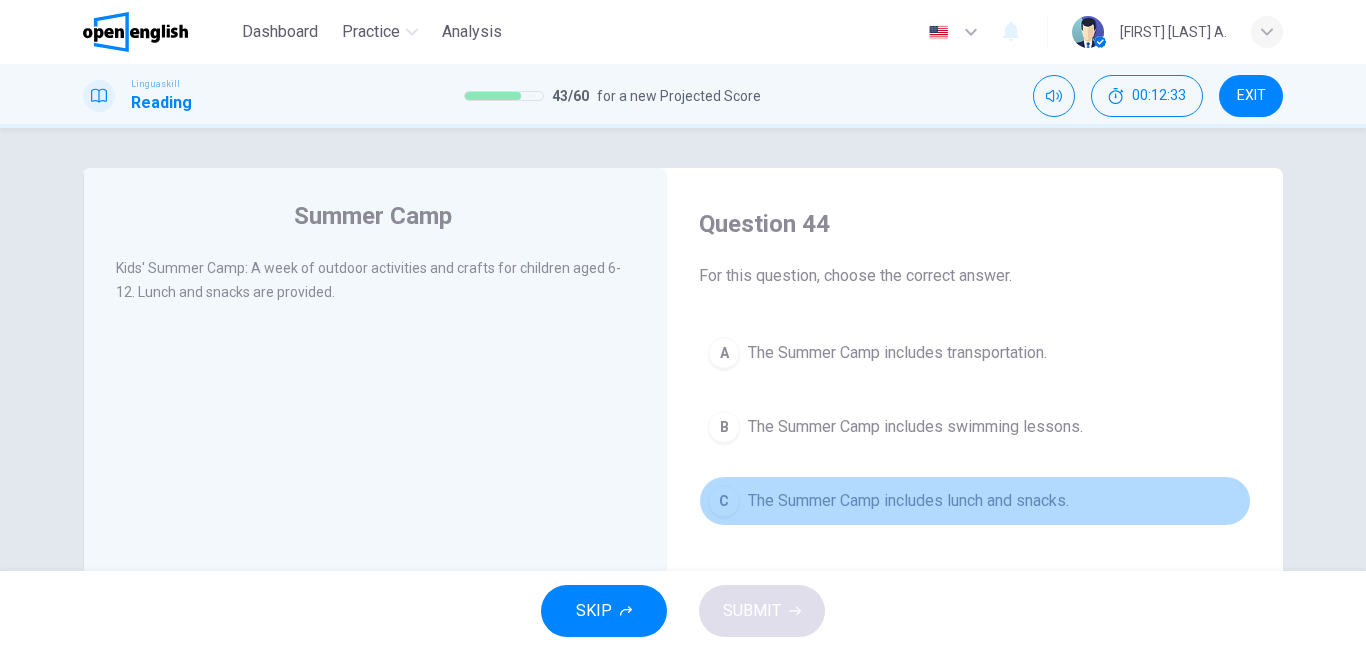click on "The Summer Camp includes lunch and snacks." at bounding box center [908, 501] 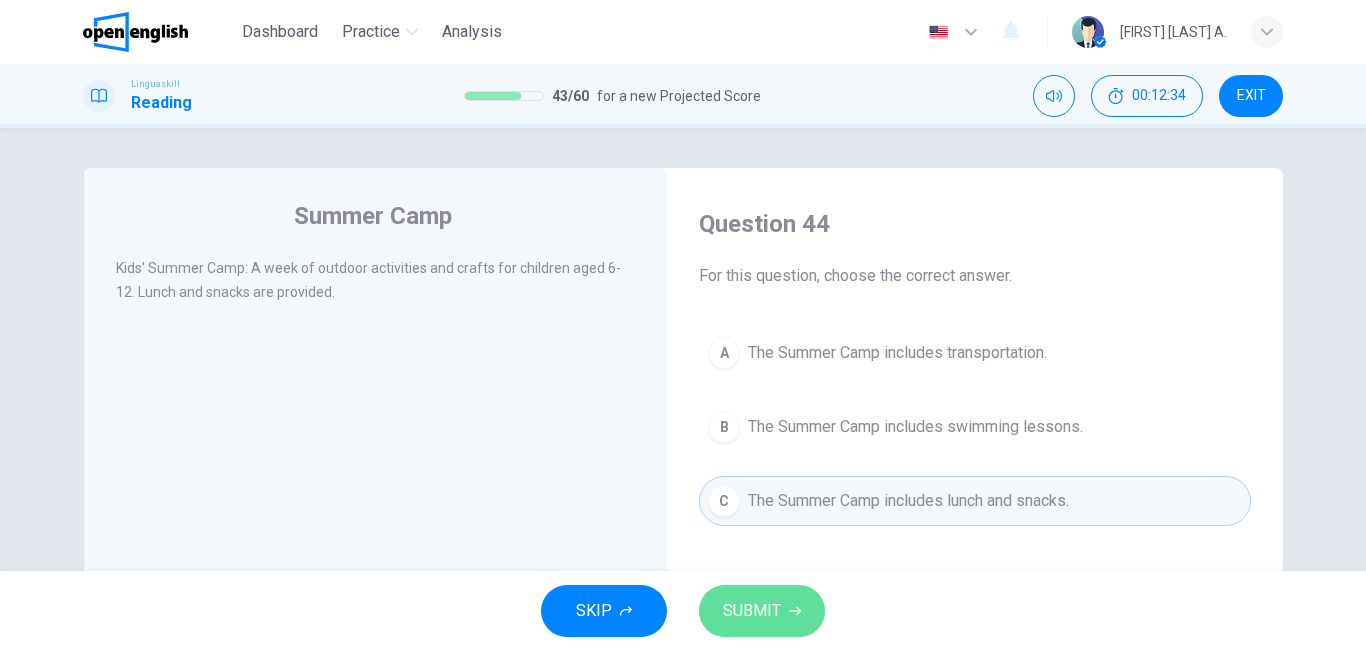 click 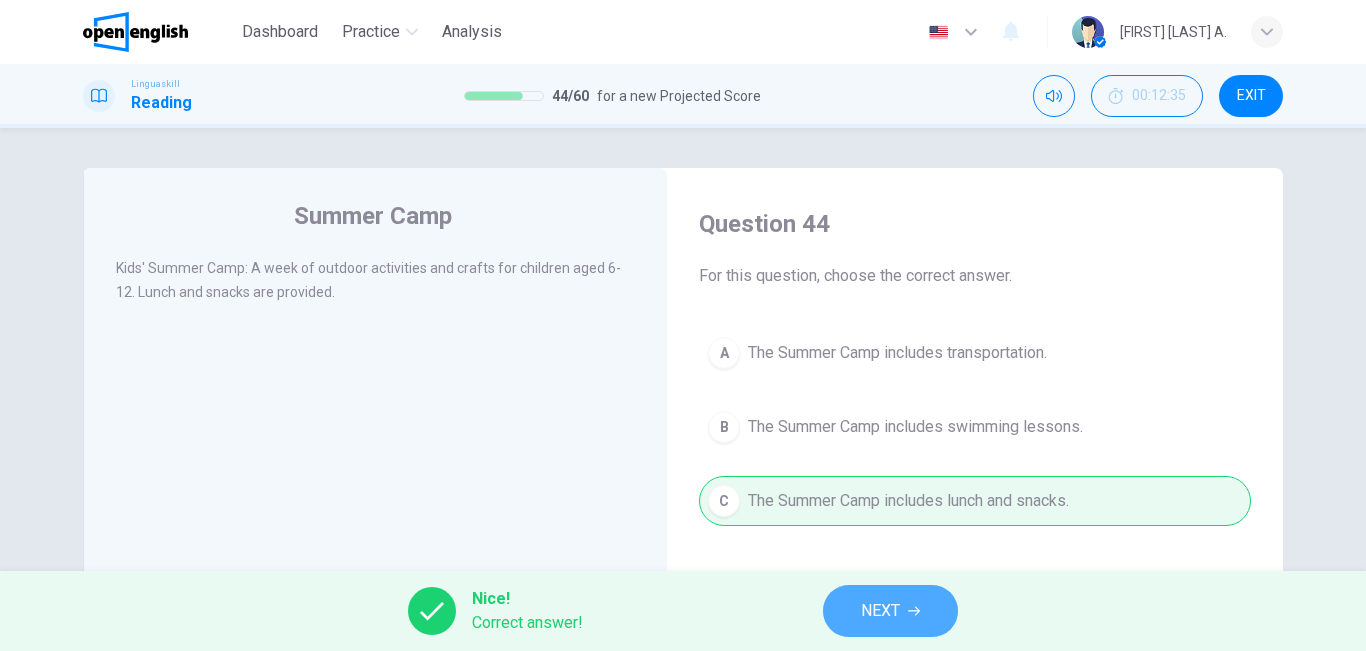 click on "NEXT" at bounding box center [890, 611] 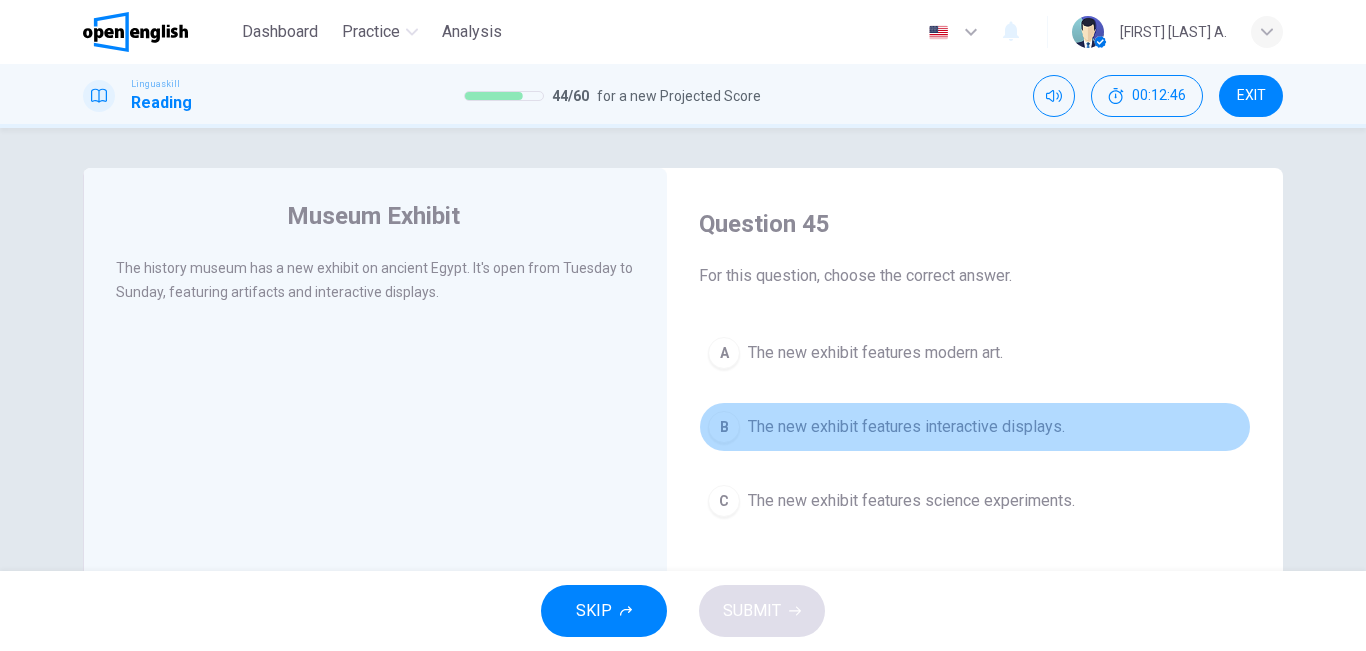 click on "The new exhibit features interactive displays." at bounding box center (906, 427) 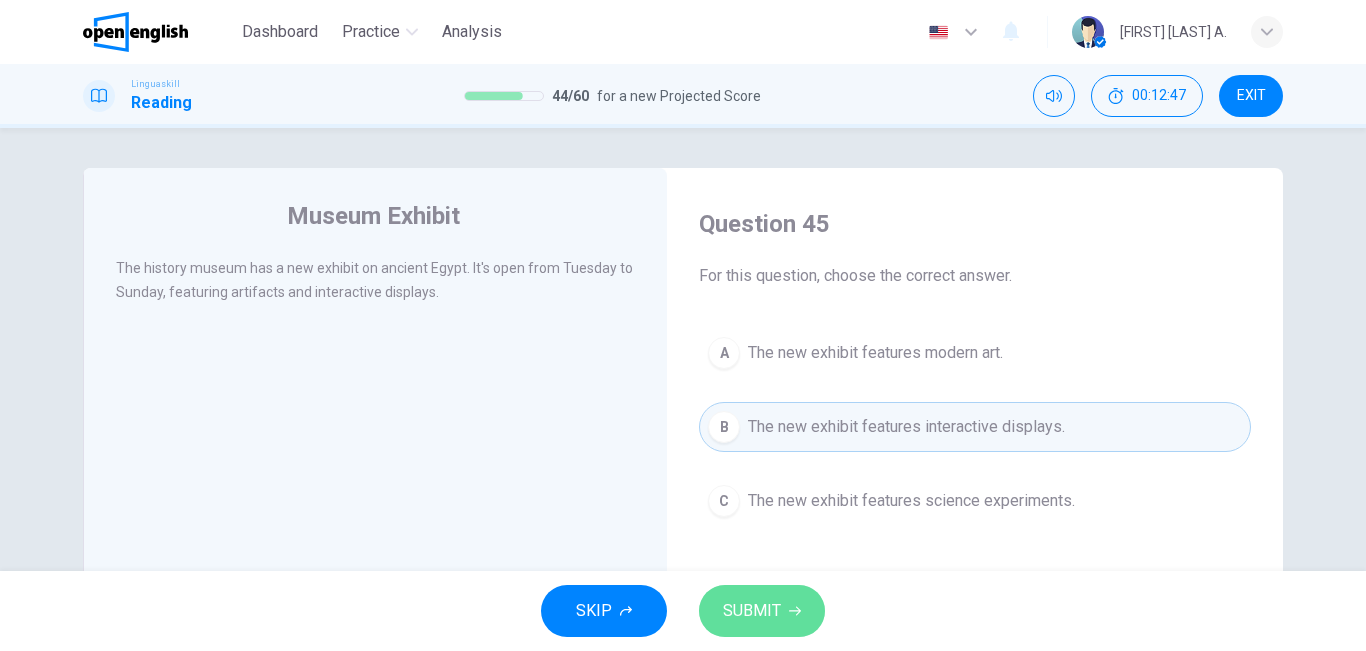 click on "SUBMIT" at bounding box center (752, 611) 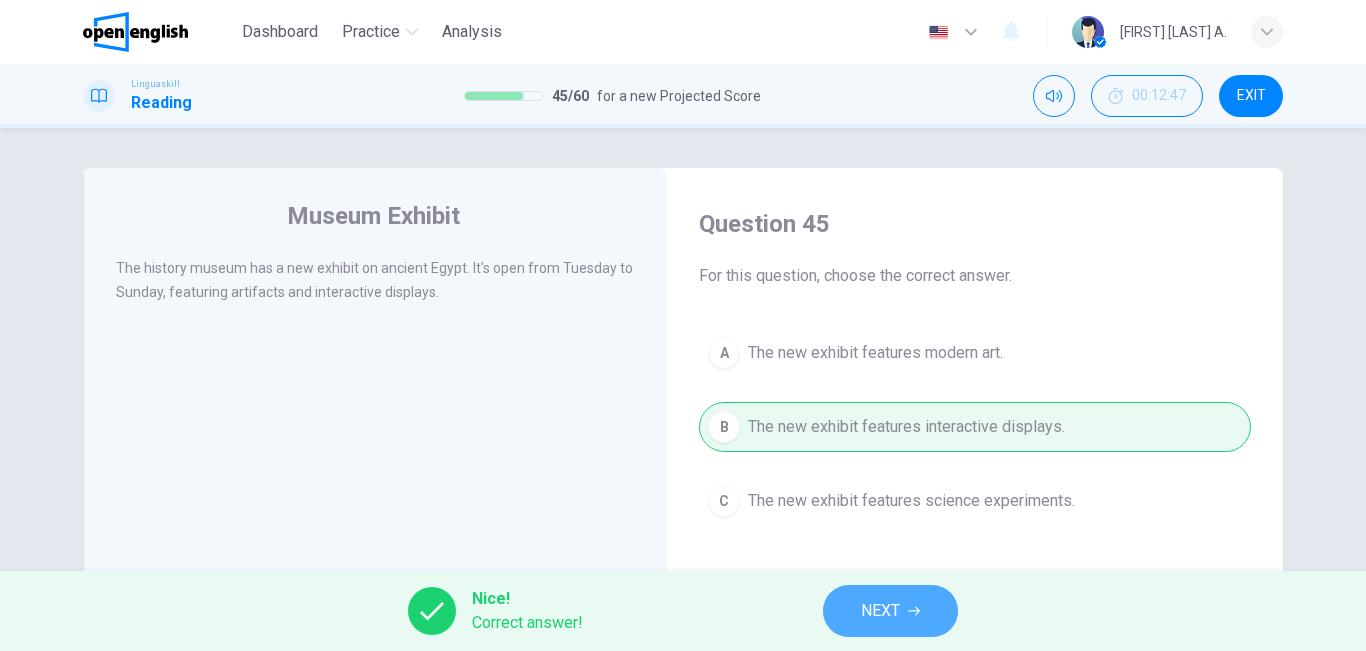 click on "NEXT" at bounding box center [880, 611] 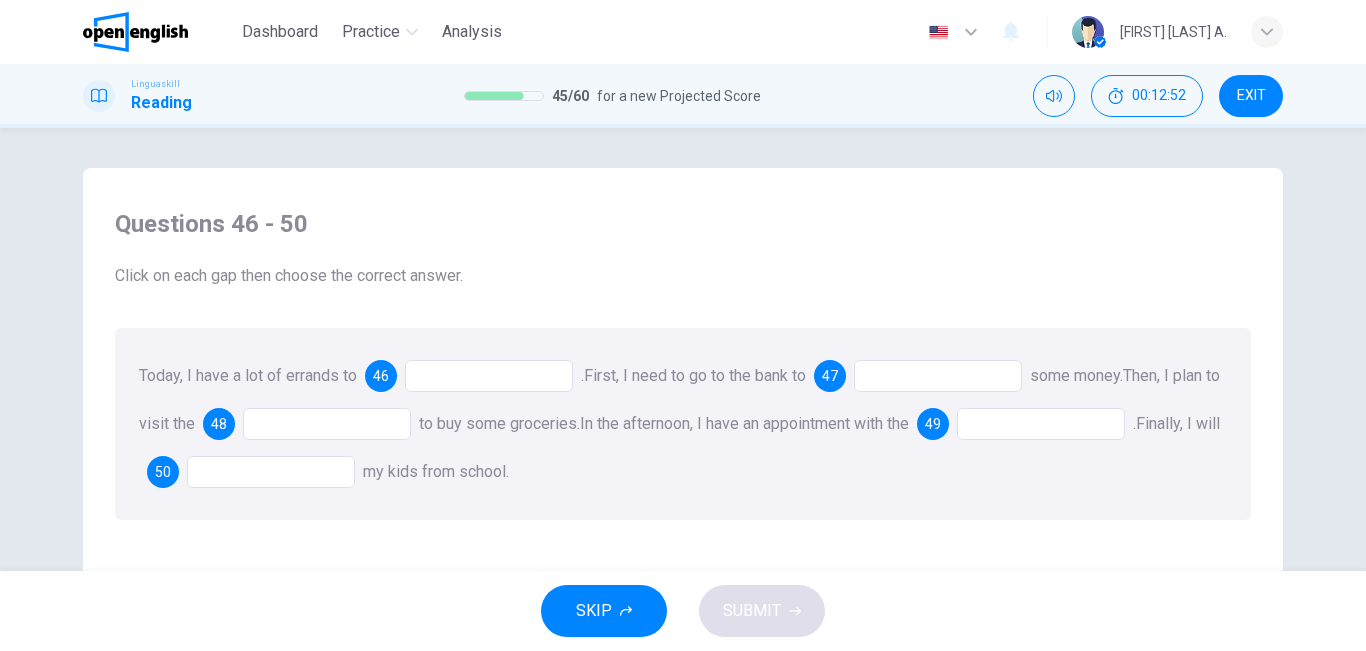 click at bounding box center [489, 376] 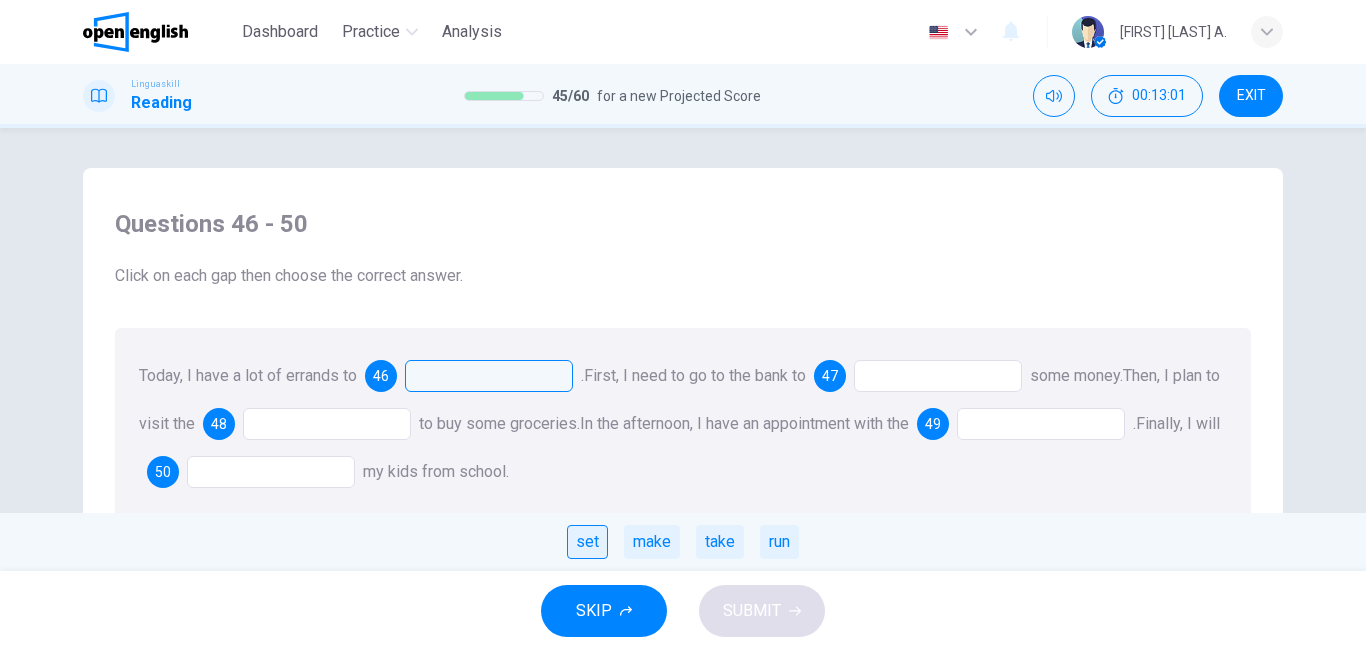 click on "set" at bounding box center (587, 542) 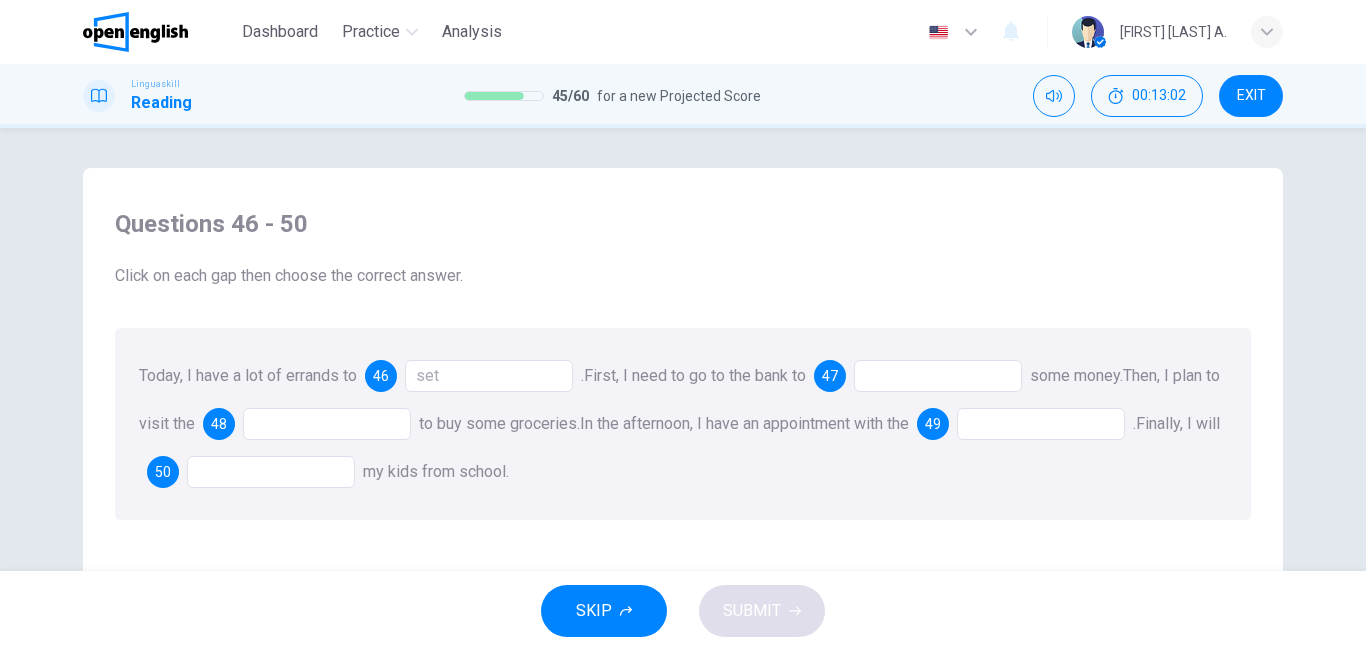 click at bounding box center [938, 376] 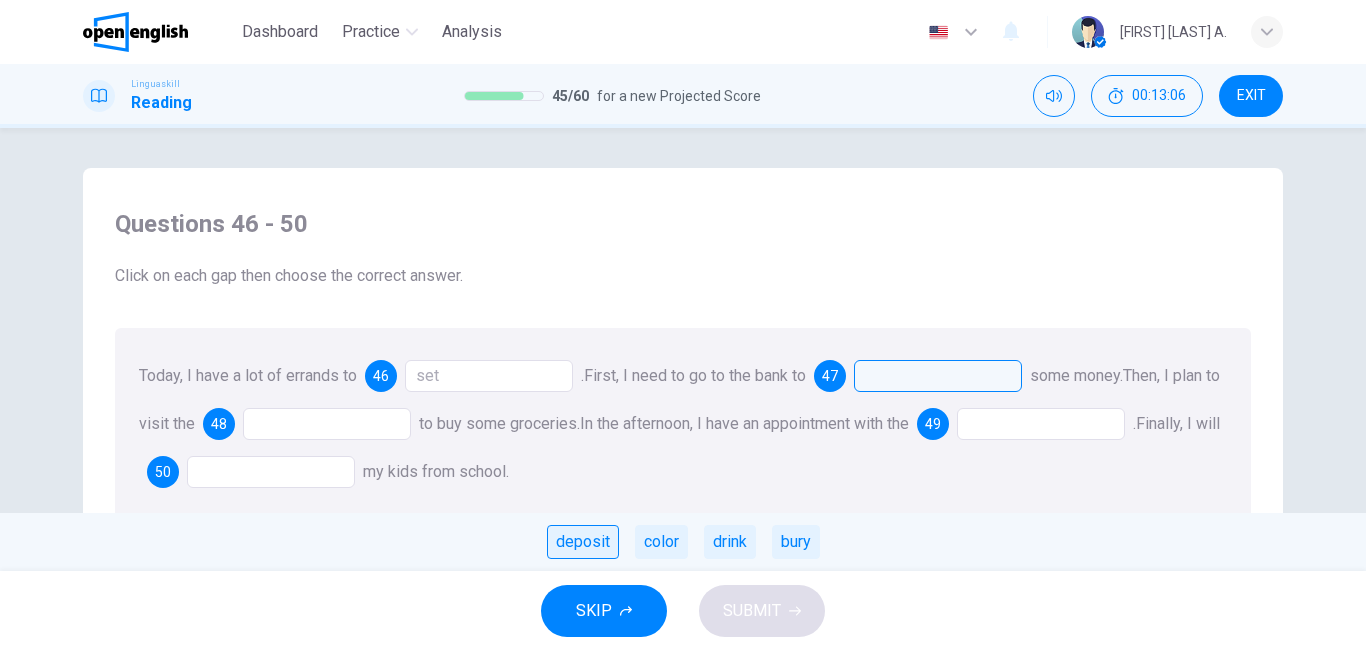 click on "deposit" at bounding box center (583, 542) 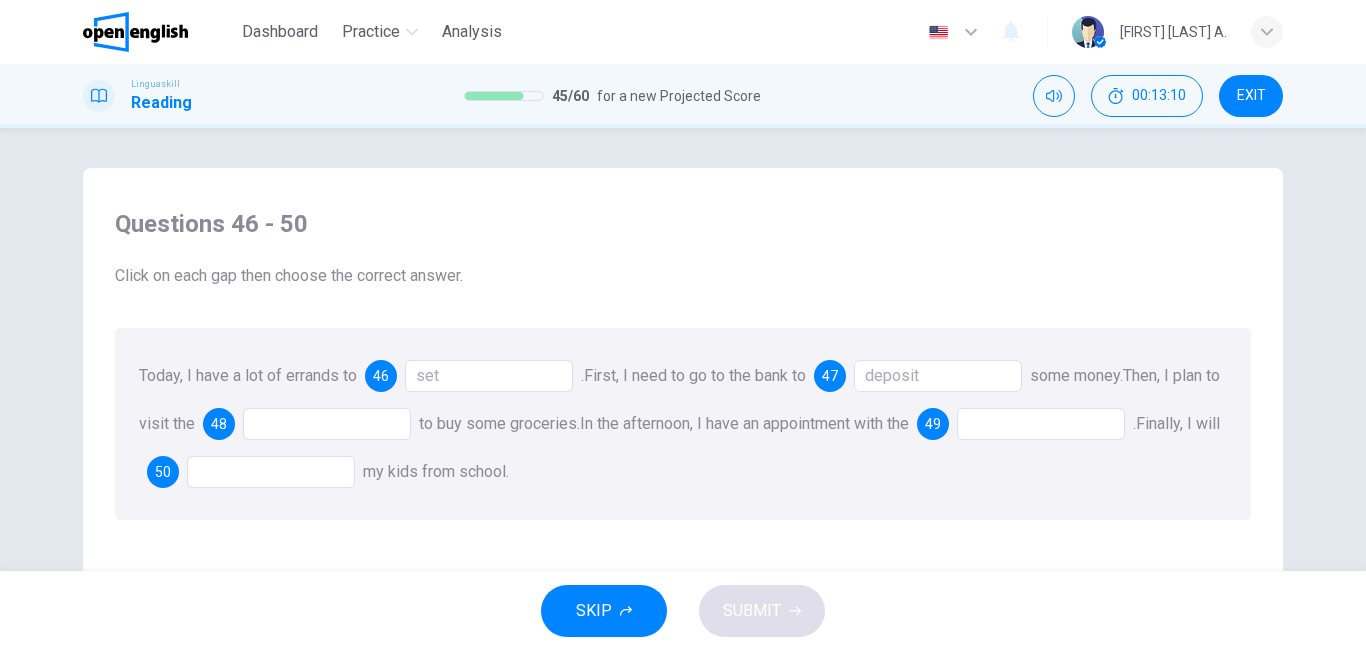 click at bounding box center [327, 424] 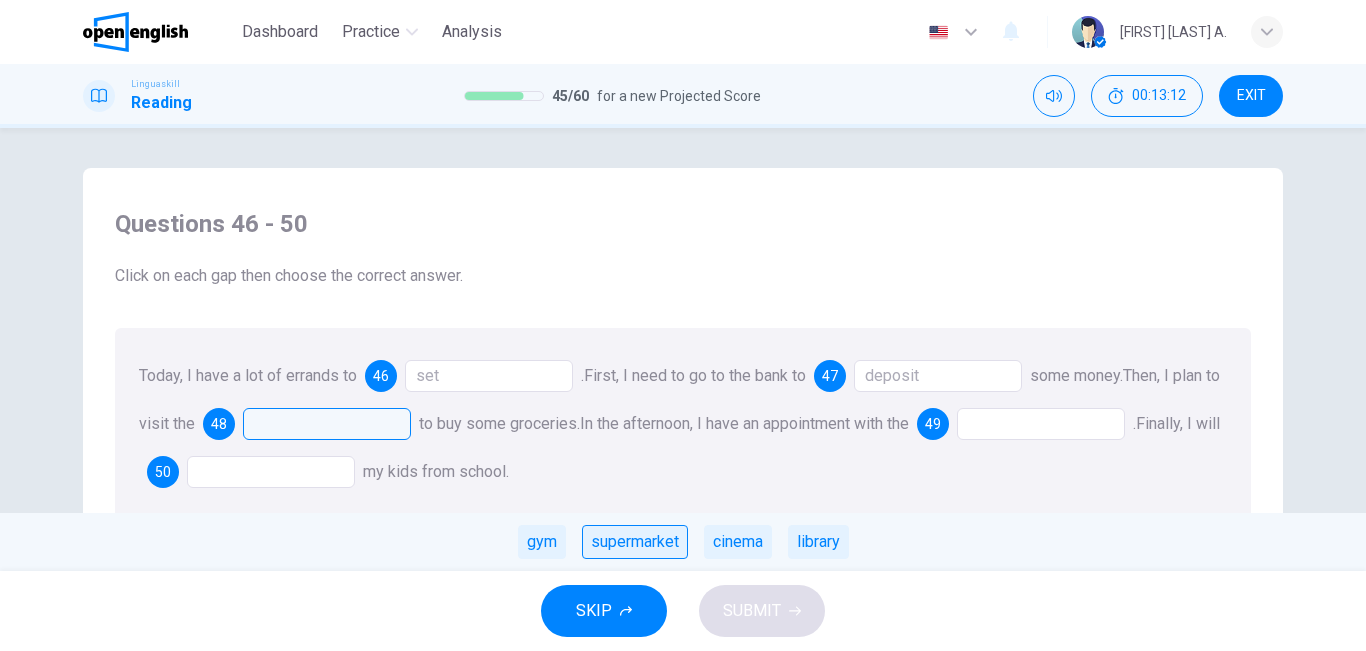 click on "supermarket" at bounding box center (635, 542) 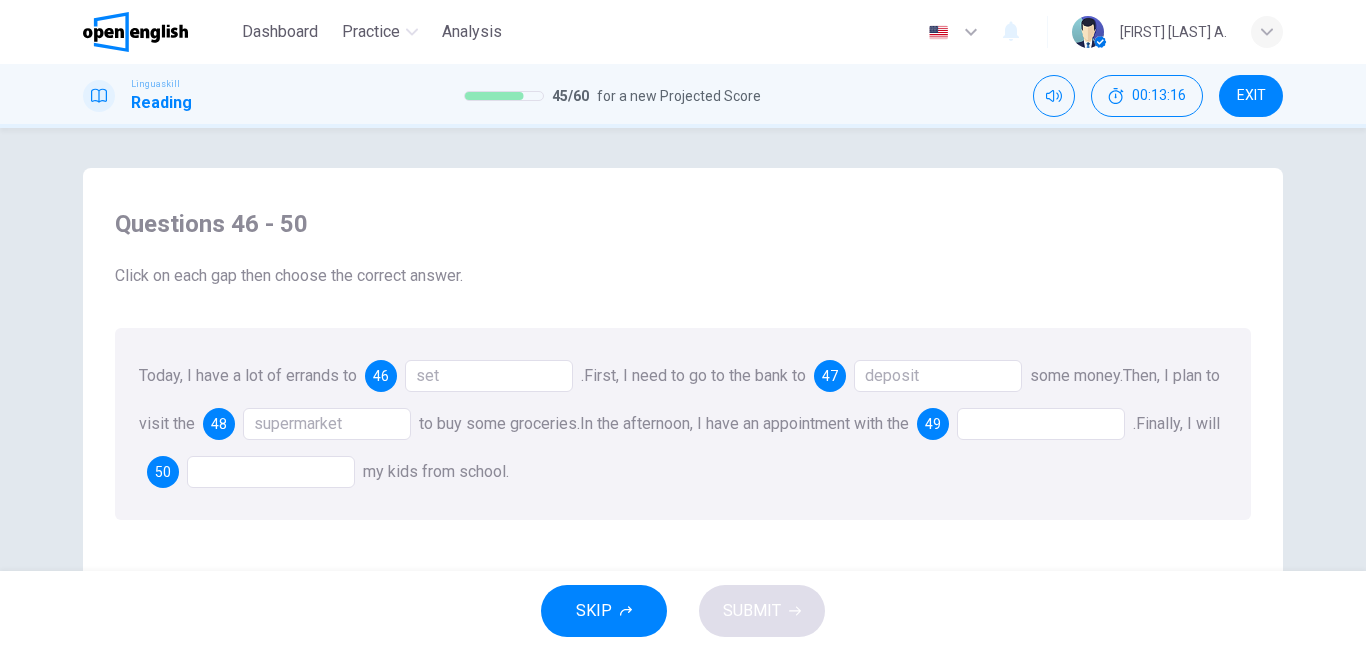 click at bounding box center (1041, 424) 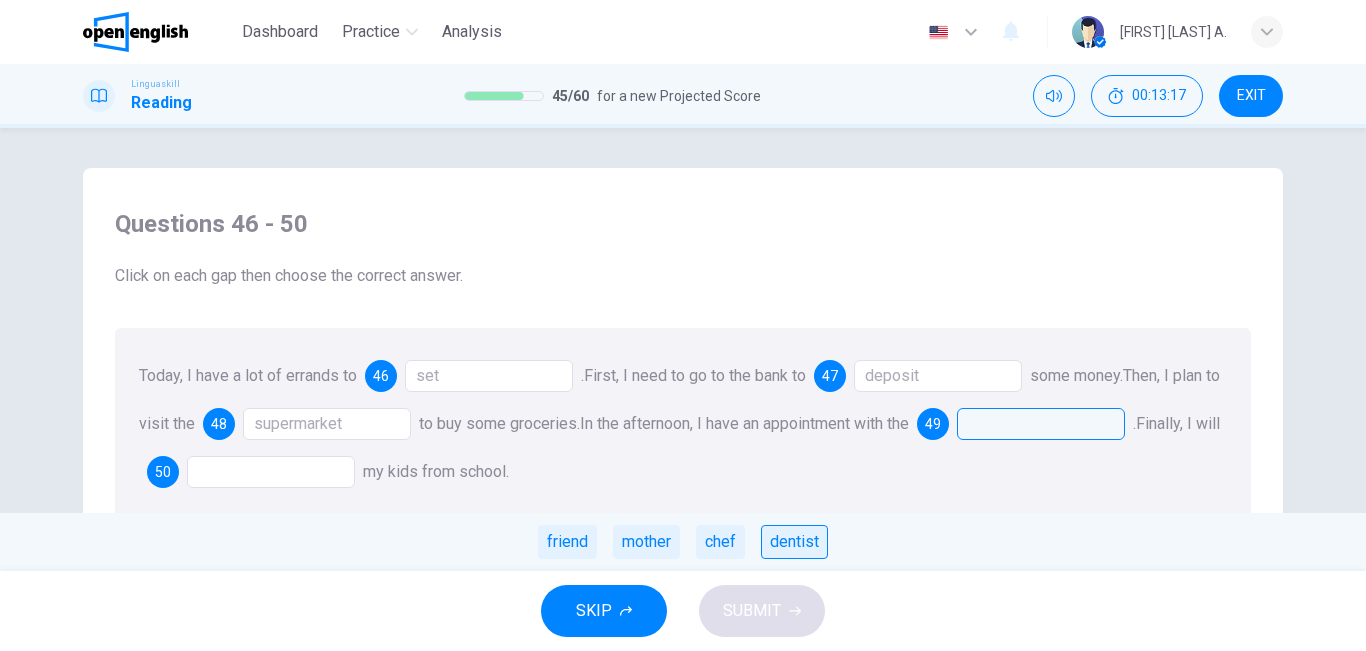 click on "dentist" at bounding box center [794, 542] 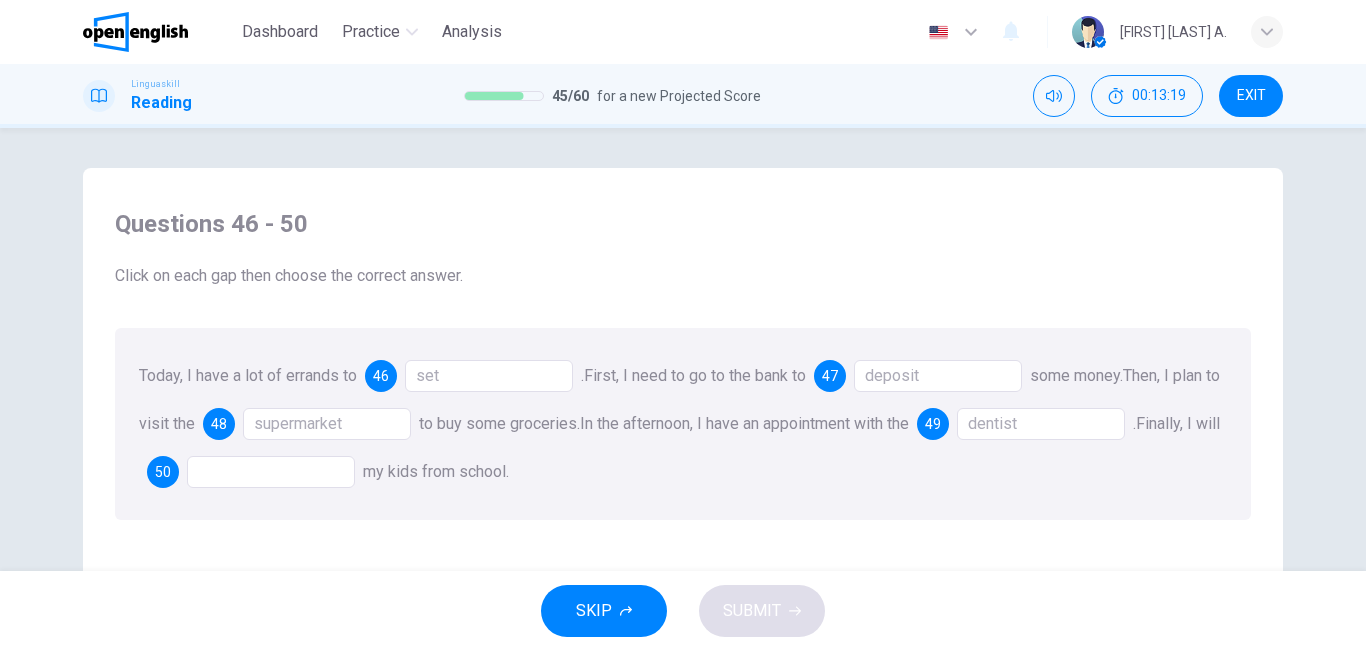 click at bounding box center [271, 472] 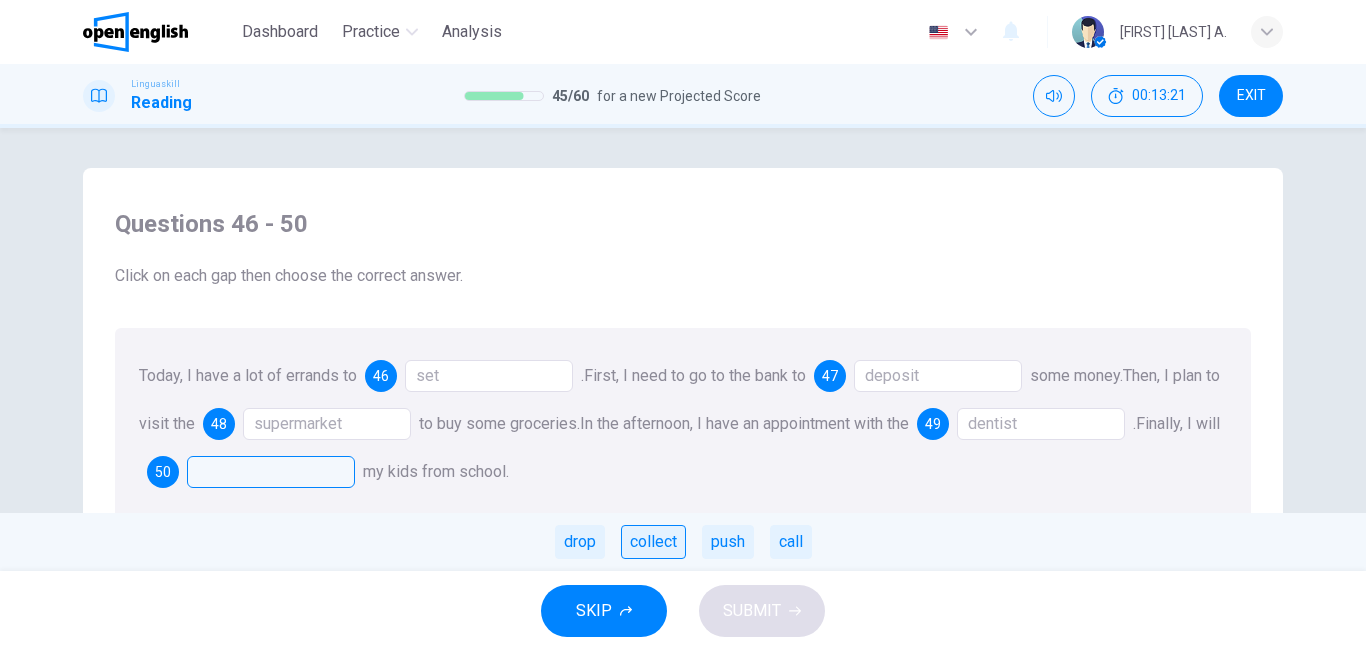 click on "collect" at bounding box center (653, 542) 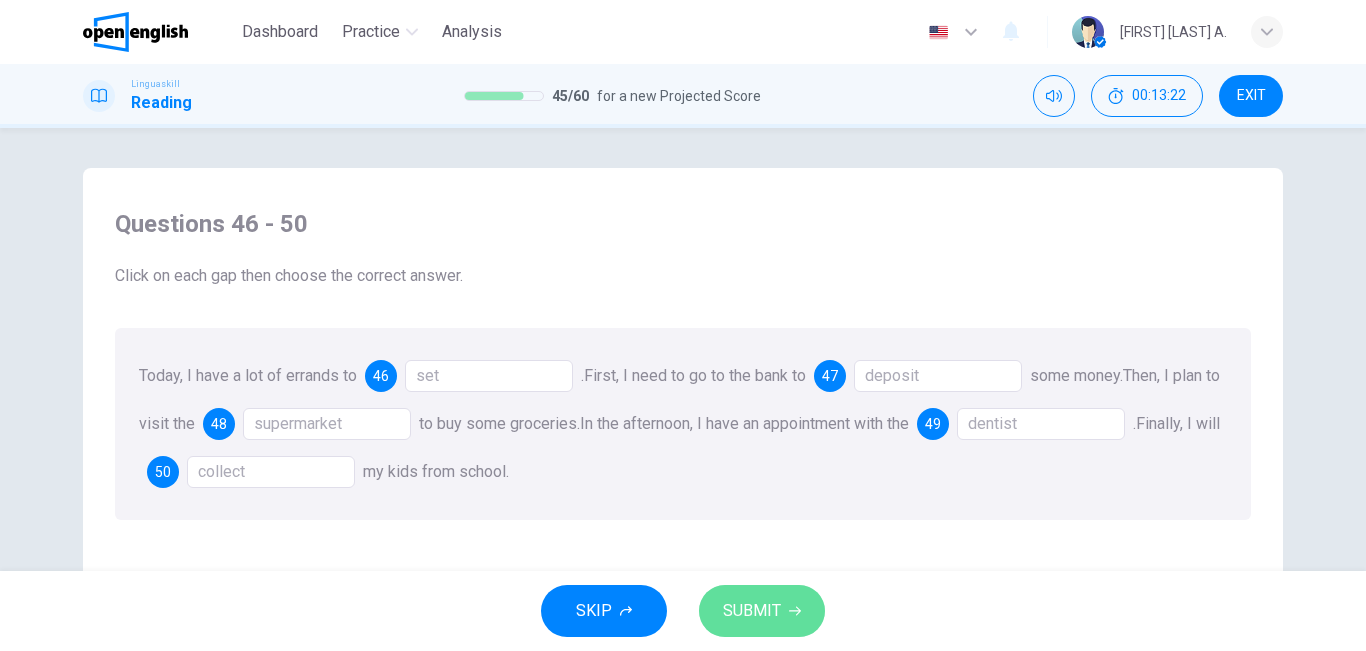 click on "SUBMIT" at bounding box center [752, 611] 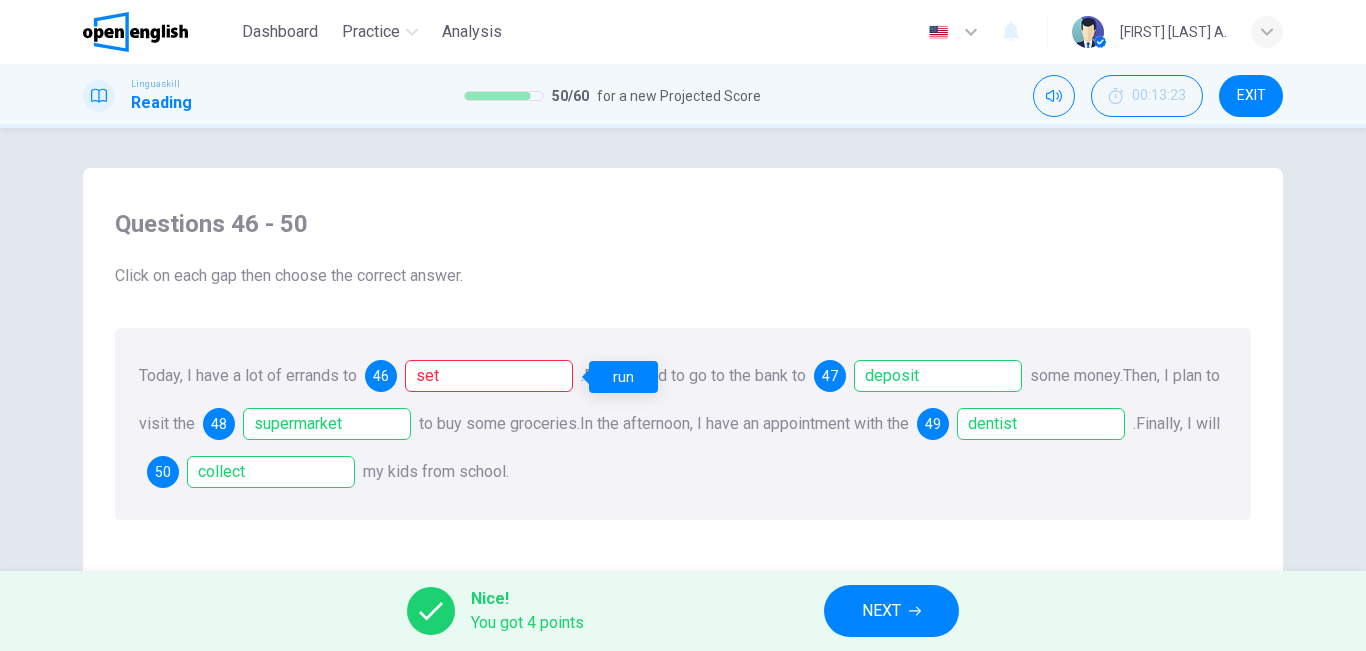click on "set" at bounding box center (489, 376) 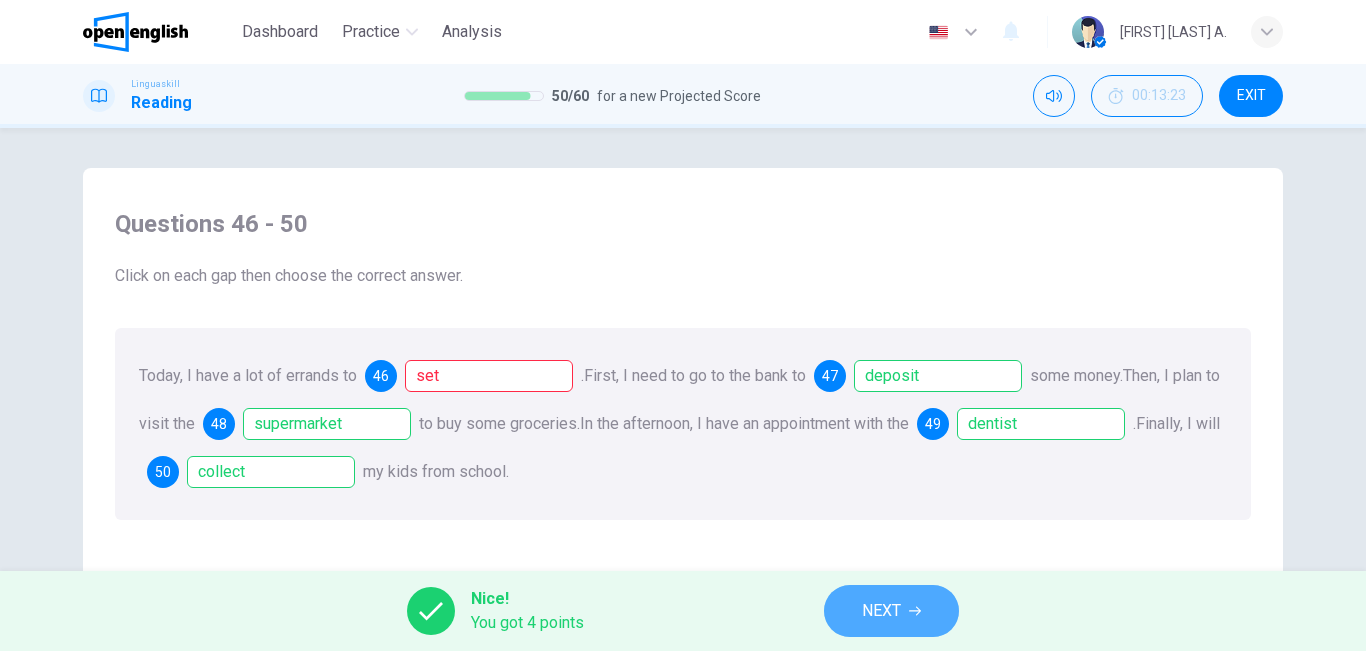 click on "NEXT" at bounding box center [881, 611] 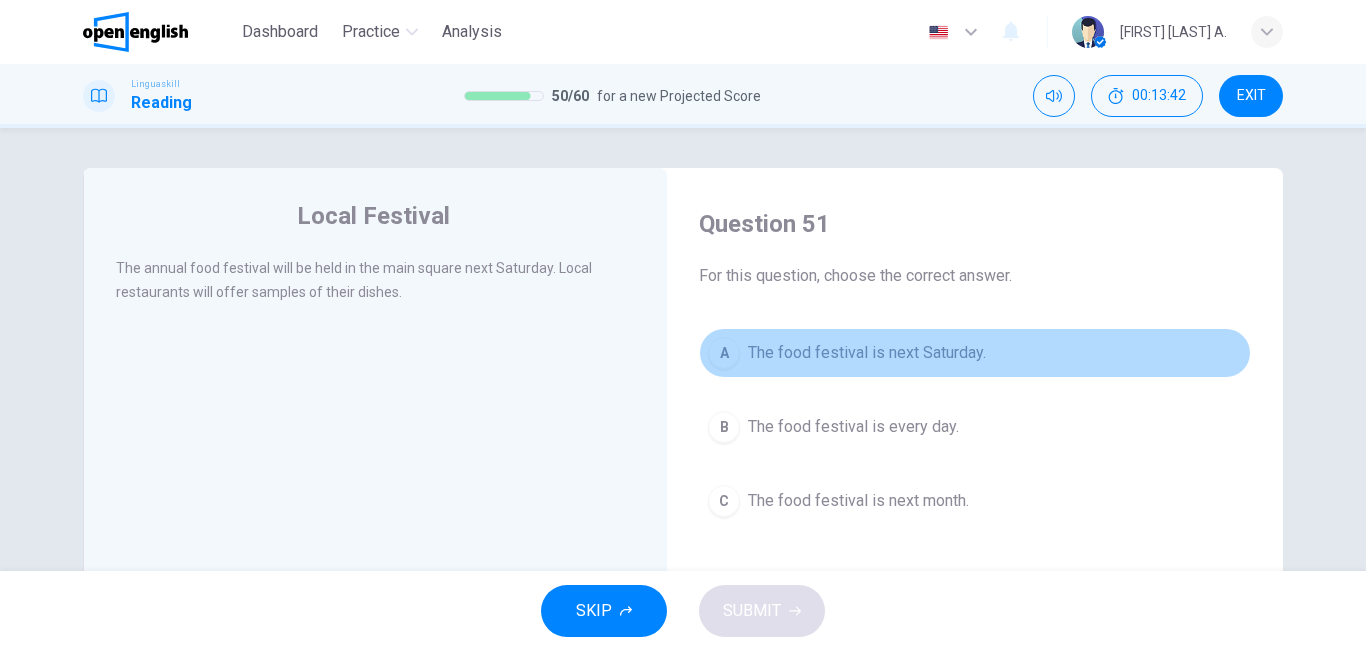 click on "The food festival is next Saturday." at bounding box center (867, 353) 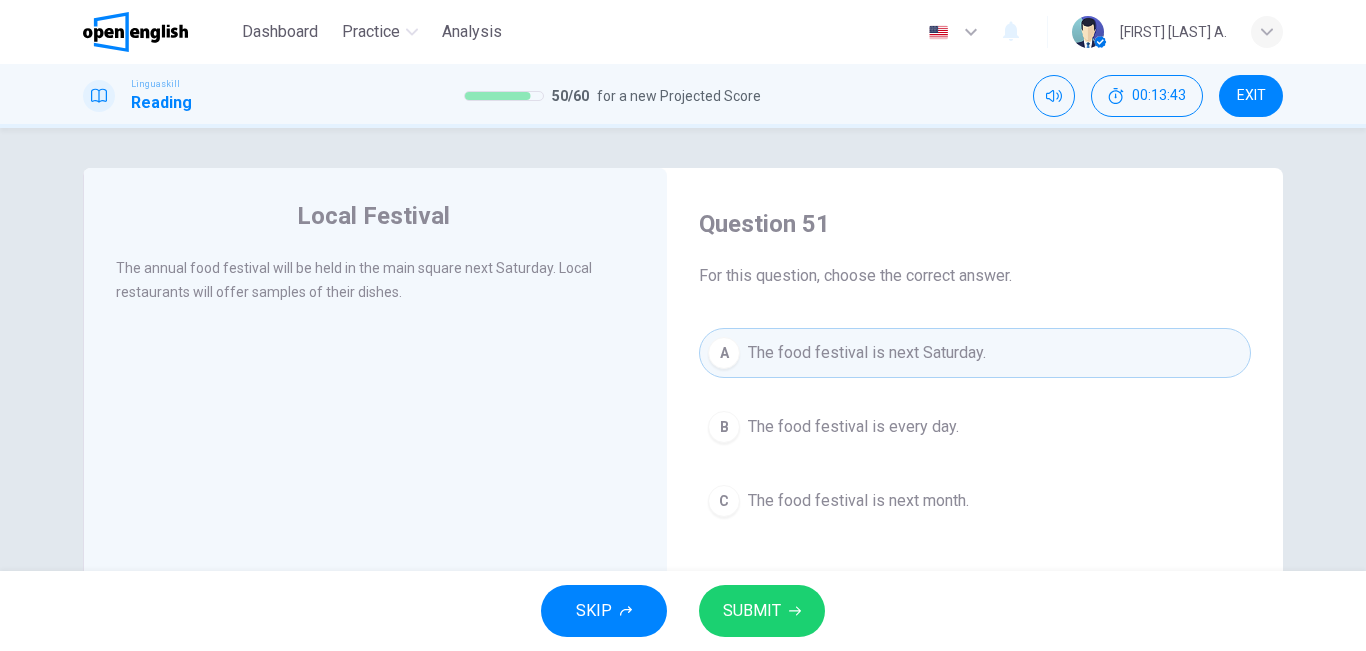 drag, startPoint x: 772, startPoint y: 577, endPoint x: 773, endPoint y: 608, distance: 31.016125 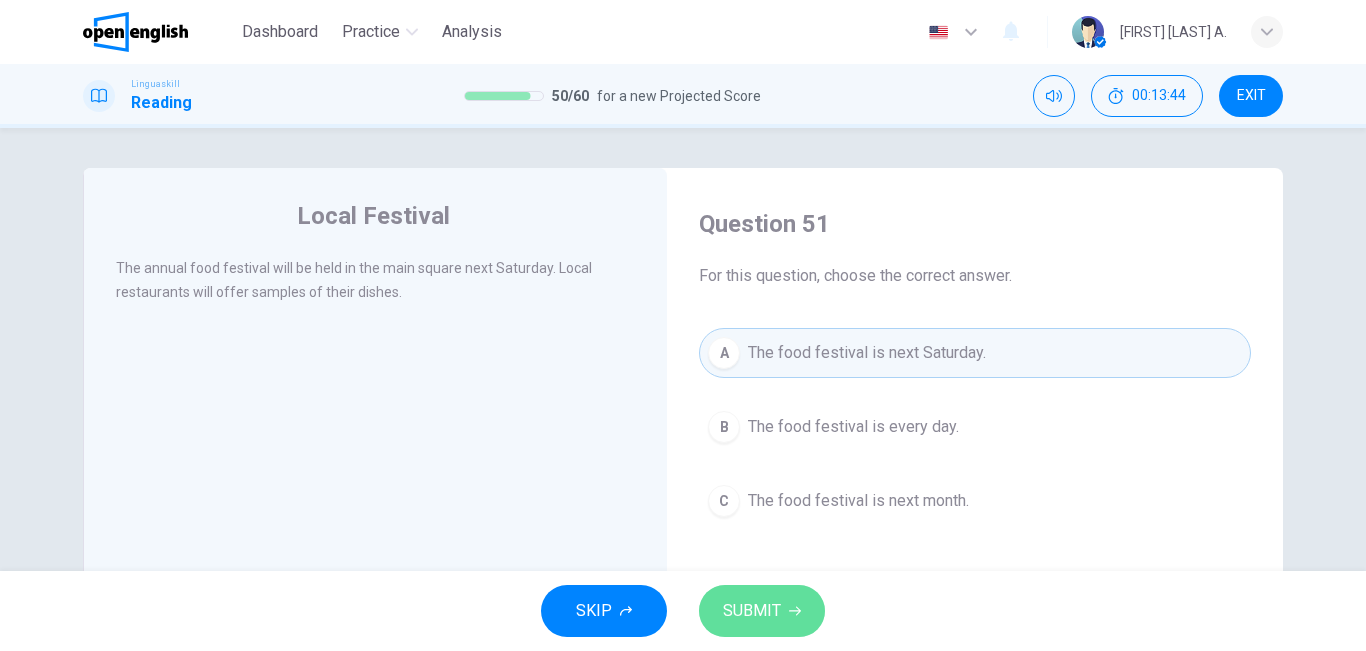 click on "SUBMIT" at bounding box center (752, 611) 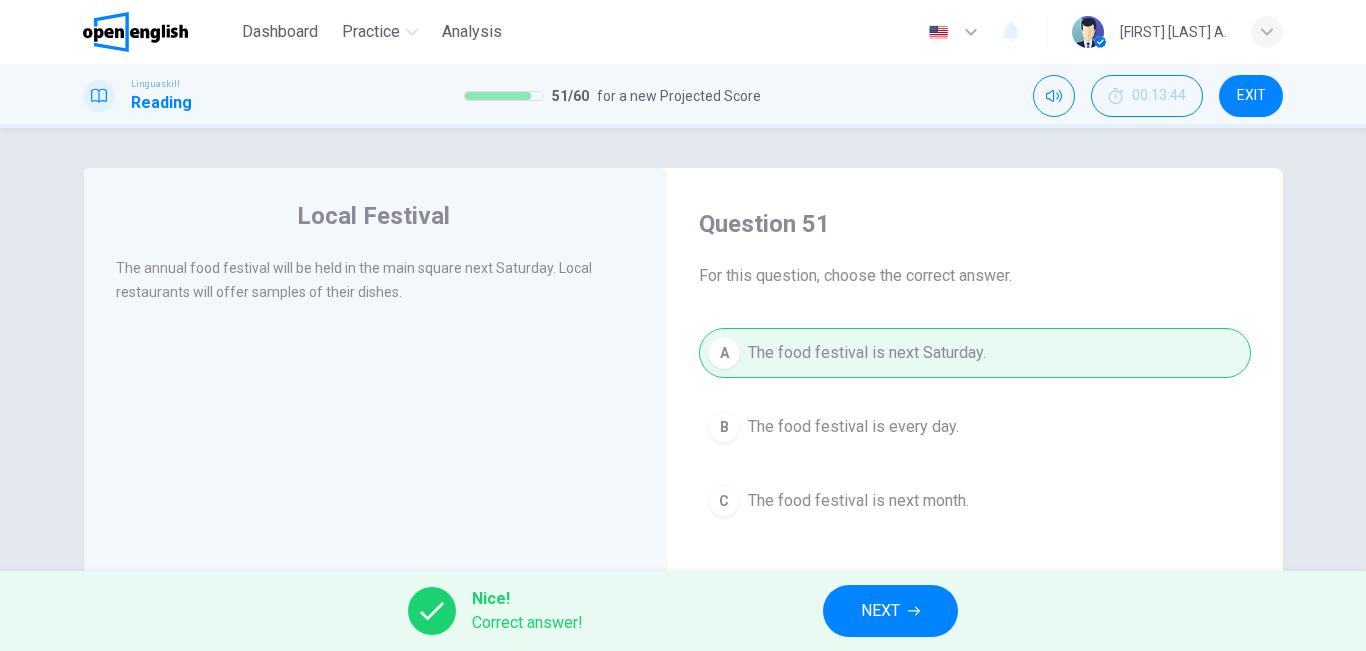 click on "NEXT" at bounding box center [880, 611] 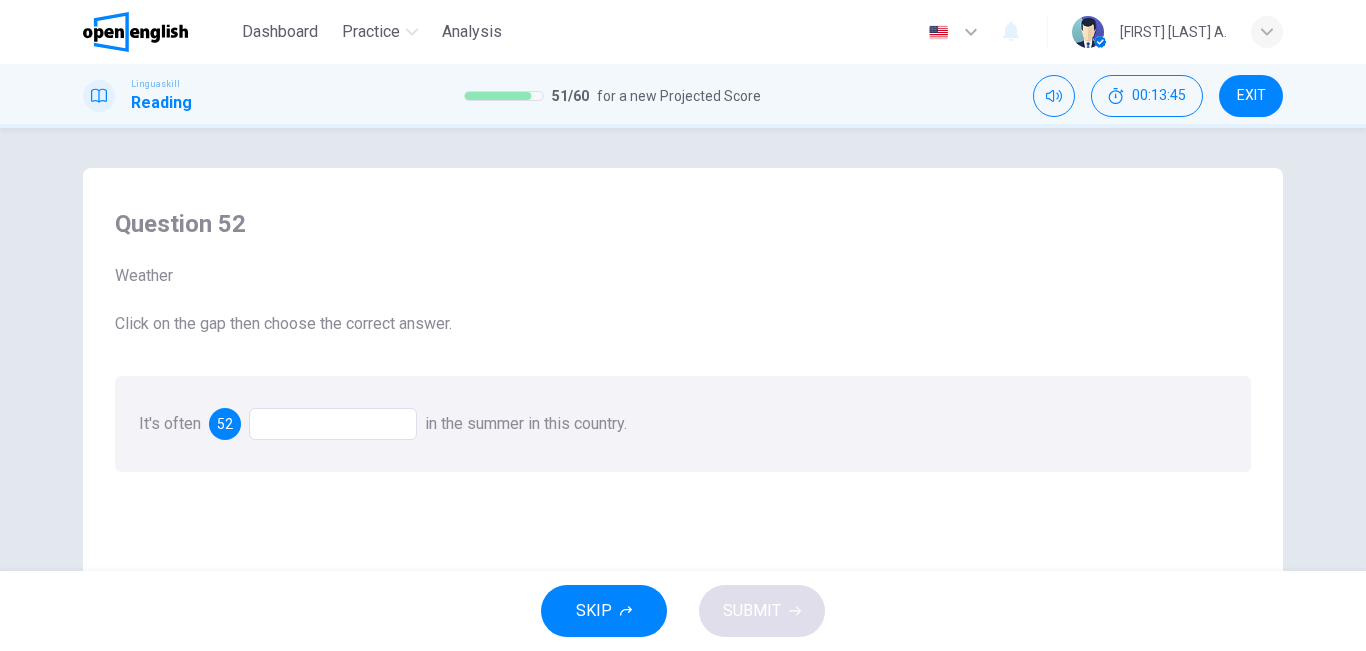click at bounding box center [333, 424] 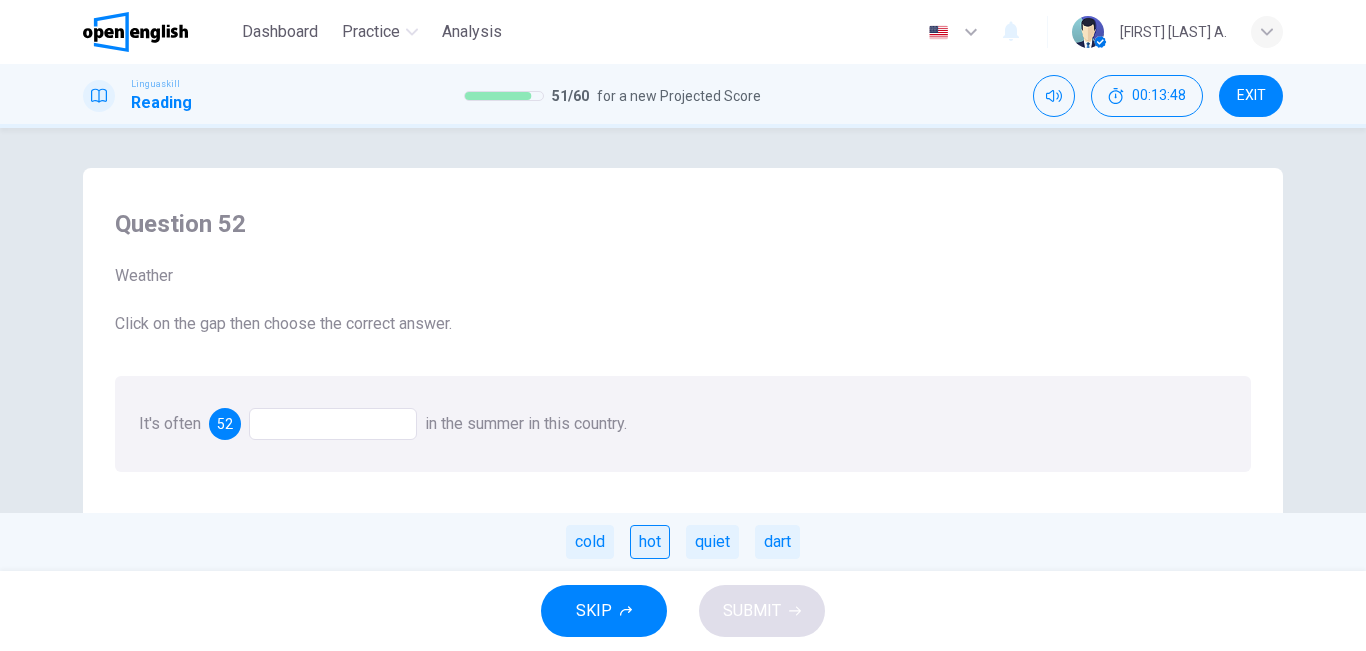 click on "hot" at bounding box center (650, 542) 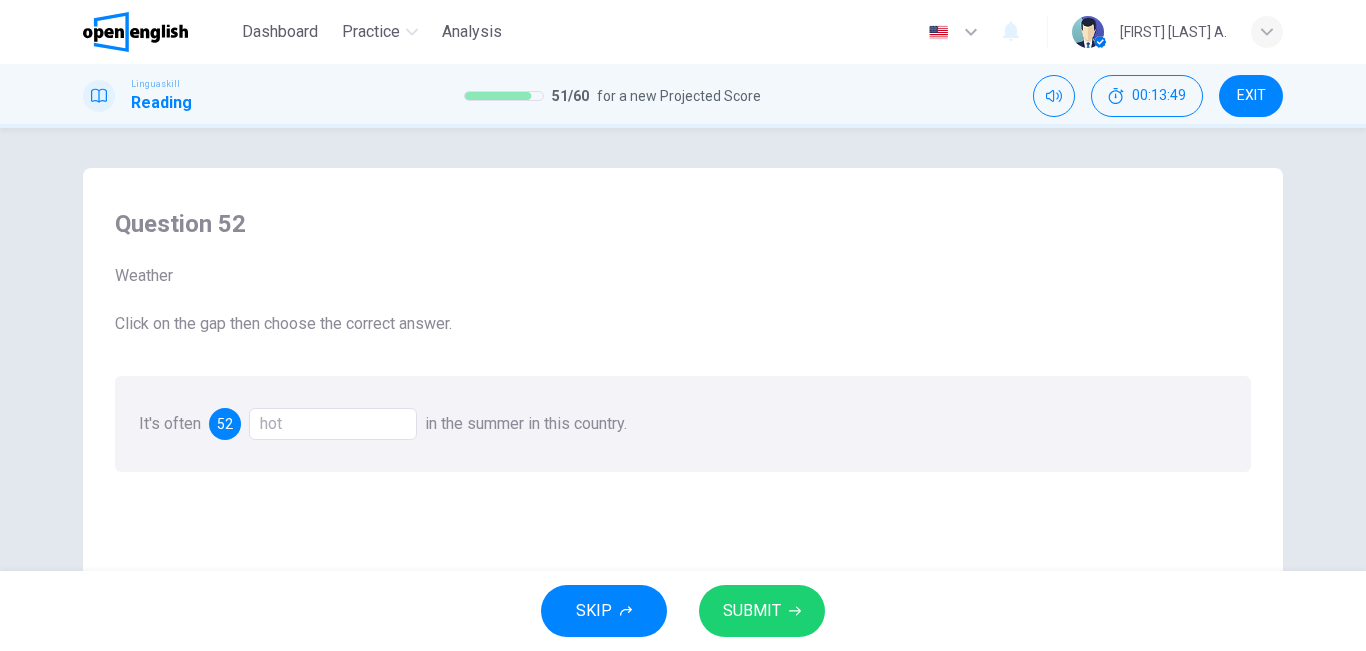click on "SKIP SUBMIT" at bounding box center (683, 611) 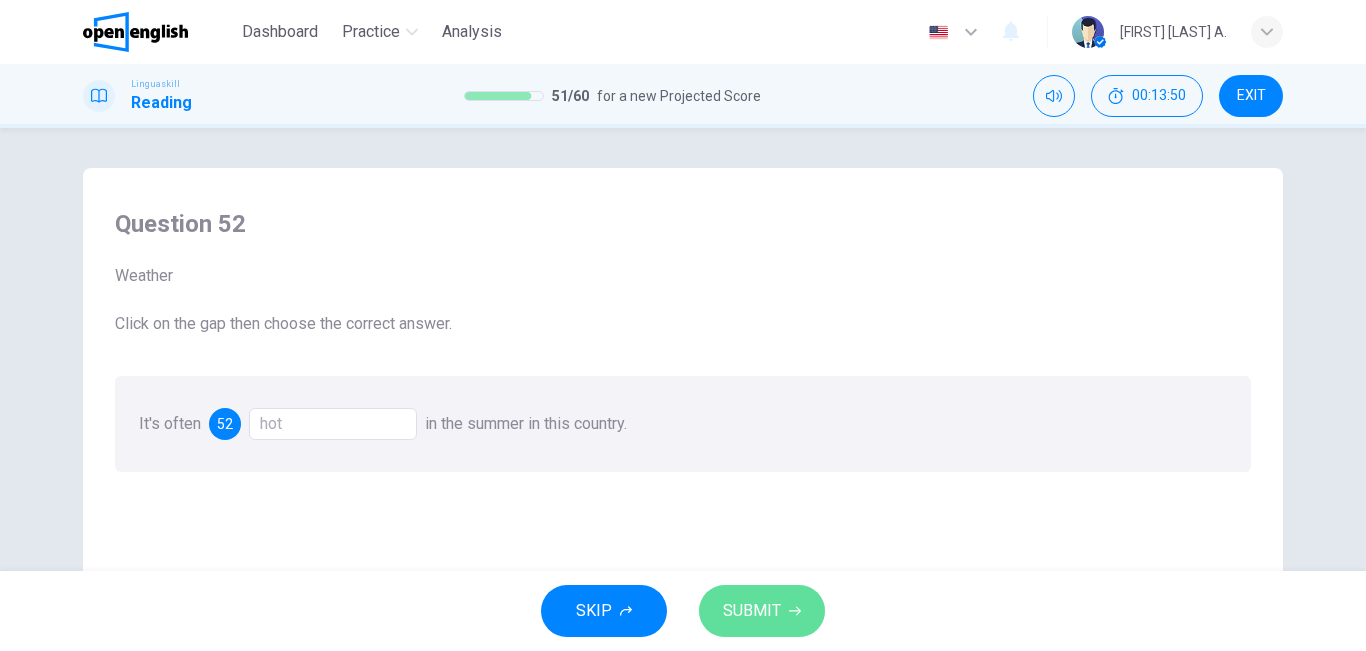 click on "SUBMIT" at bounding box center [762, 611] 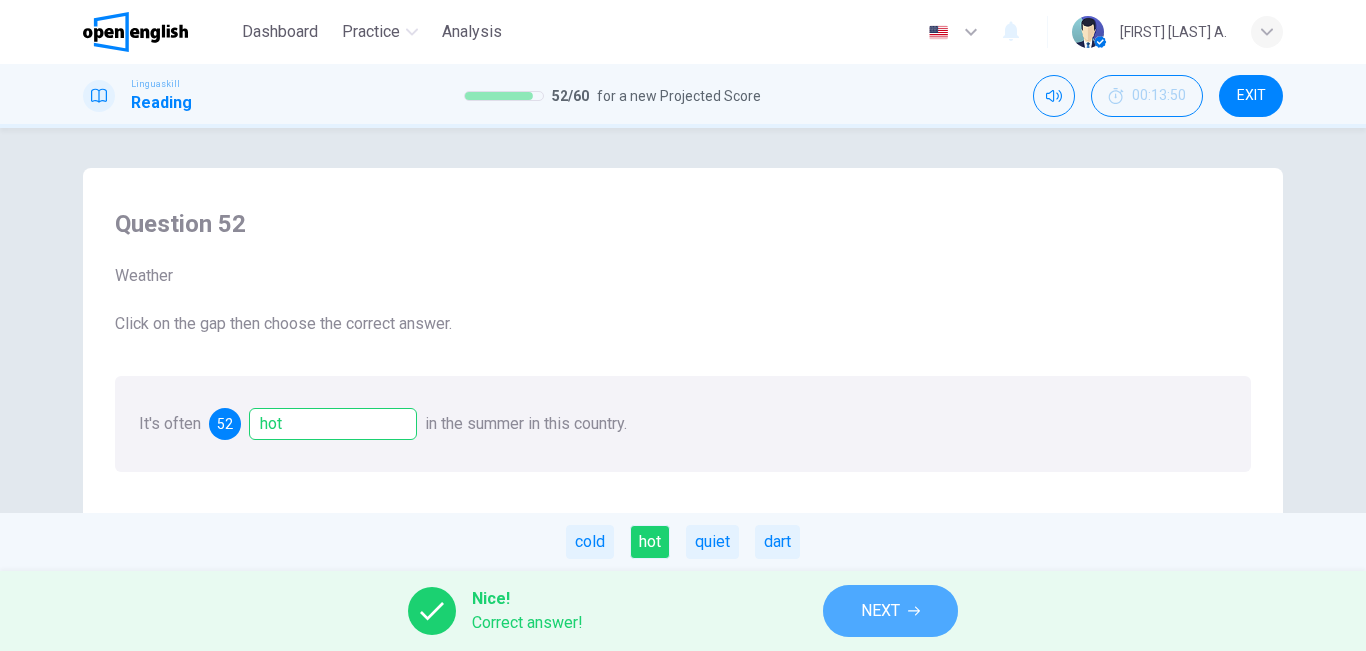 click on "NEXT" at bounding box center [880, 611] 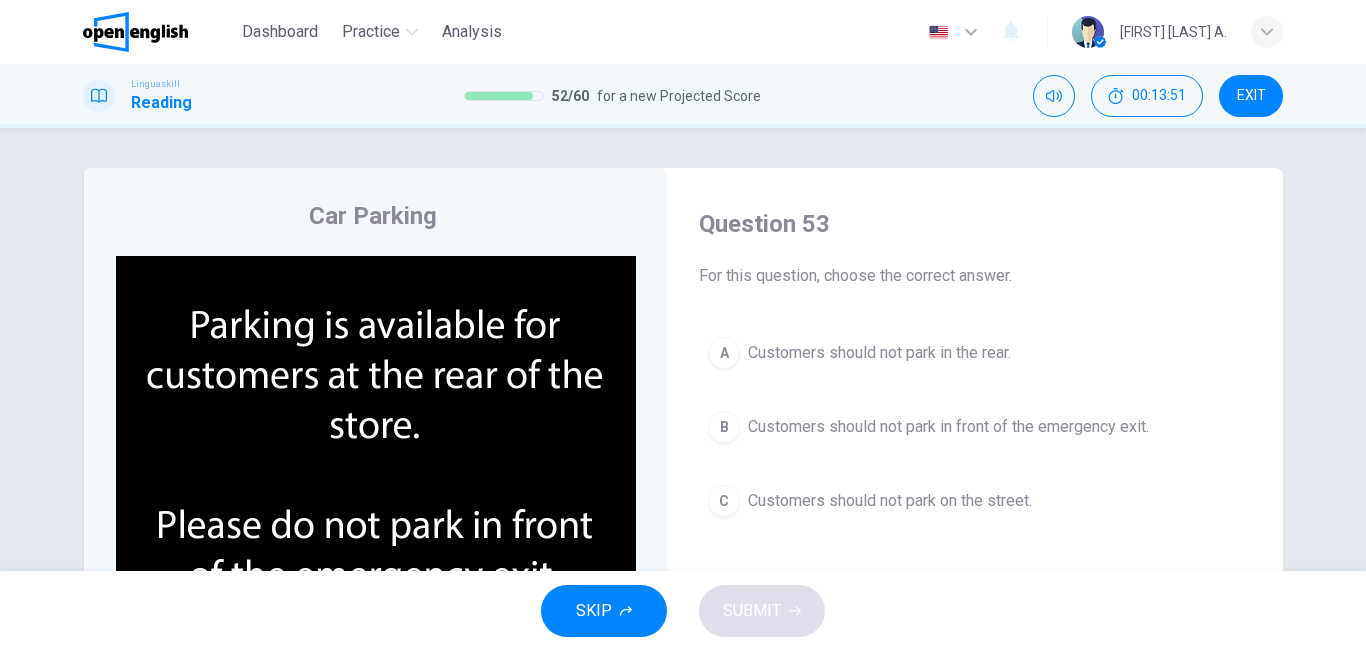 click on "Car Parking CLICK TO ZOOM Question 53 For this question, choose the correct answer. A Customers should not park in the rear. B Customers should not park in front of the emergency exit. C Customers should not park on the street." at bounding box center (683, 515) 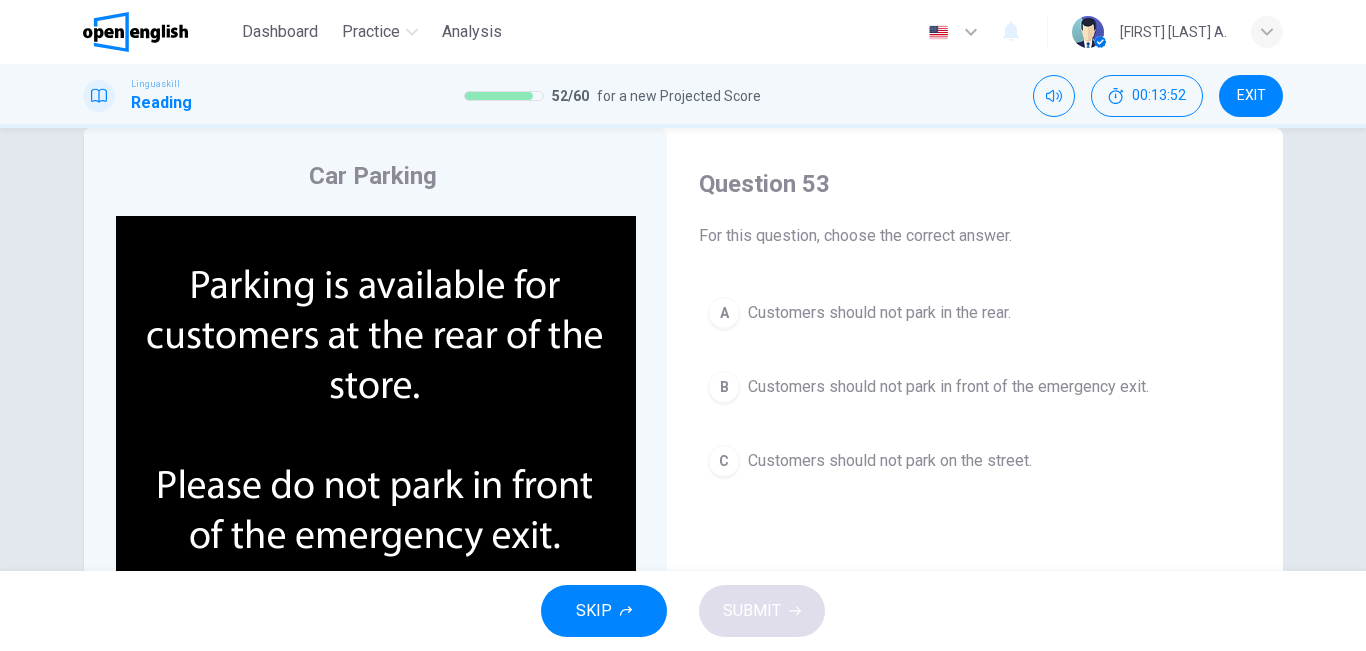 scroll, scrollTop: 80, scrollLeft: 0, axis: vertical 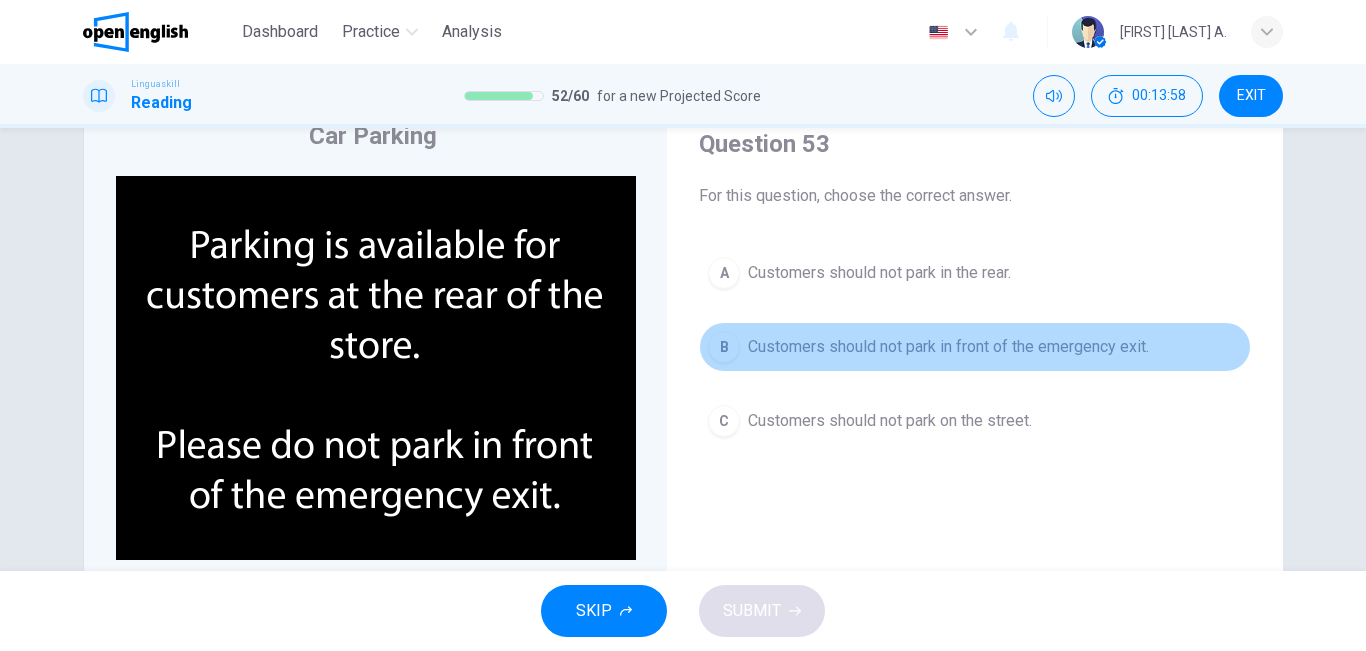 click on "Customers should not park in front of the emergency exit." at bounding box center (948, 347) 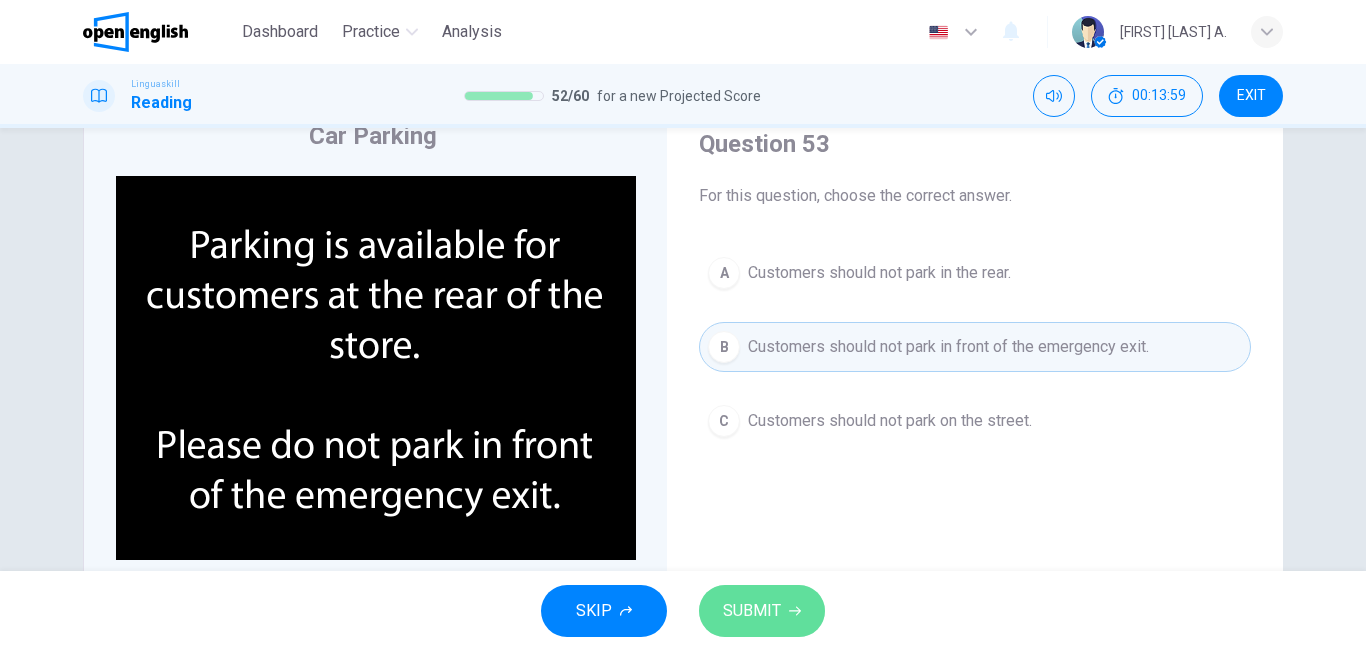 click on "SUBMIT" at bounding box center (762, 611) 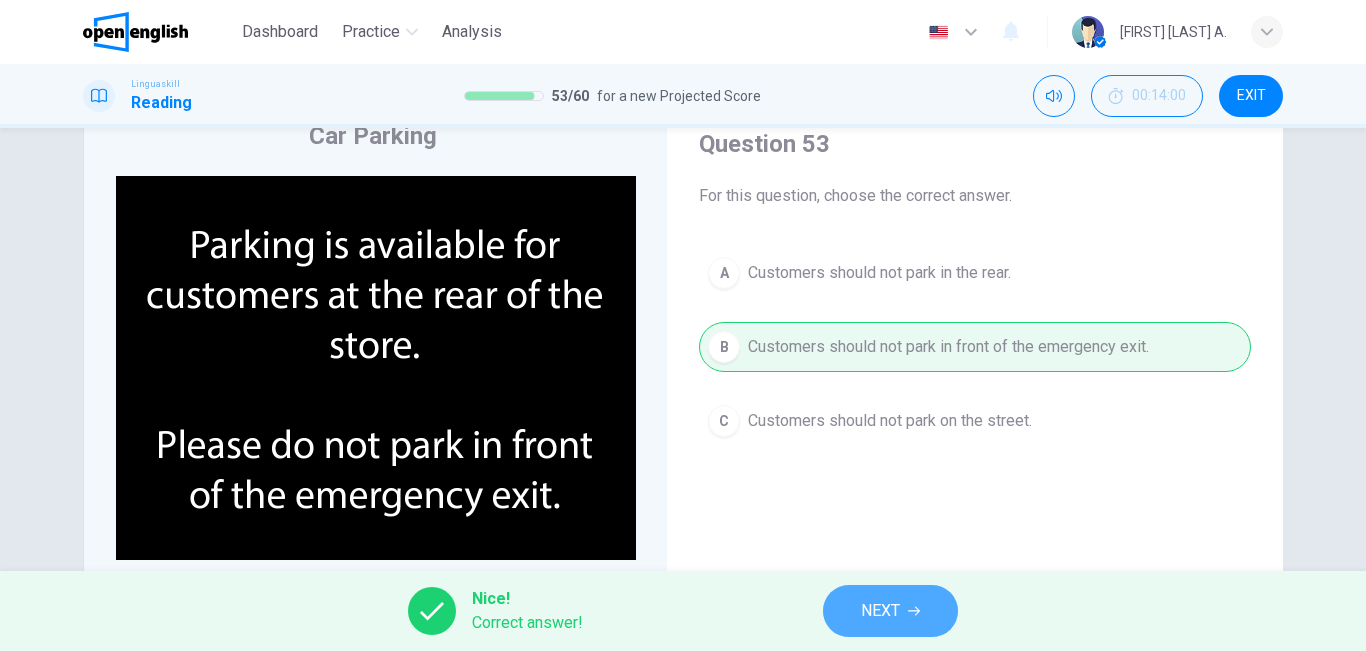 click on "NEXT" at bounding box center (880, 611) 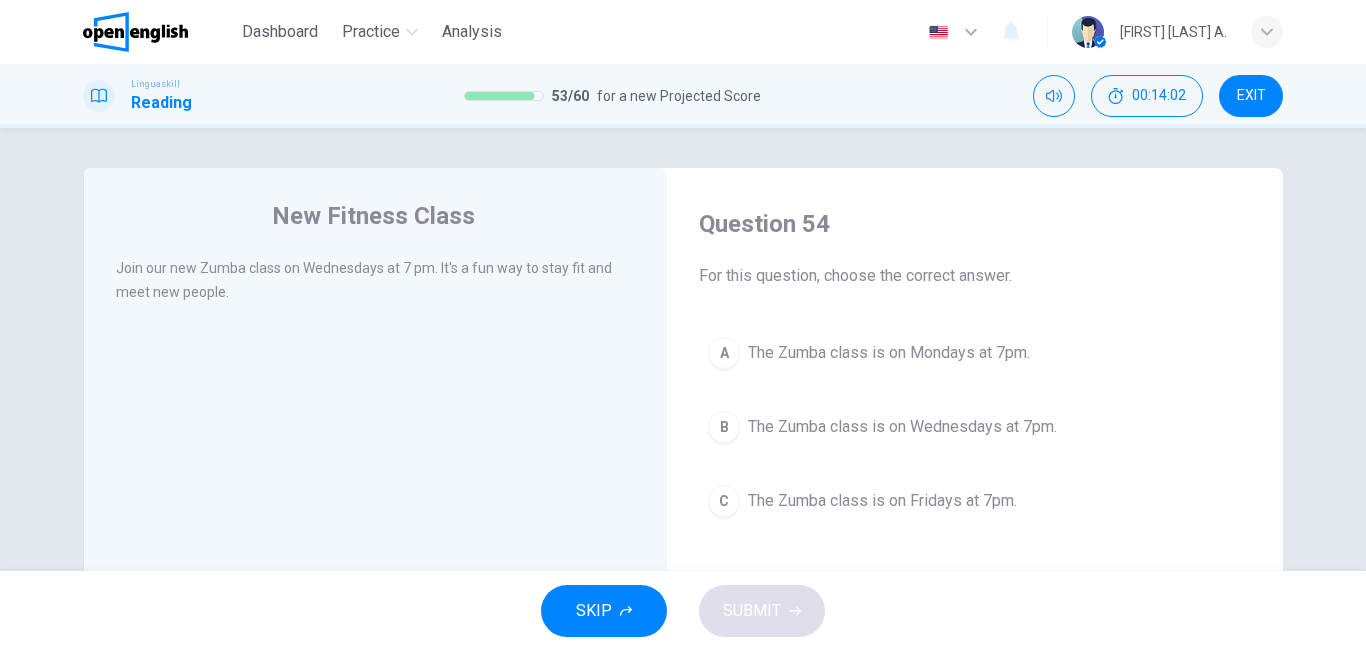 click on "SKIP SUBMIT" at bounding box center [683, 611] 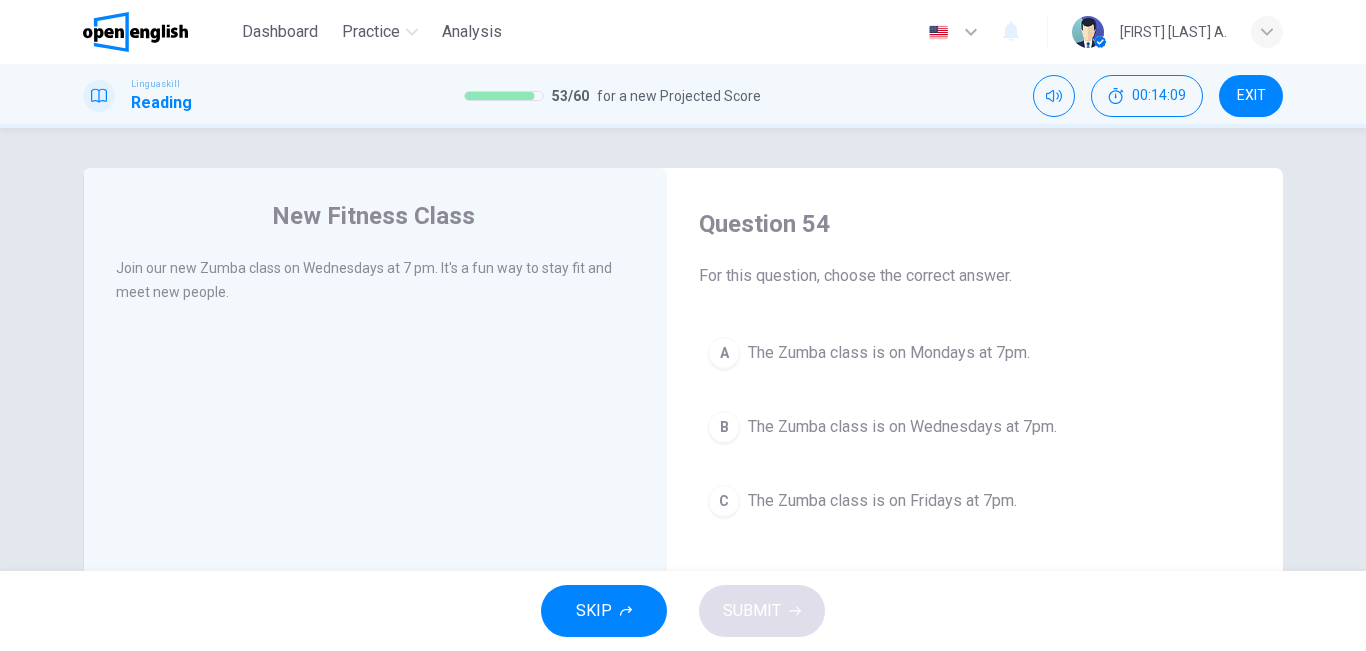 click on "The Zumba class is on Wednesdays at 7pm." at bounding box center (902, 427) 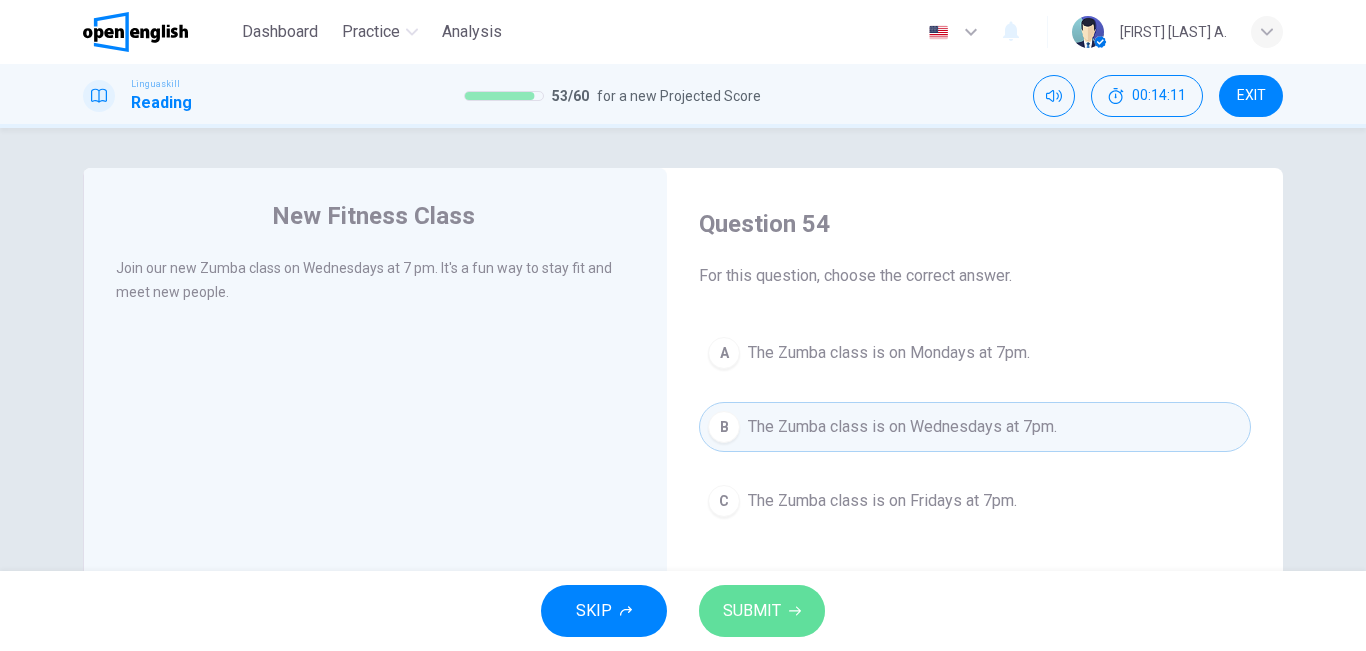 click 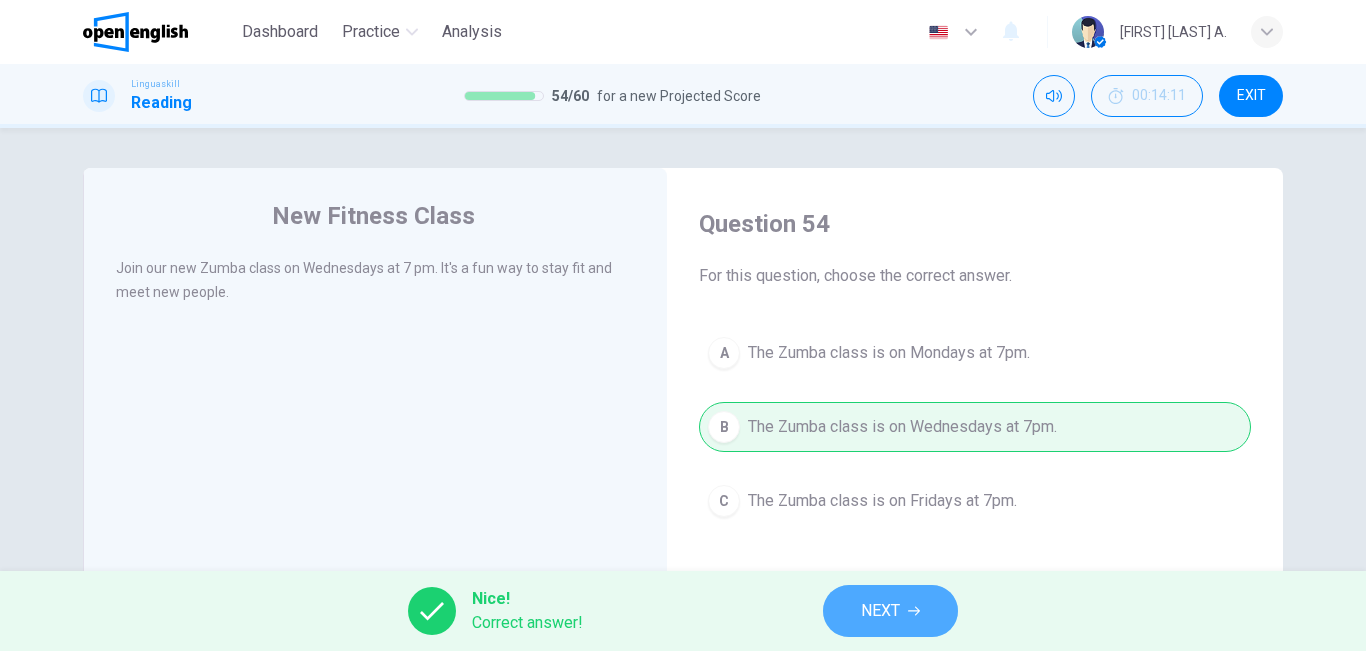 click on "NEXT" at bounding box center (890, 611) 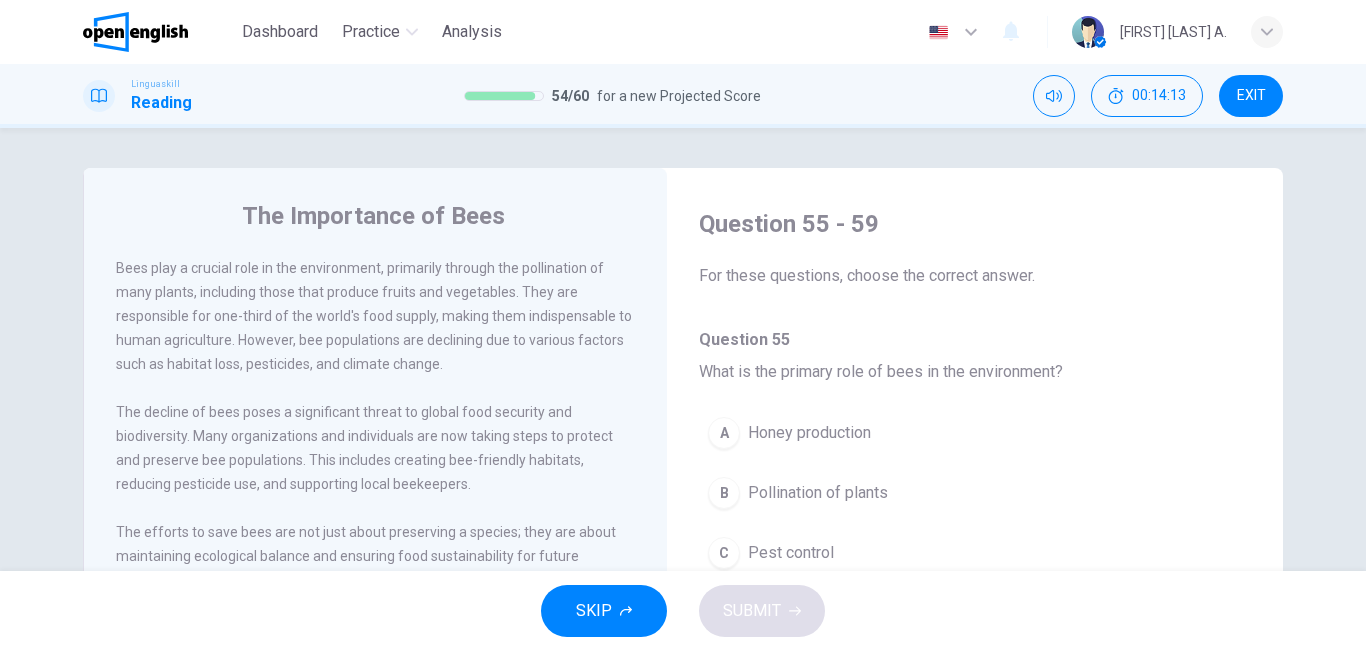 click on "The Importance of Bees Bees play a crucial role in the environment, primarily through the pollination of many plants, including those that produce fruits and vegetables. They are responsible for one-third of the world's food supply, making them indispensable to human agriculture. However, bee populations are declining due to various factors such as habitat loss, pesticides, and climate change. The decline of bees poses a significant threat to global food security and biodiversity. Many organizations and individuals are now taking steps to protect and preserve bee populations. This includes creating bee-friendly habitats, reducing pesticide use, and supporting local beekeepers. The efforts to save bees are not just about preserving a species; they are about maintaining ecological balance and ensuring food sustainability for future generations." at bounding box center (375, 515) 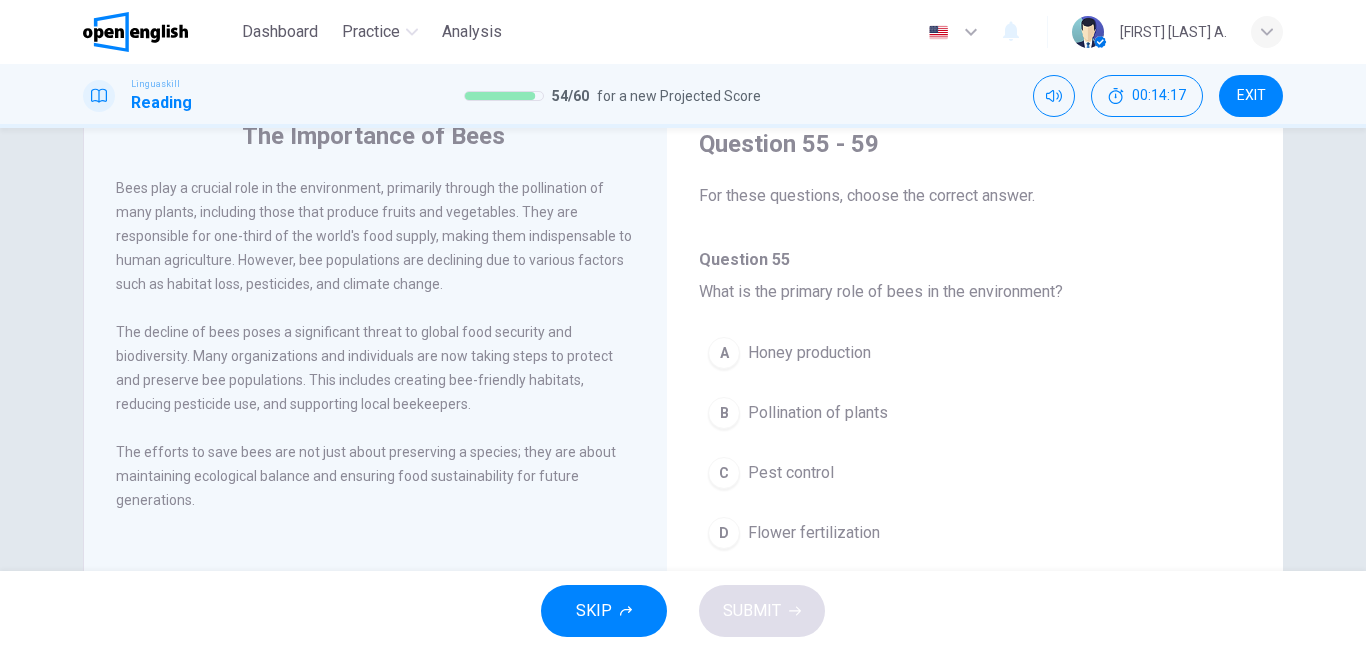scroll, scrollTop: 40, scrollLeft: 0, axis: vertical 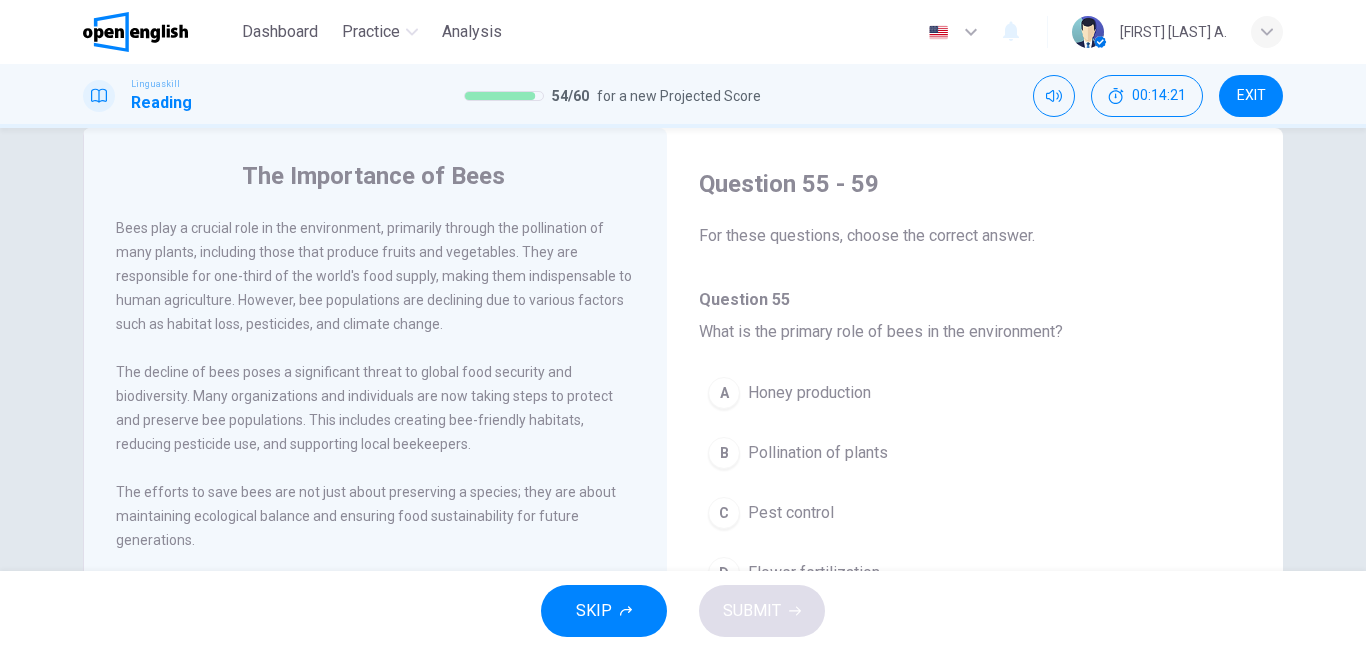 click on "Question 55 - 59" at bounding box center (975, 184) 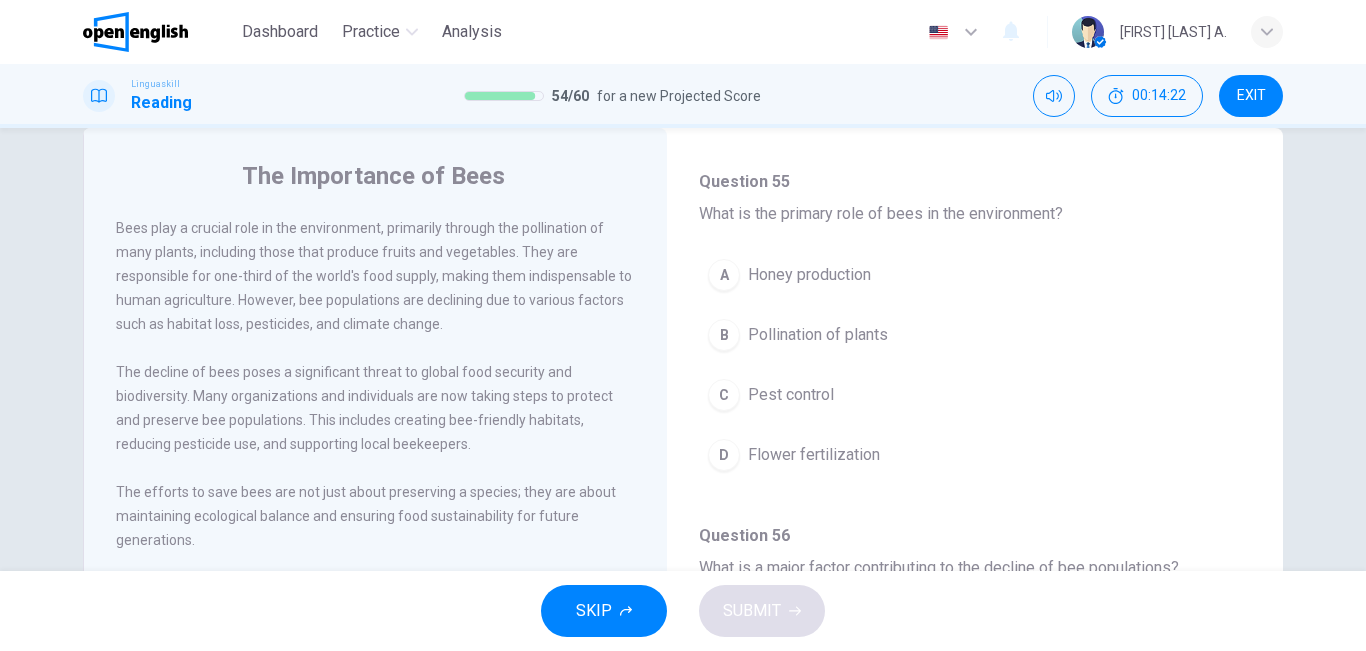 scroll, scrollTop: 120, scrollLeft: 0, axis: vertical 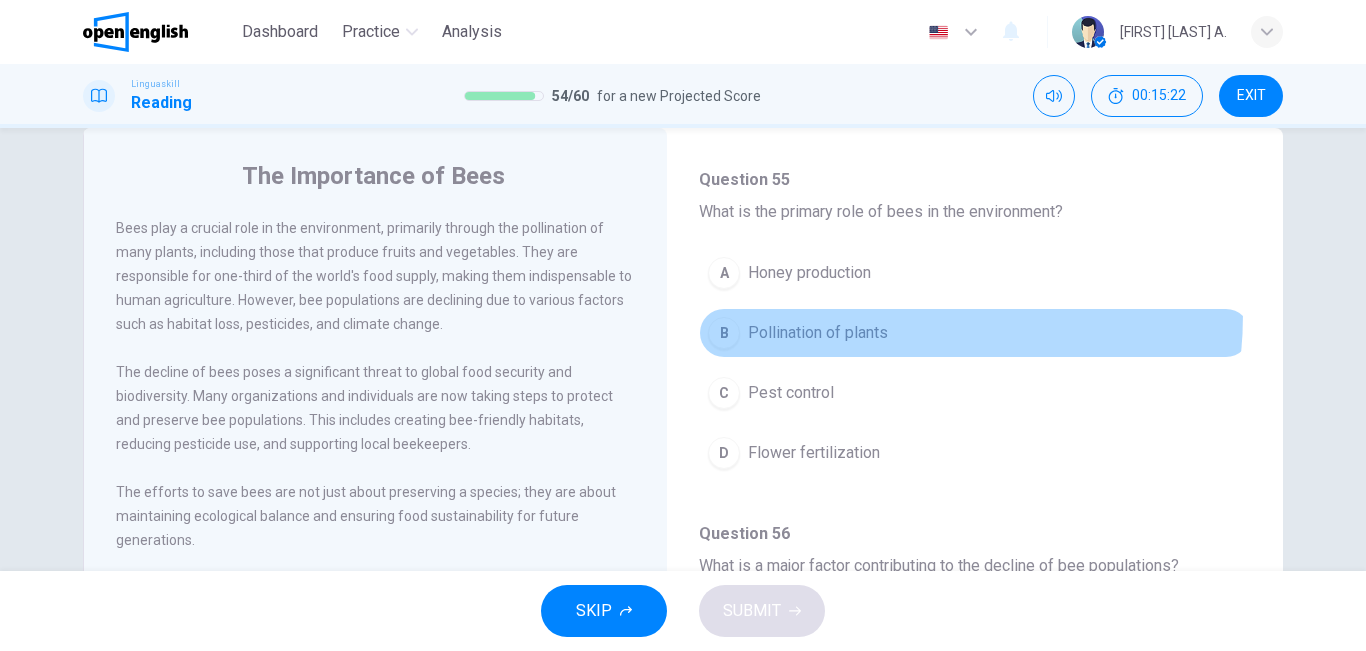 click on "B Pollination of plants" at bounding box center [975, 333] 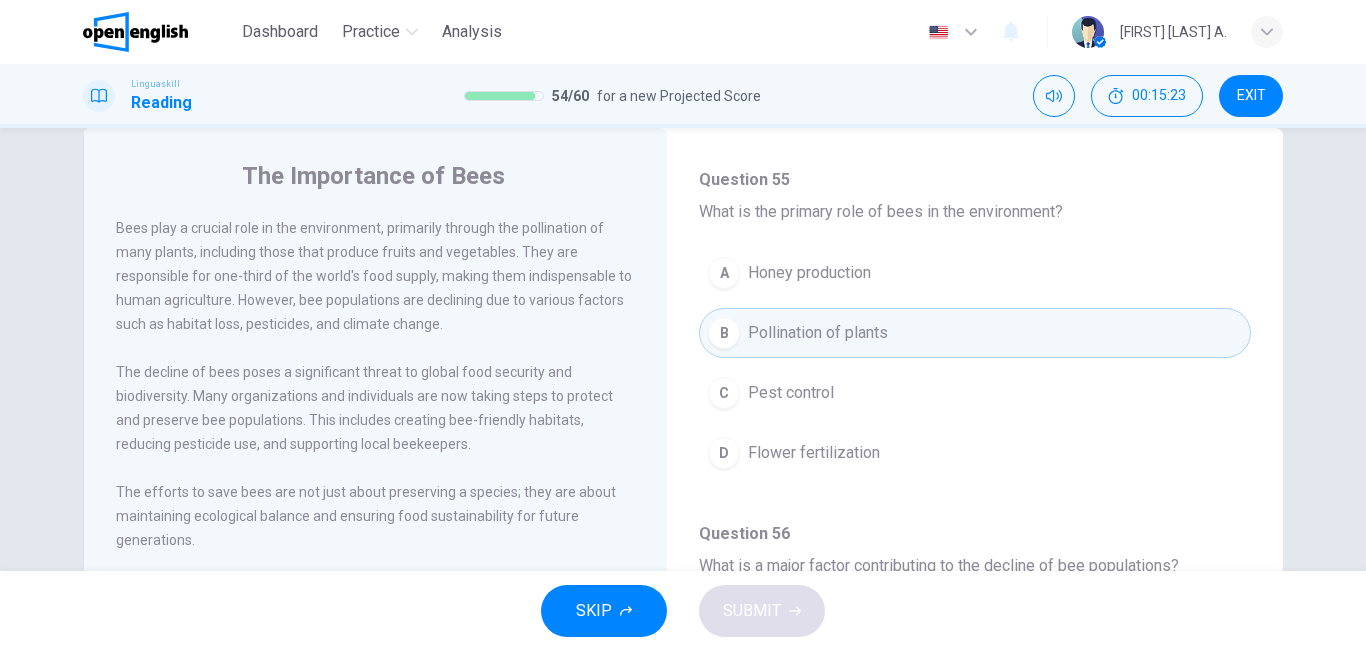 type 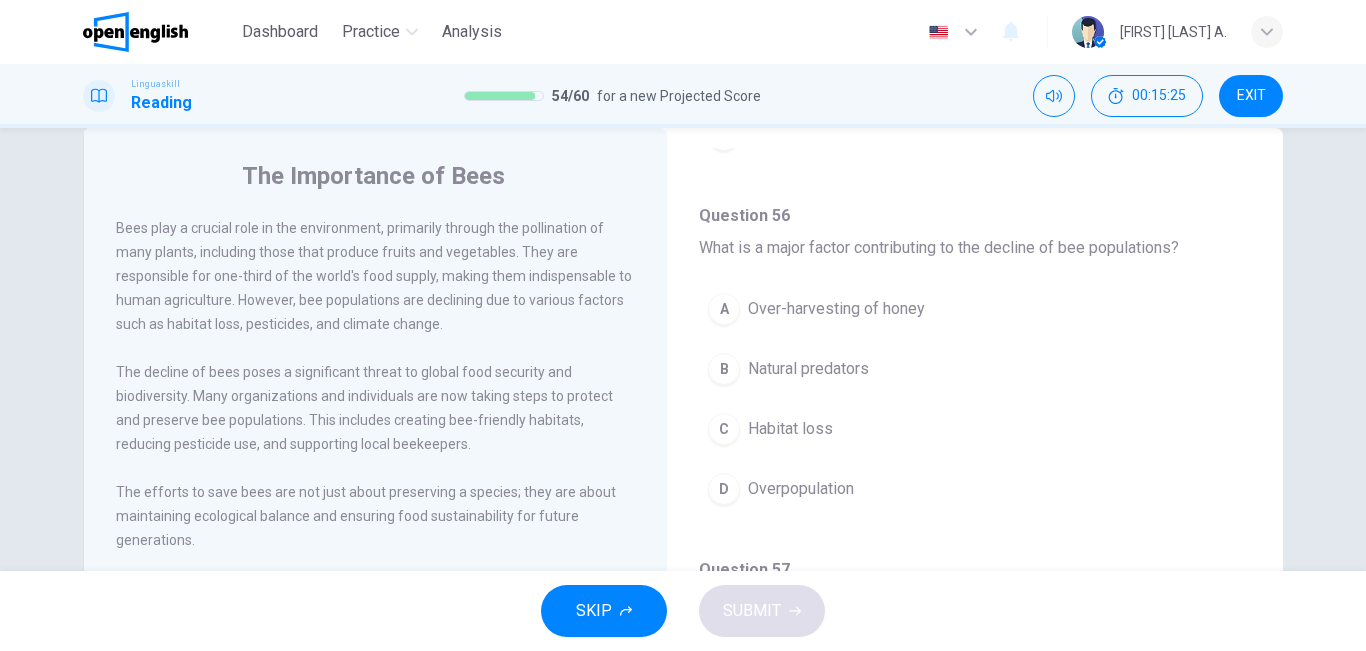 scroll, scrollTop: 440, scrollLeft: 0, axis: vertical 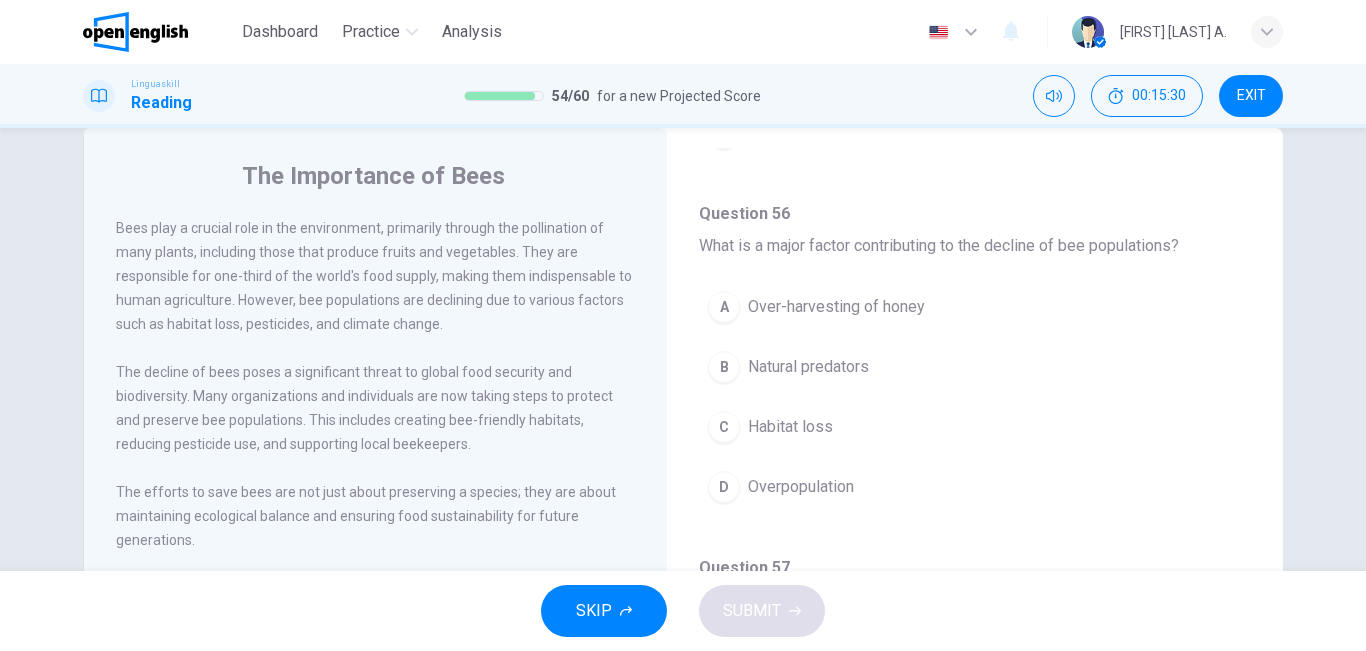 click on "C Habitat loss" at bounding box center (975, 427) 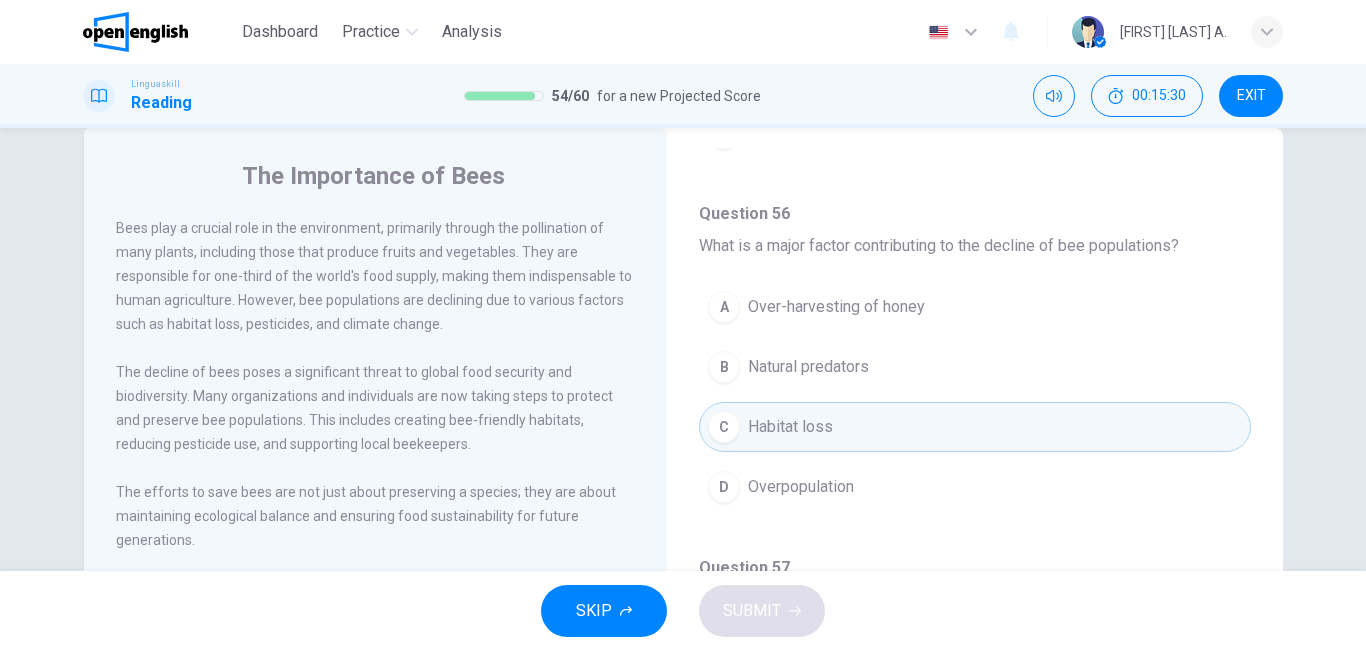 type 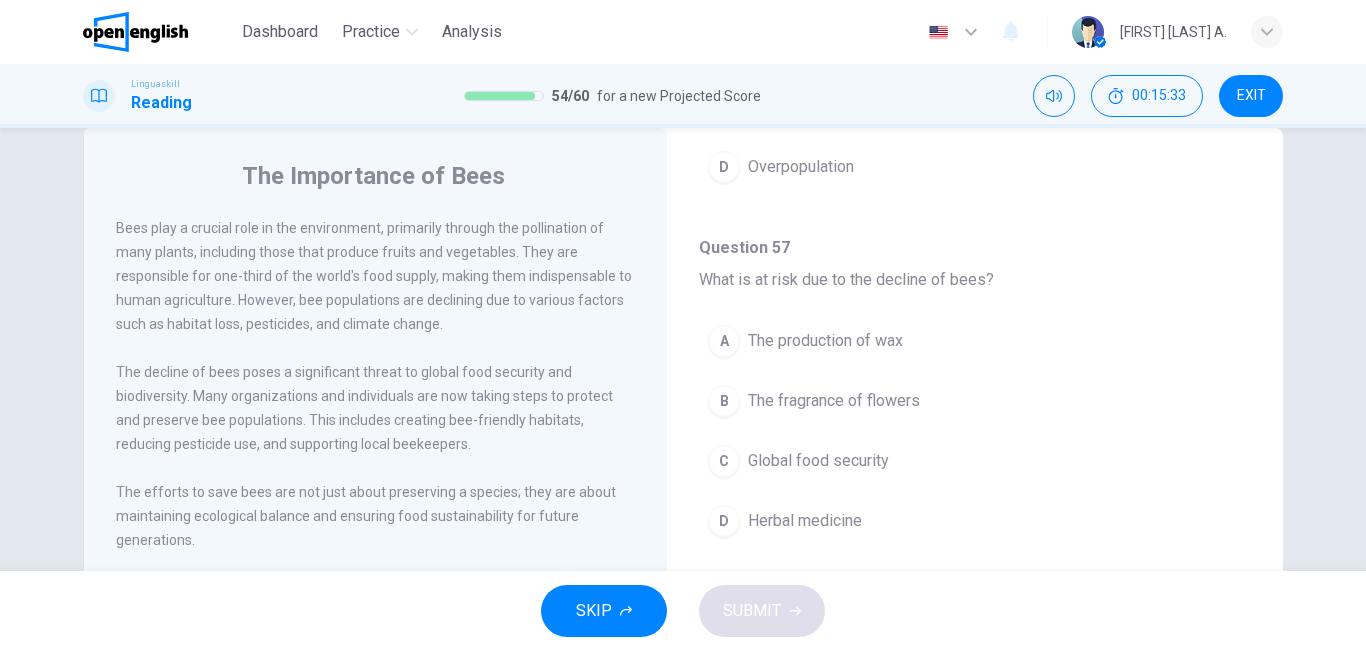 scroll, scrollTop: 800, scrollLeft: 0, axis: vertical 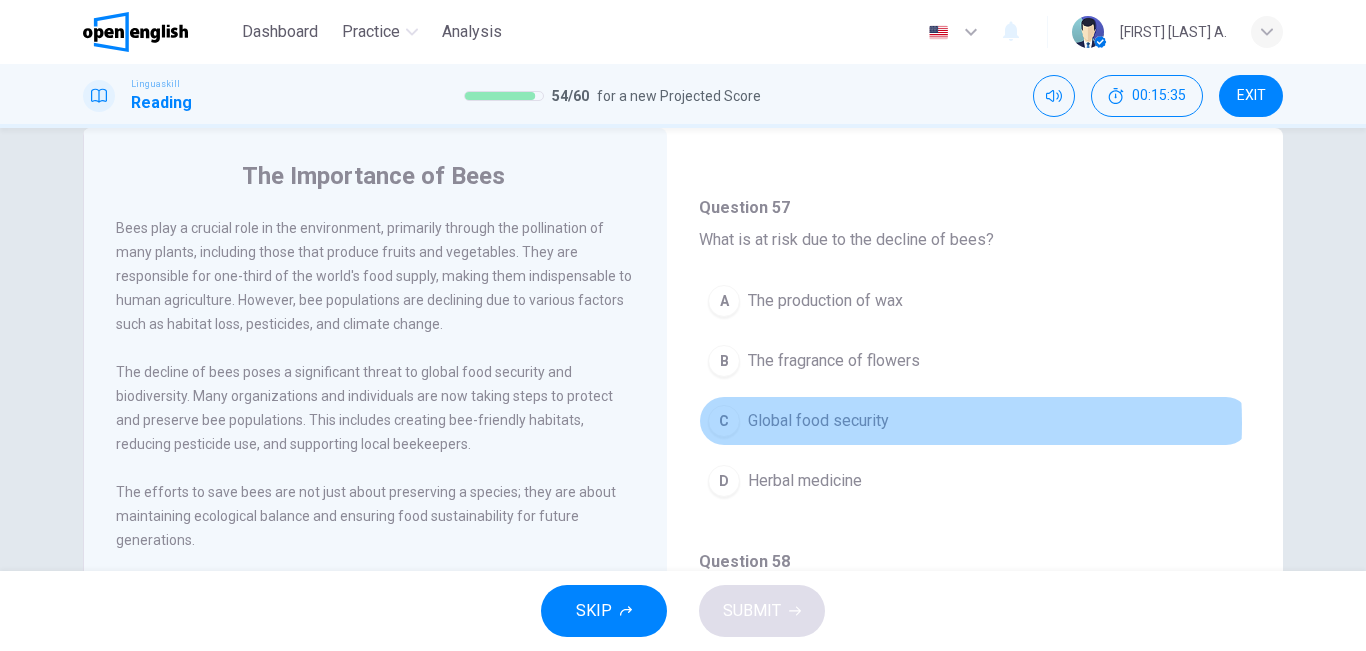 click on "Global food security" at bounding box center [818, 421] 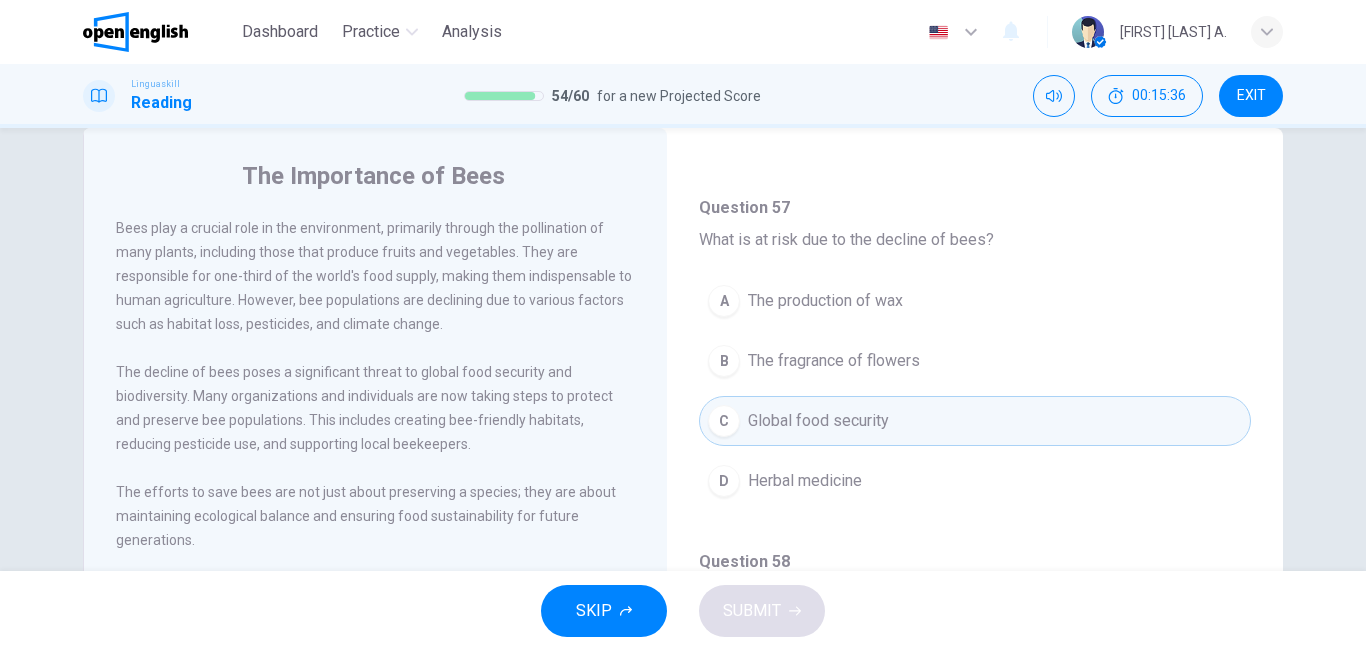 type 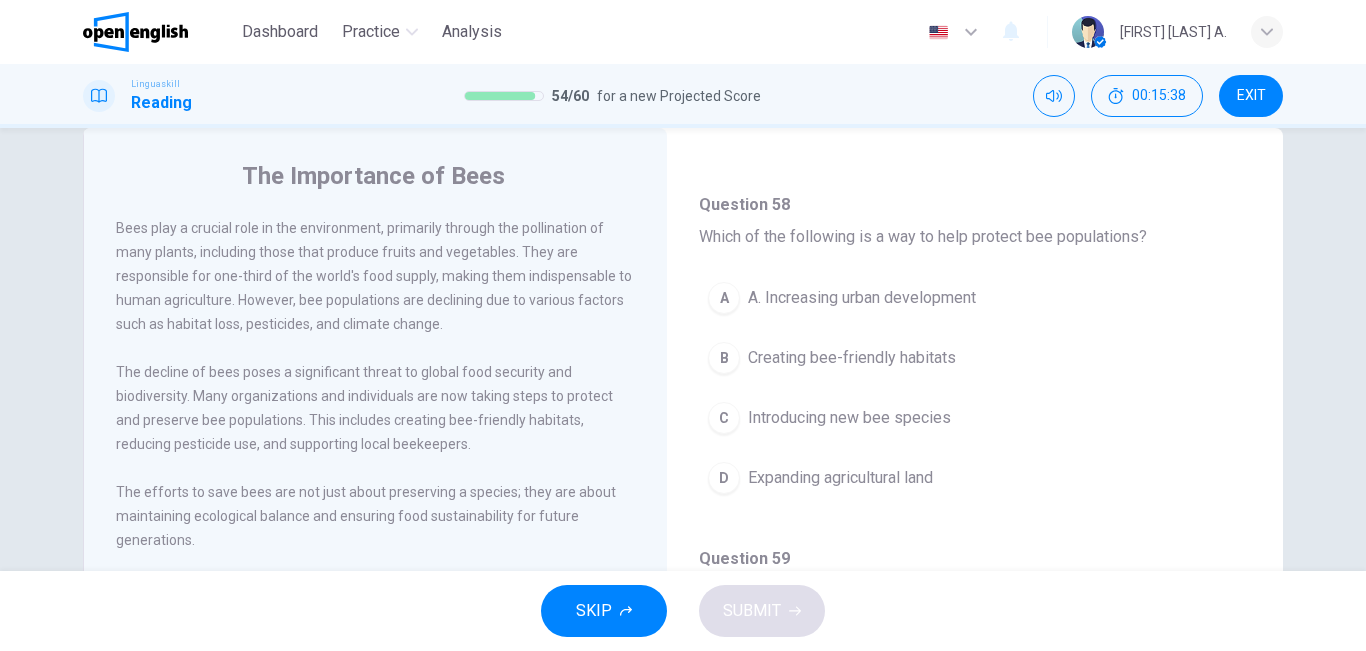scroll, scrollTop: 1160, scrollLeft: 0, axis: vertical 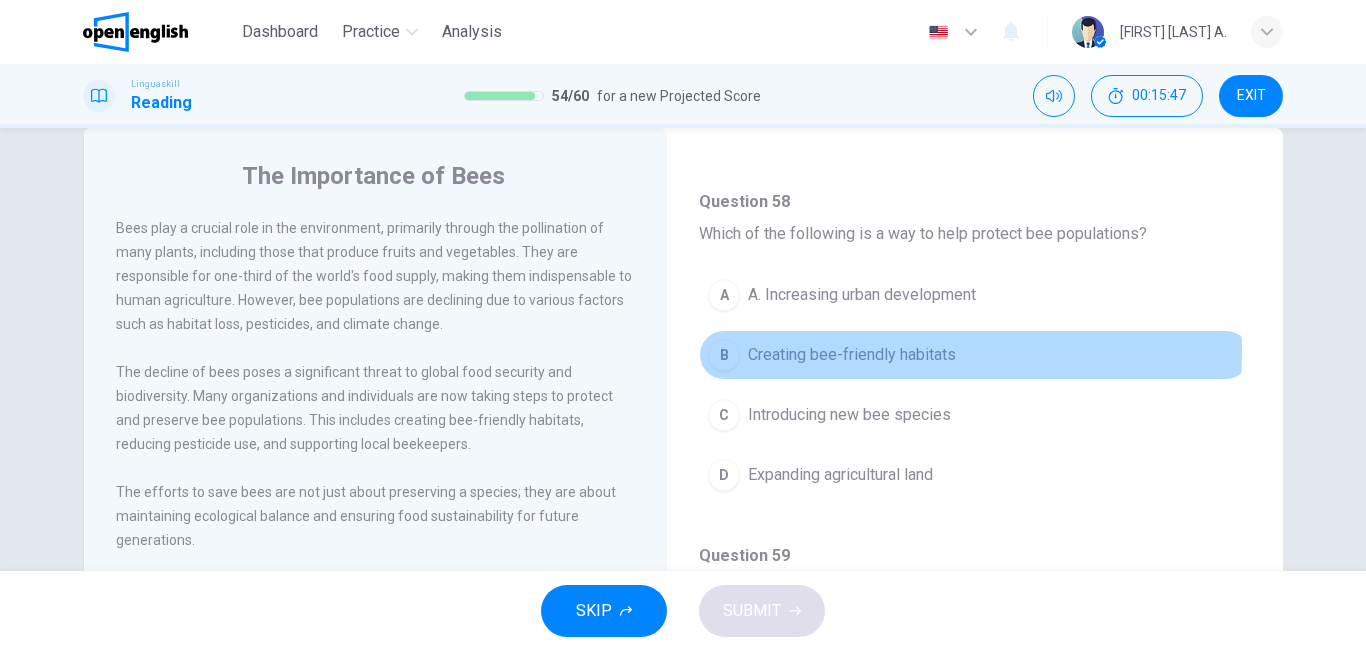 click on "Creating bee-friendly habitats" at bounding box center (852, 355) 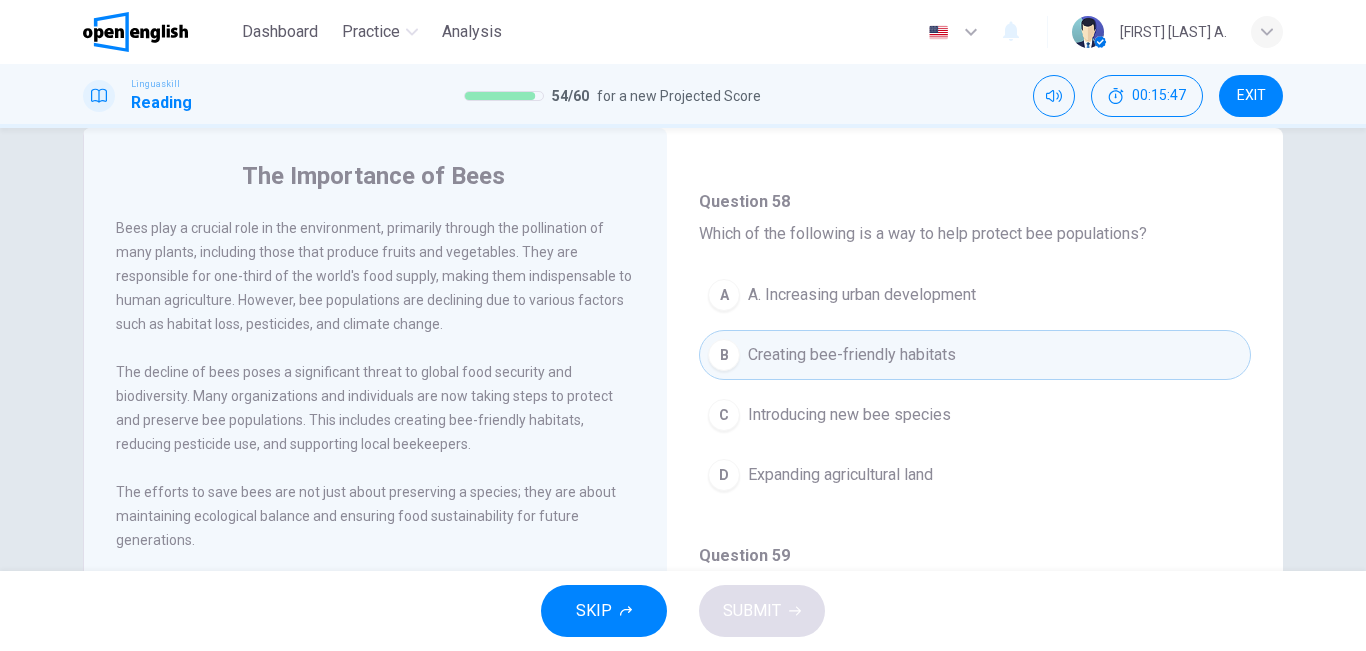 type 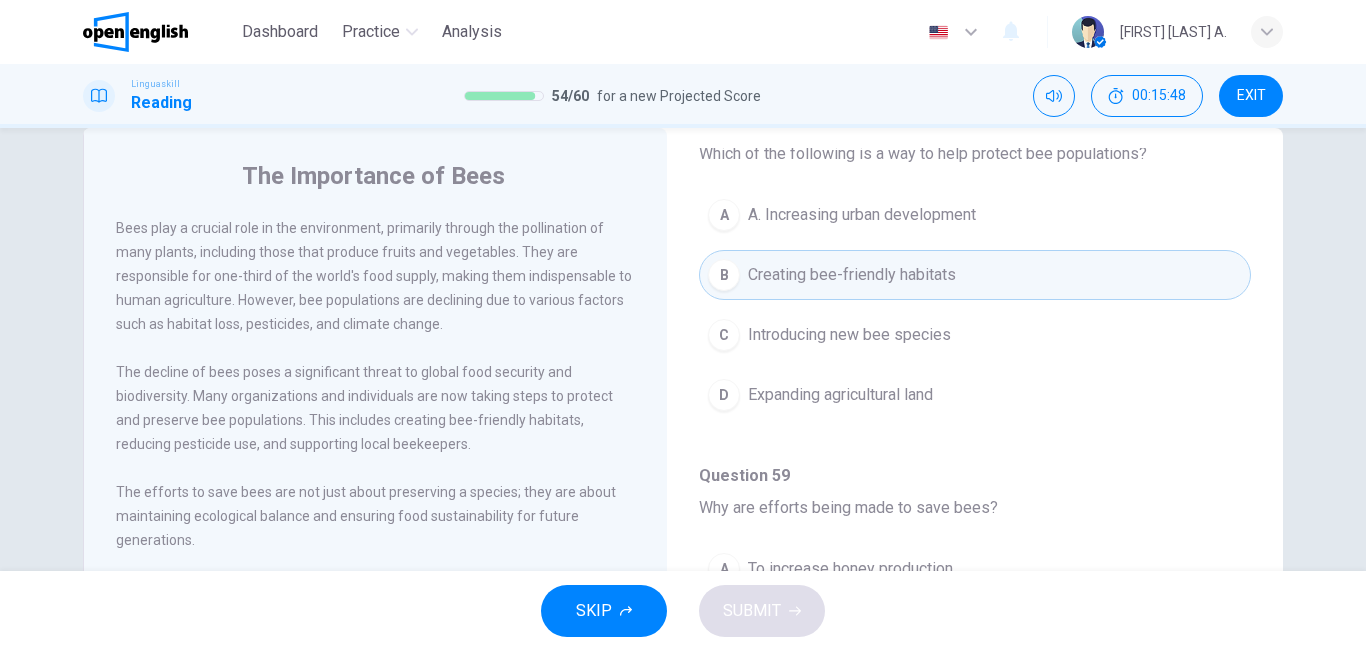 scroll, scrollTop: 1251, scrollLeft: 0, axis: vertical 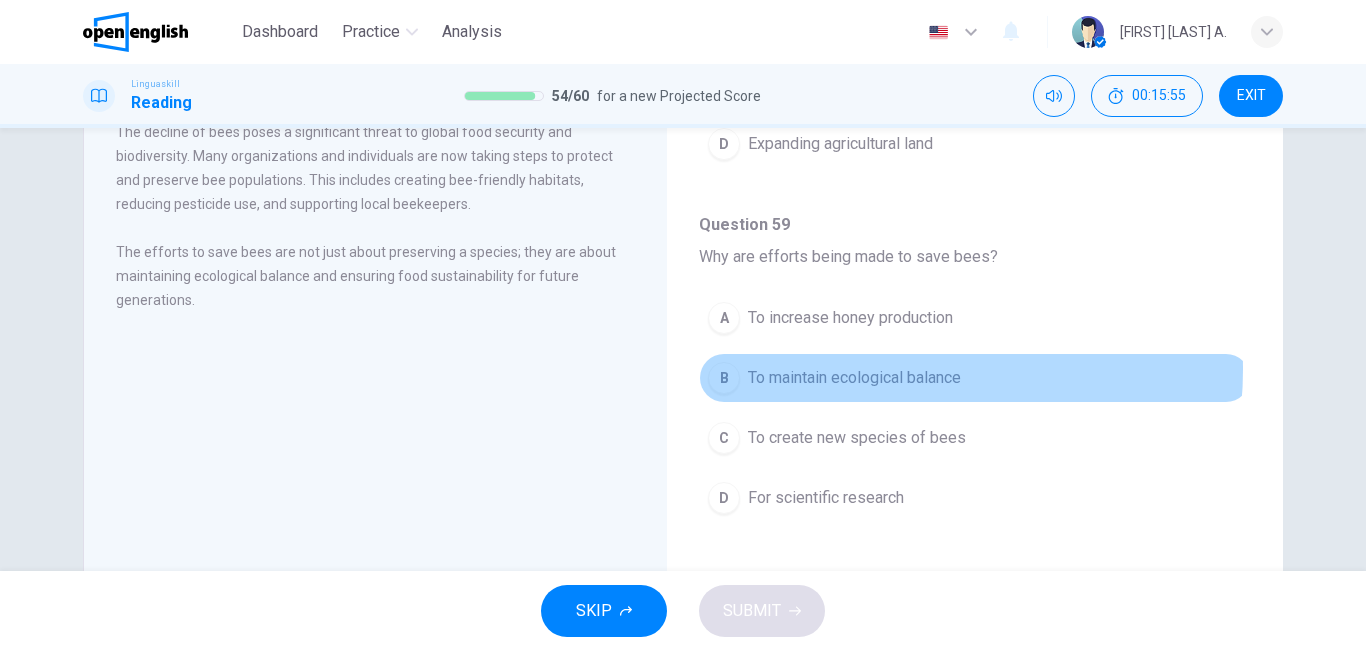 click on "To maintain ecological balance" at bounding box center [854, 378] 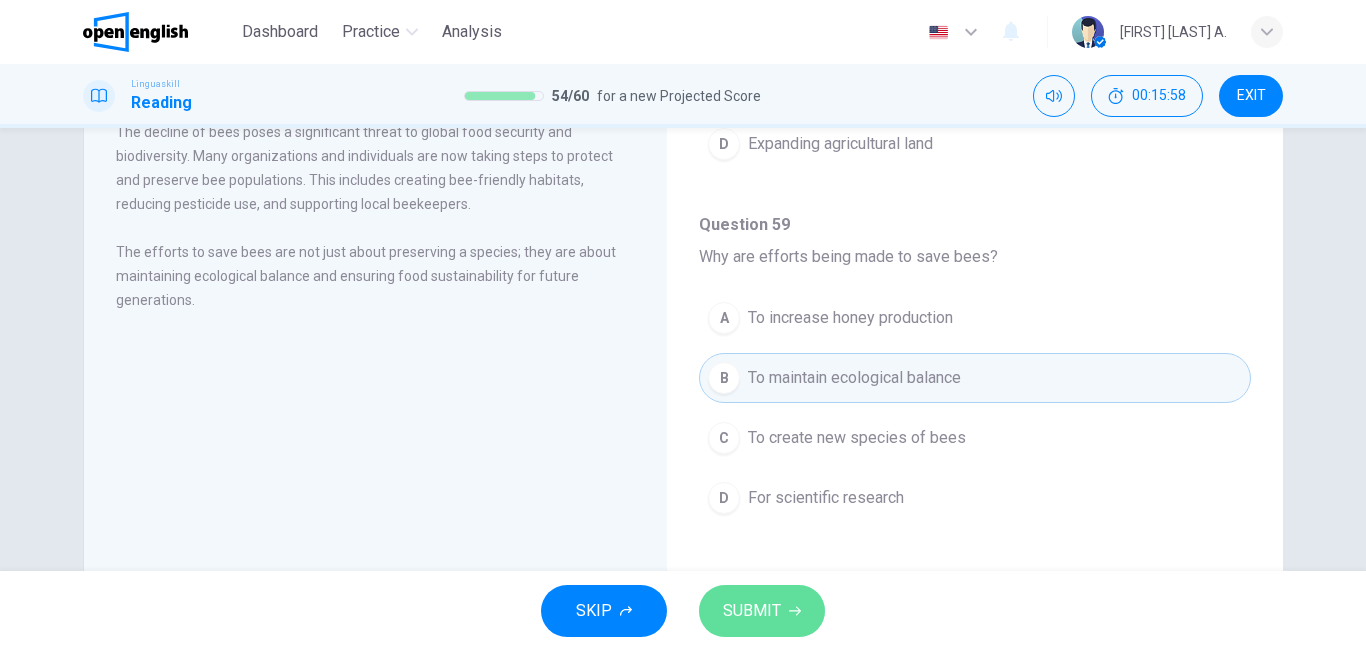 click on "SUBMIT" at bounding box center [752, 611] 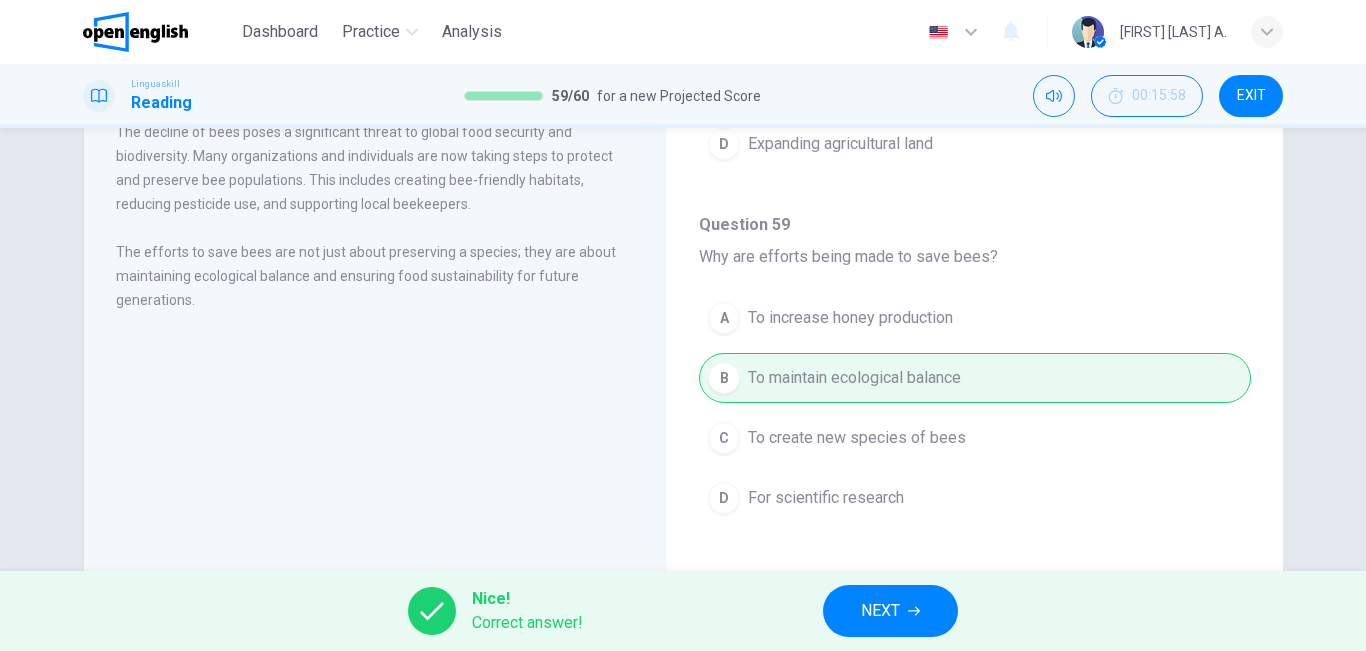 click on "NEXT" at bounding box center (890, 611) 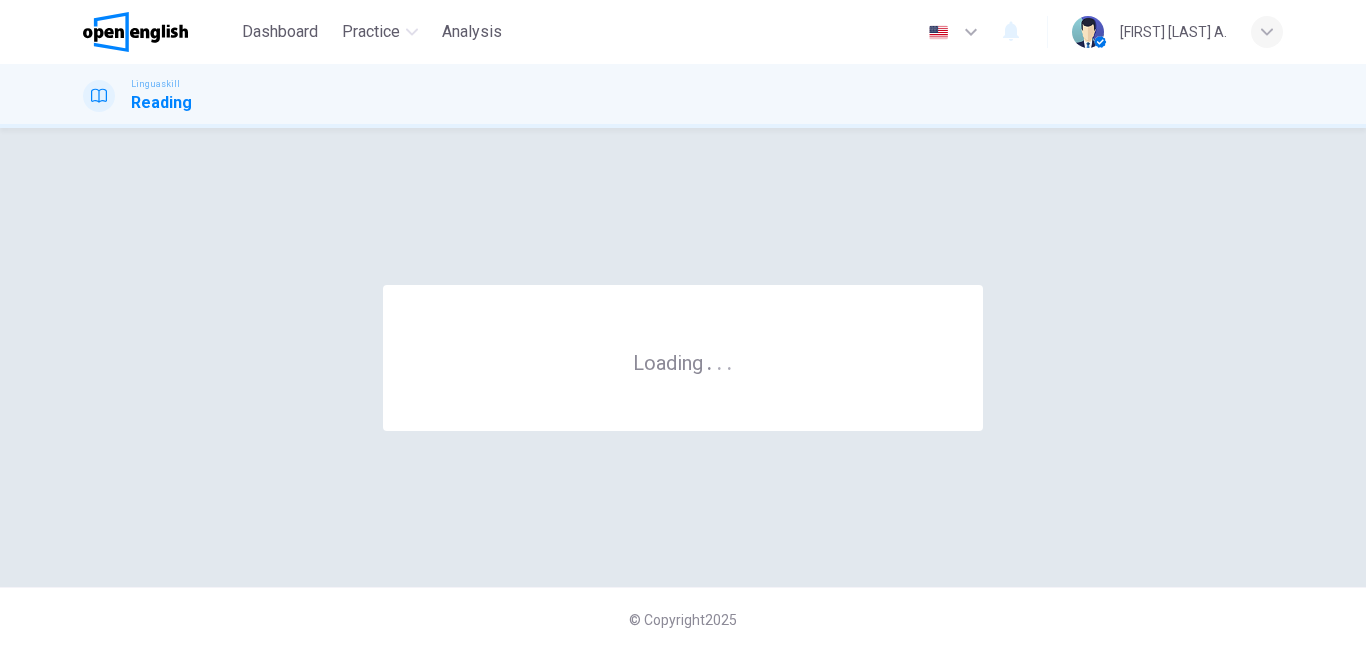 scroll, scrollTop: 0, scrollLeft: 0, axis: both 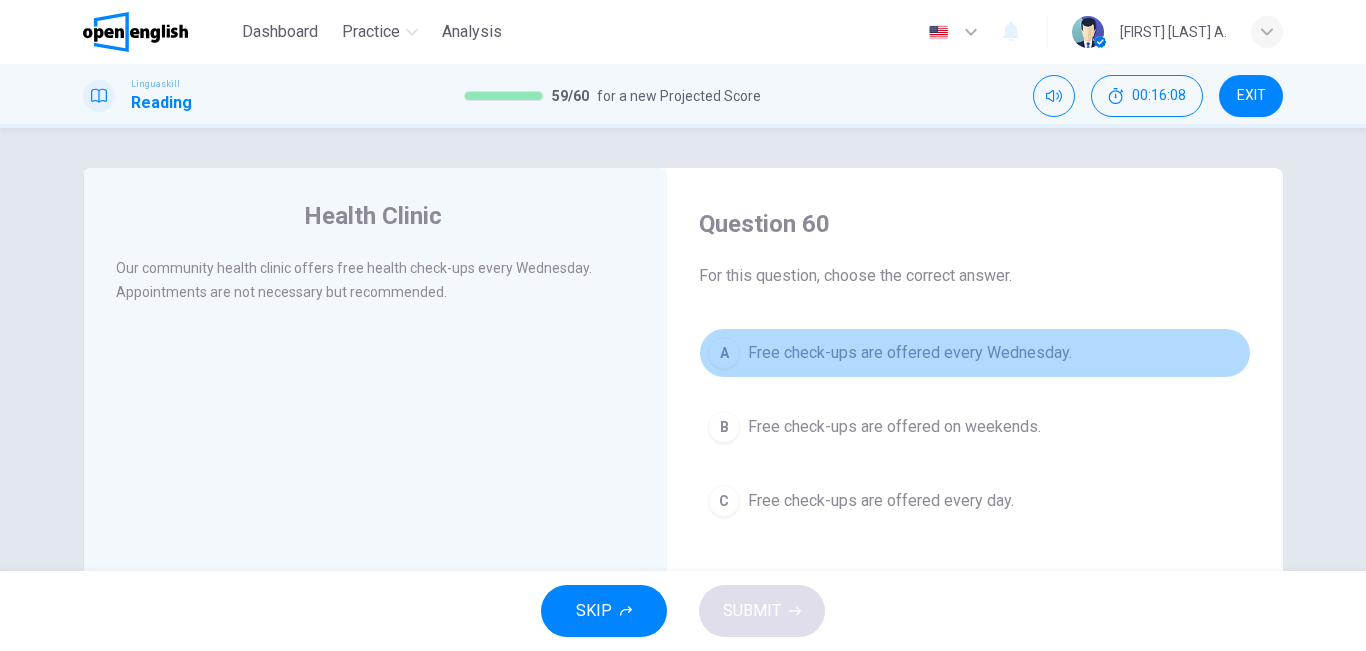 click on "A Free check-ups are offered every Wednesday." at bounding box center (975, 353) 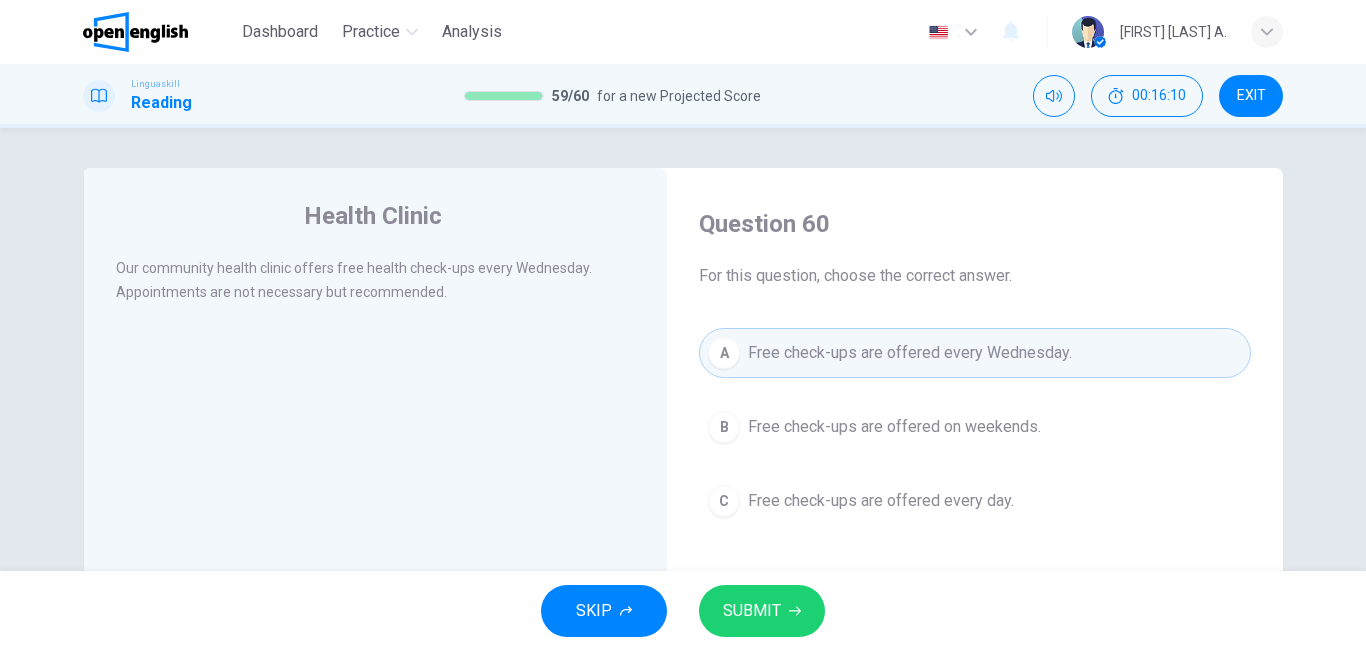 drag, startPoint x: 765, startPoint y: 639, endPoint x: 807, endPoint y: 595, distance: 60.827625 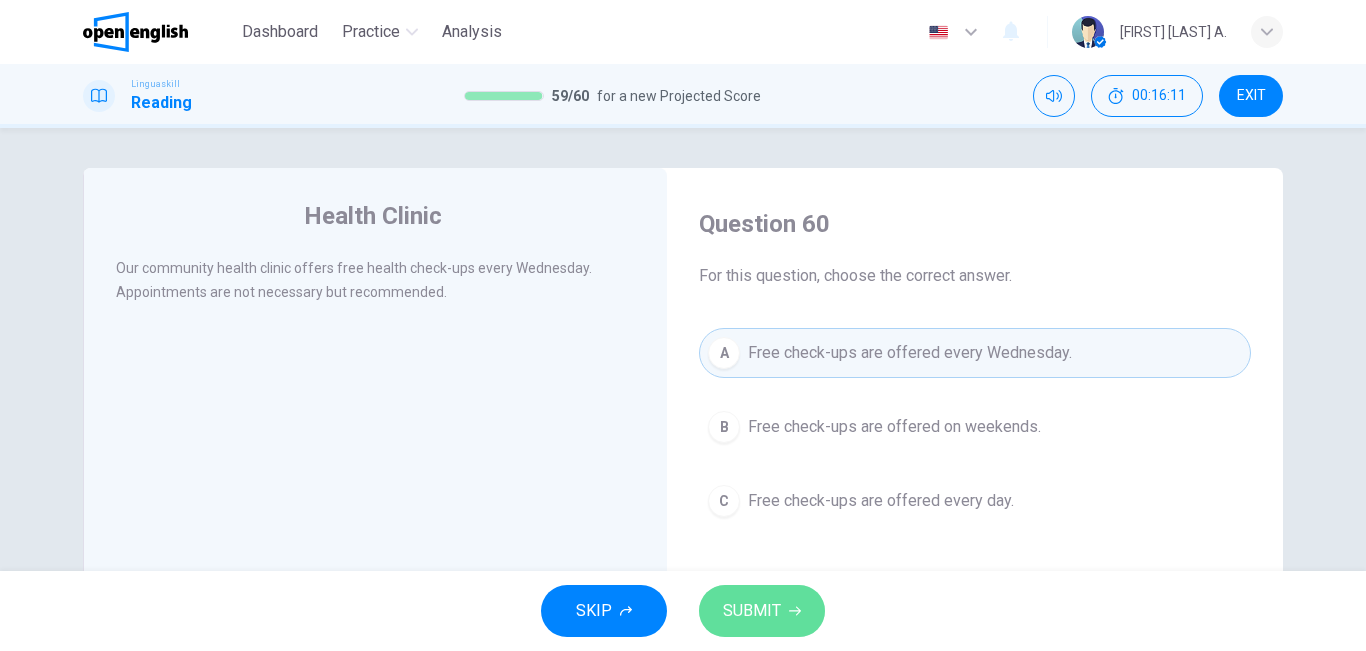 click on "SUBMIT" at bounding box center (762, 611) 